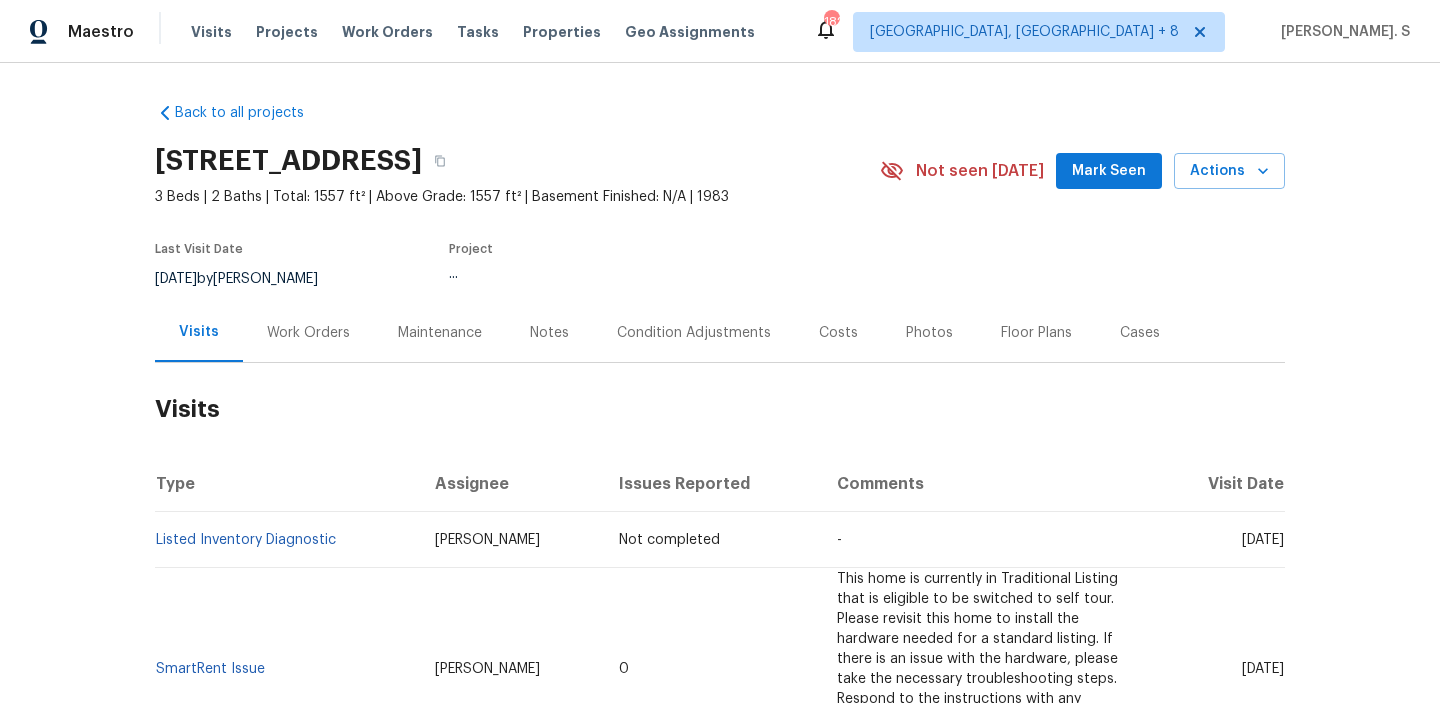 scroll, scrollTop: 0, scrollLeft: 0, axis: both 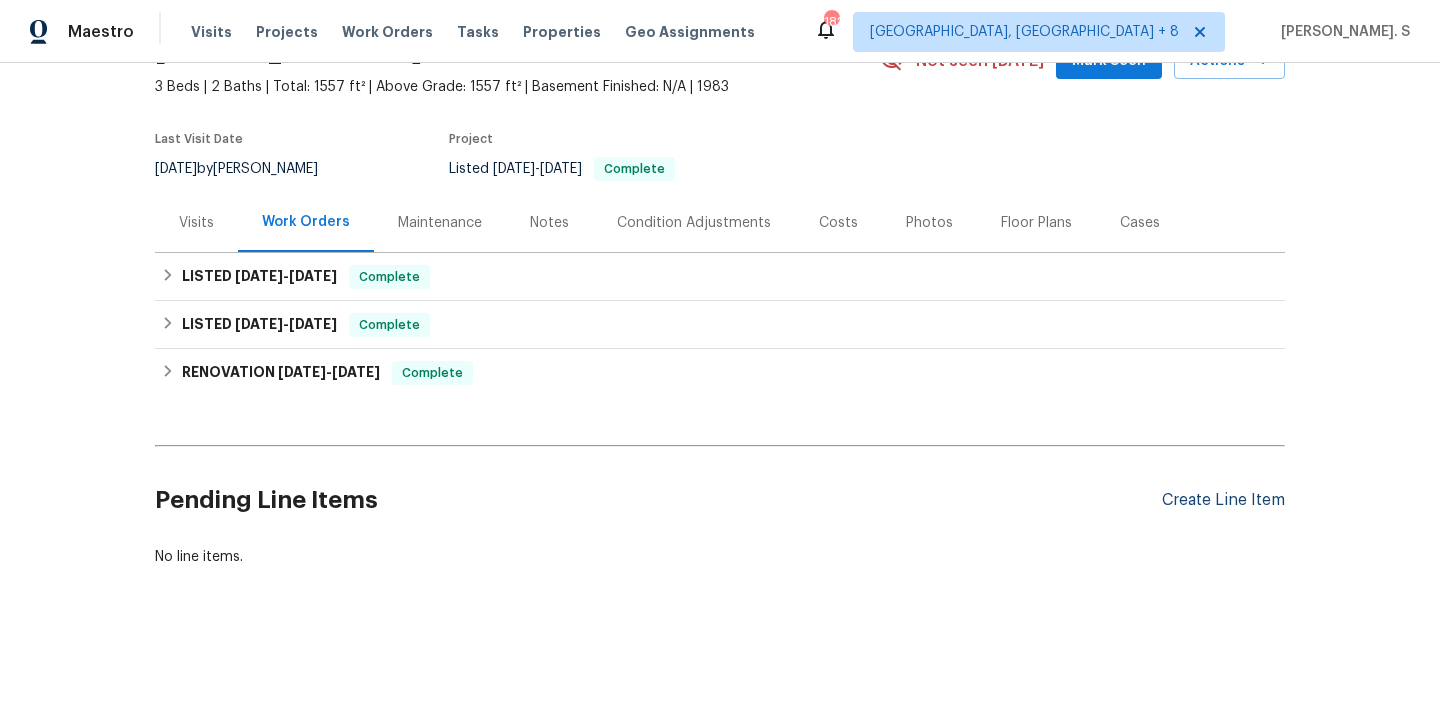 click on "Create Line Item" at bounding box center (1223, 500) 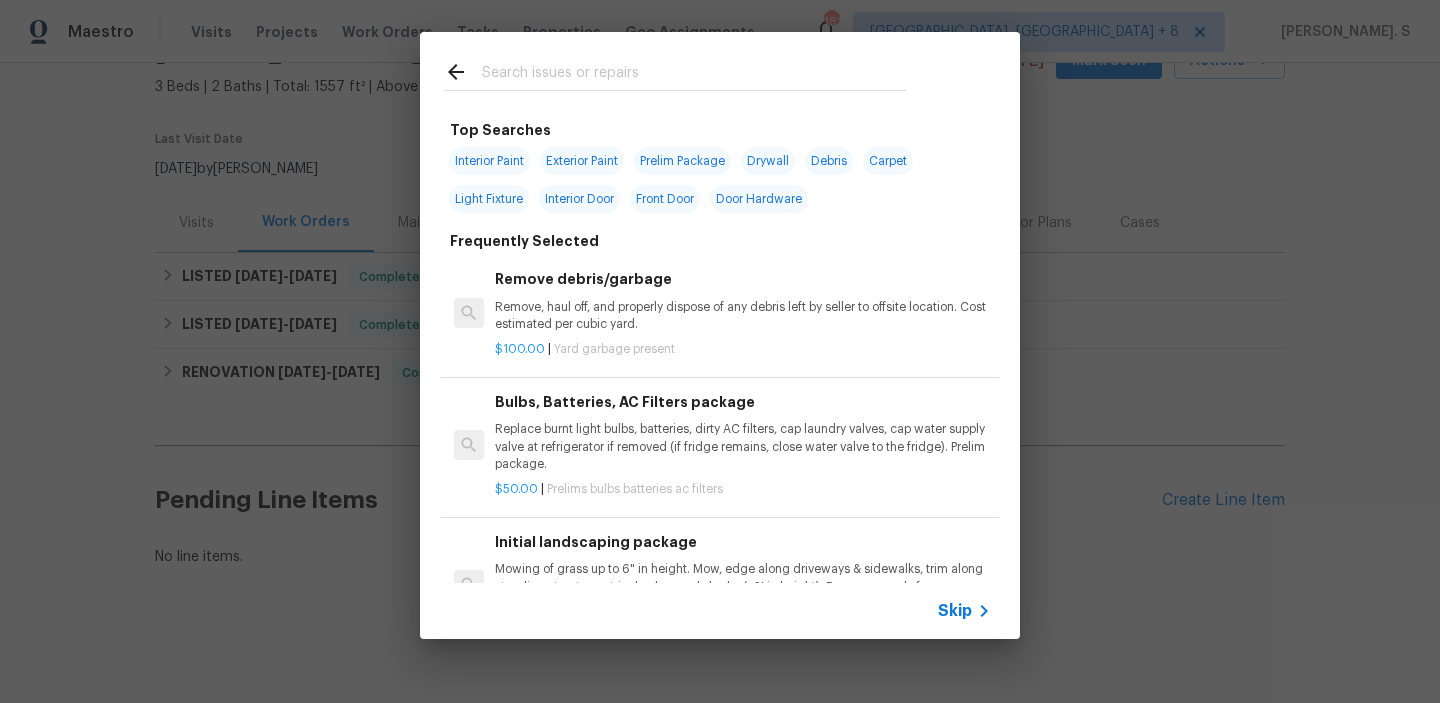 click on "Remove, haul off, and properly dispose of any debris left by seller to offsite location. Cost estimated per cubic yard." at bounding box center [743, 316] 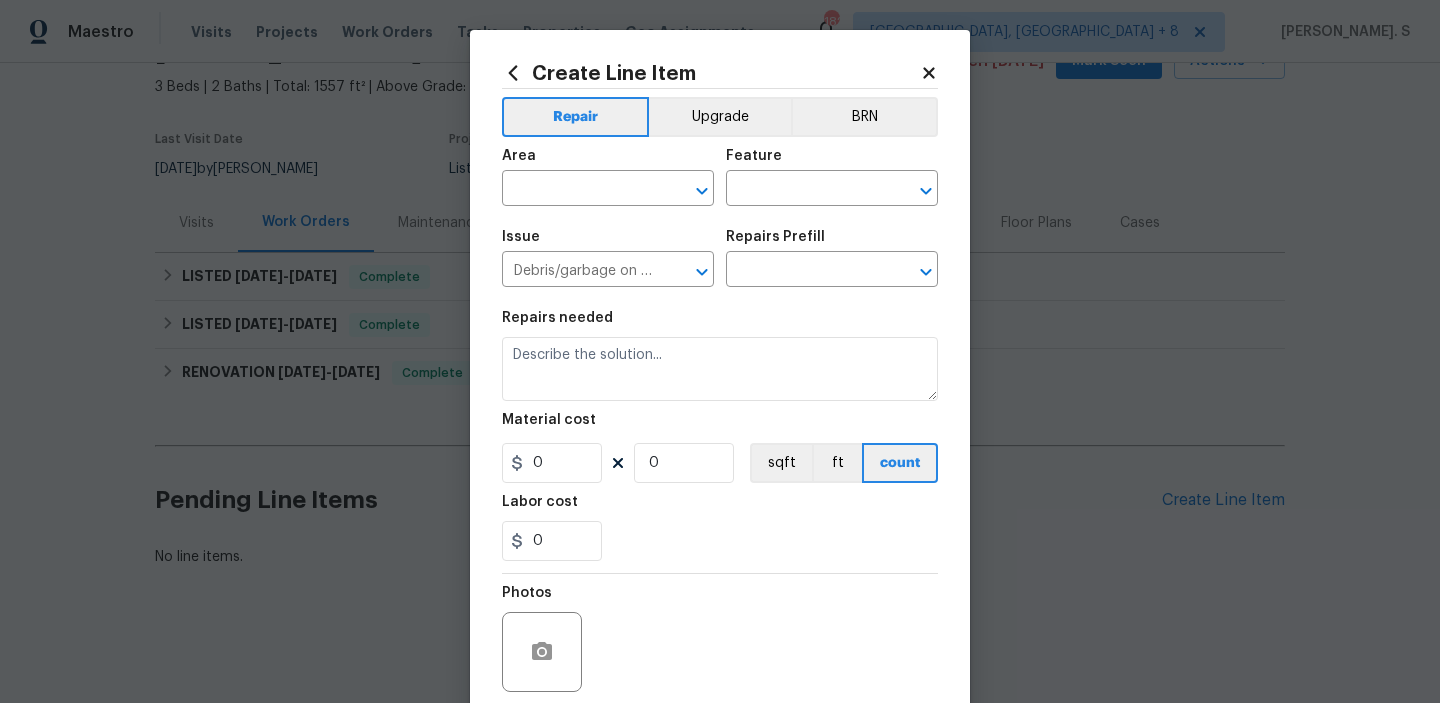 type on "Remove debris/garbage $100.00" 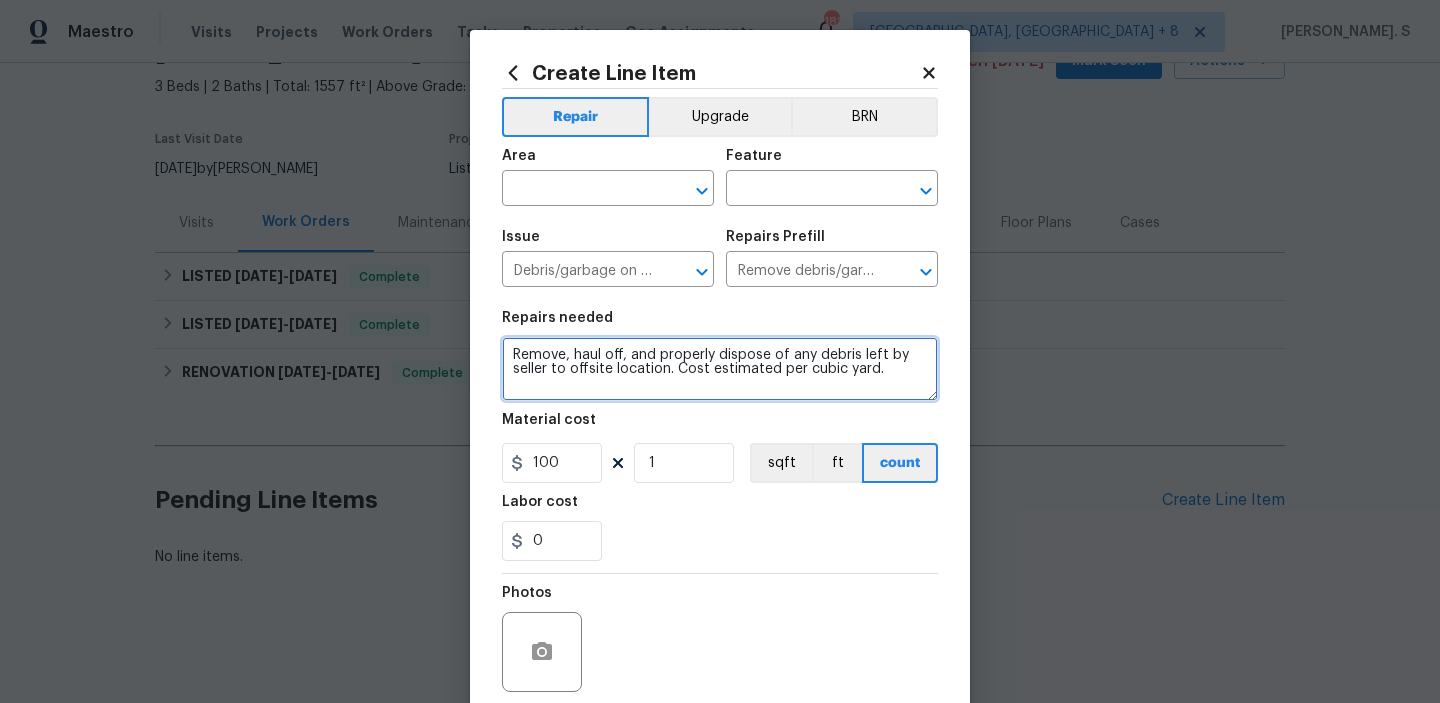 click on "Remove, haul off, and properly dispose of any debris left by seller to offsite location. Cost estimated per cubic yard." at bounding box center (720, 369) 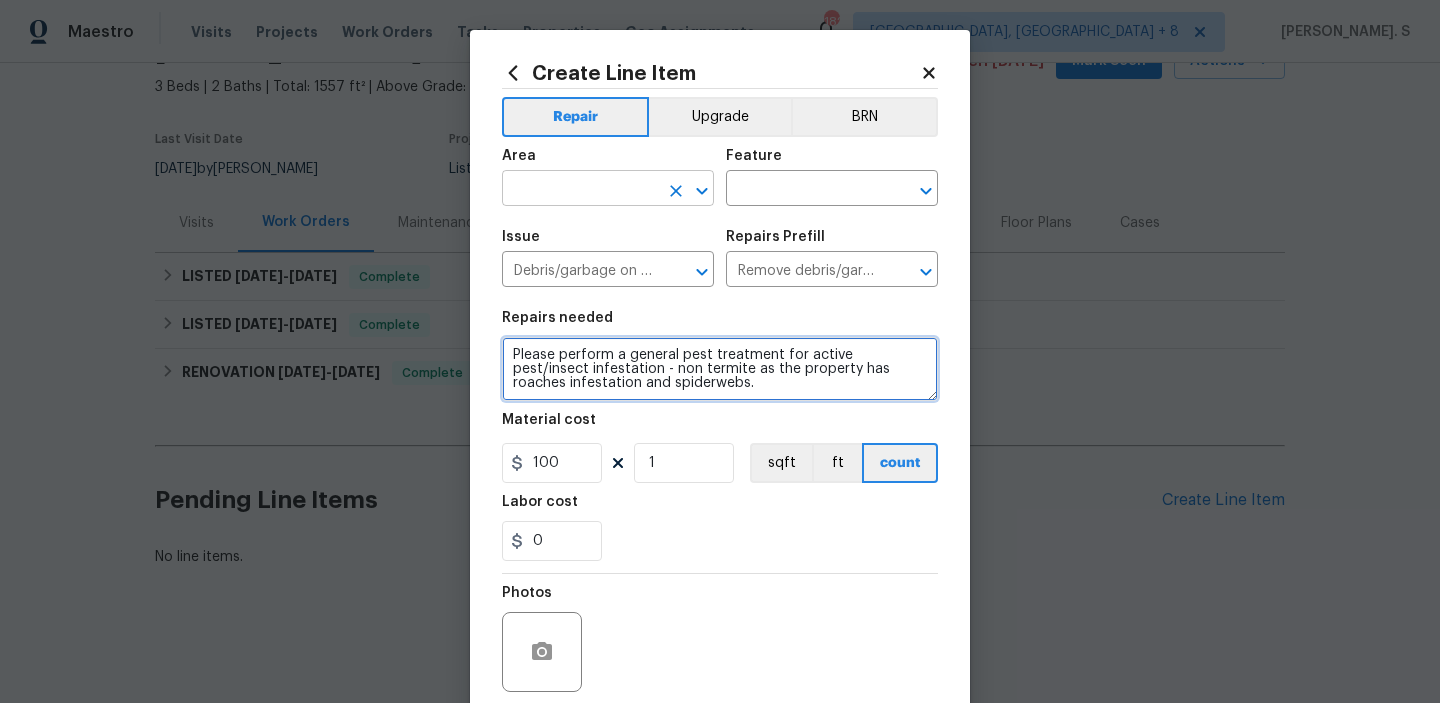 click 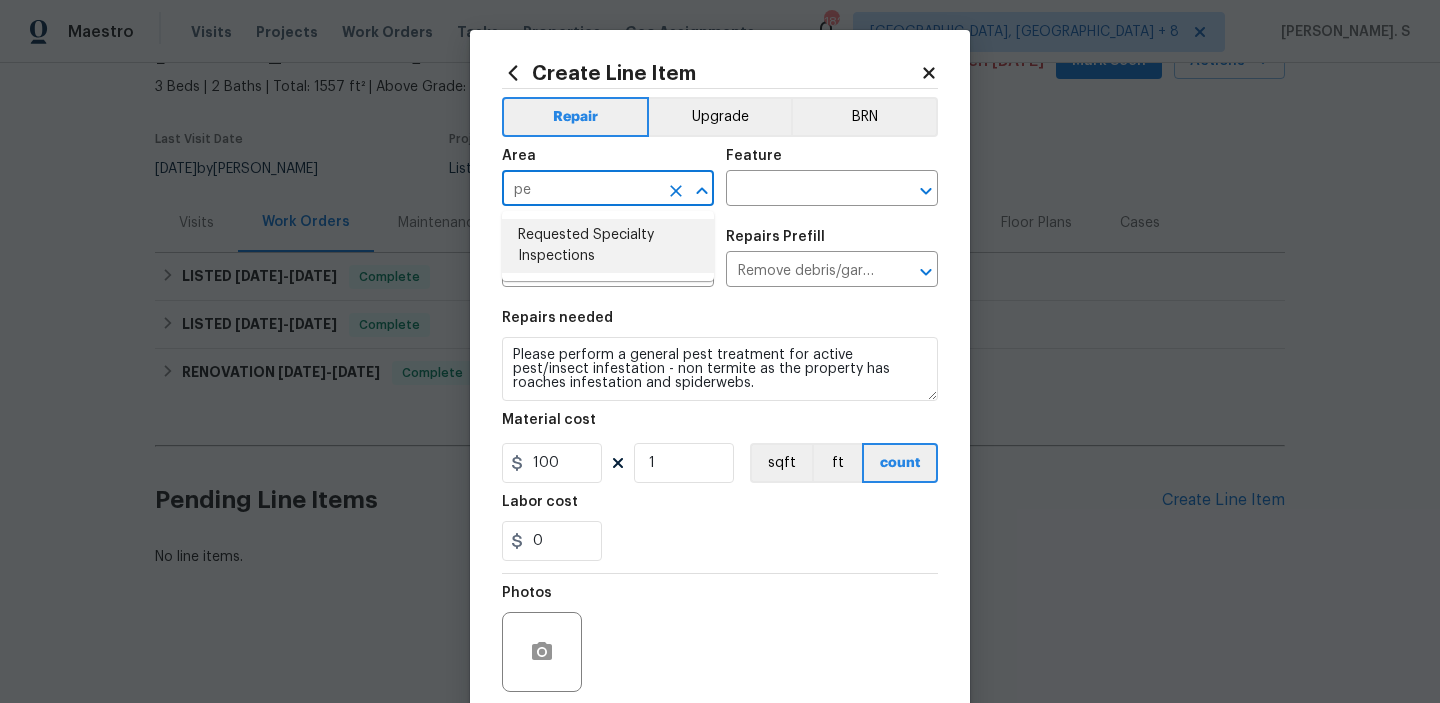type on "p" 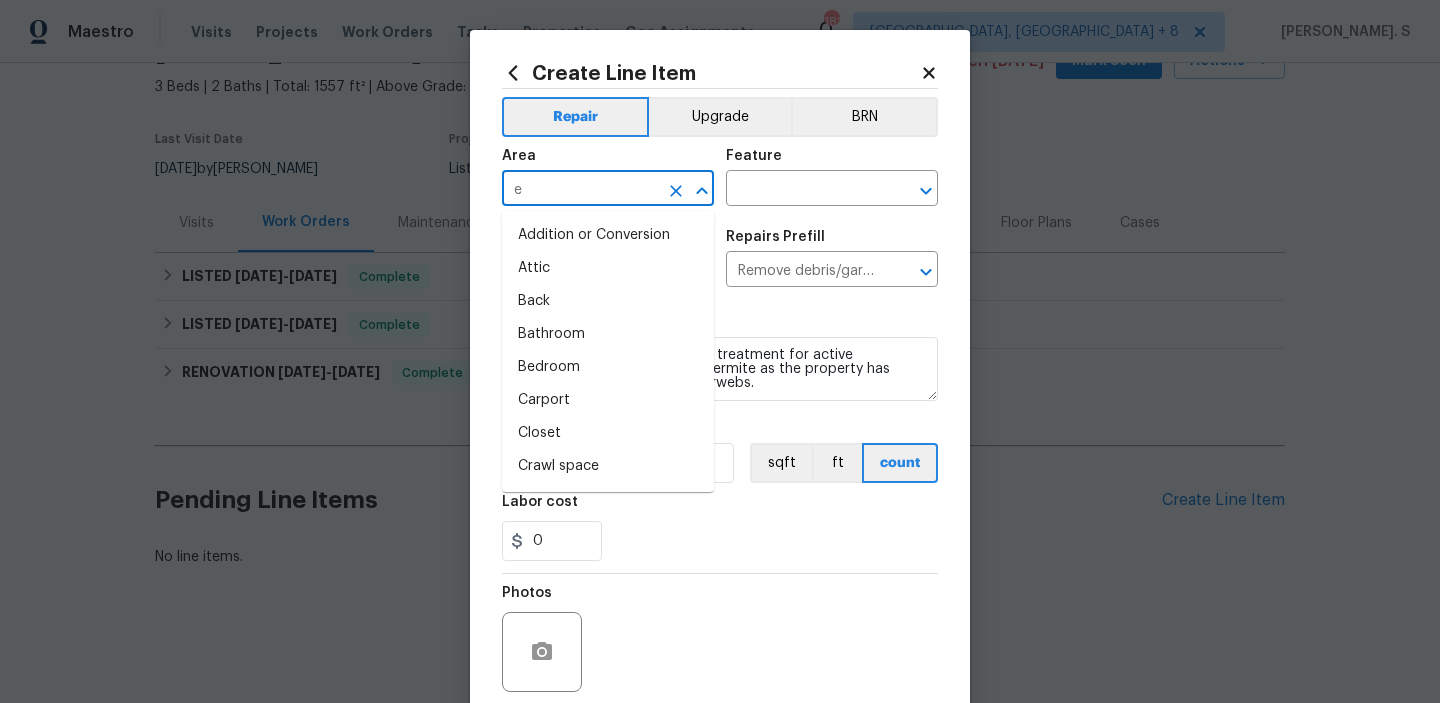 type on "ex" 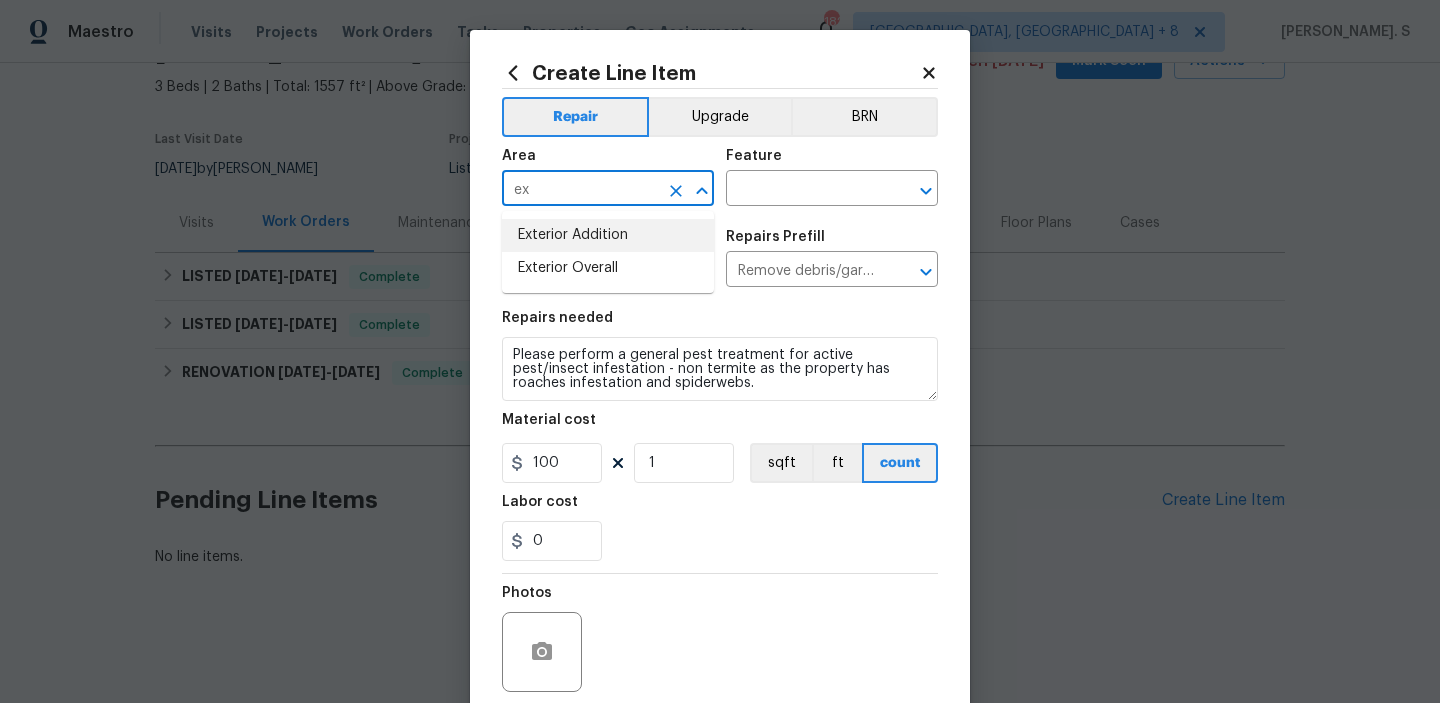 click 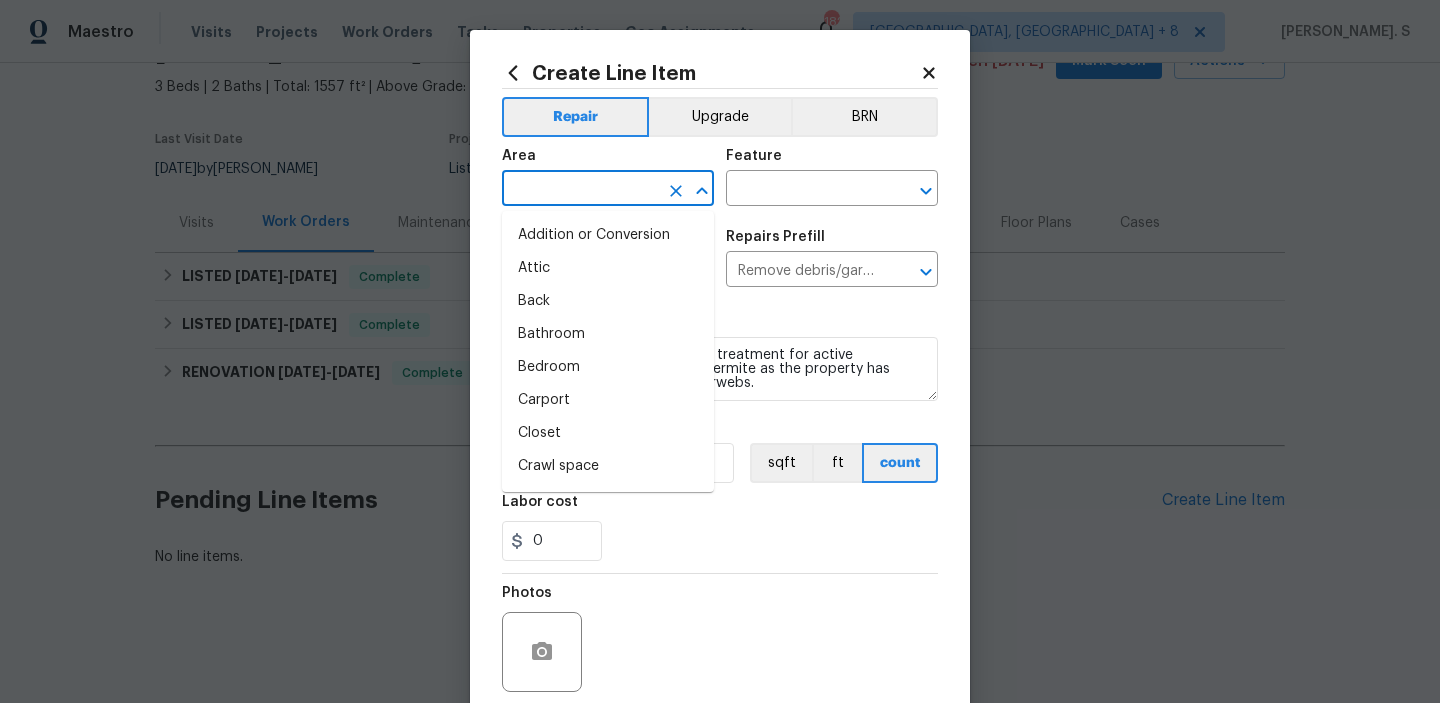 click 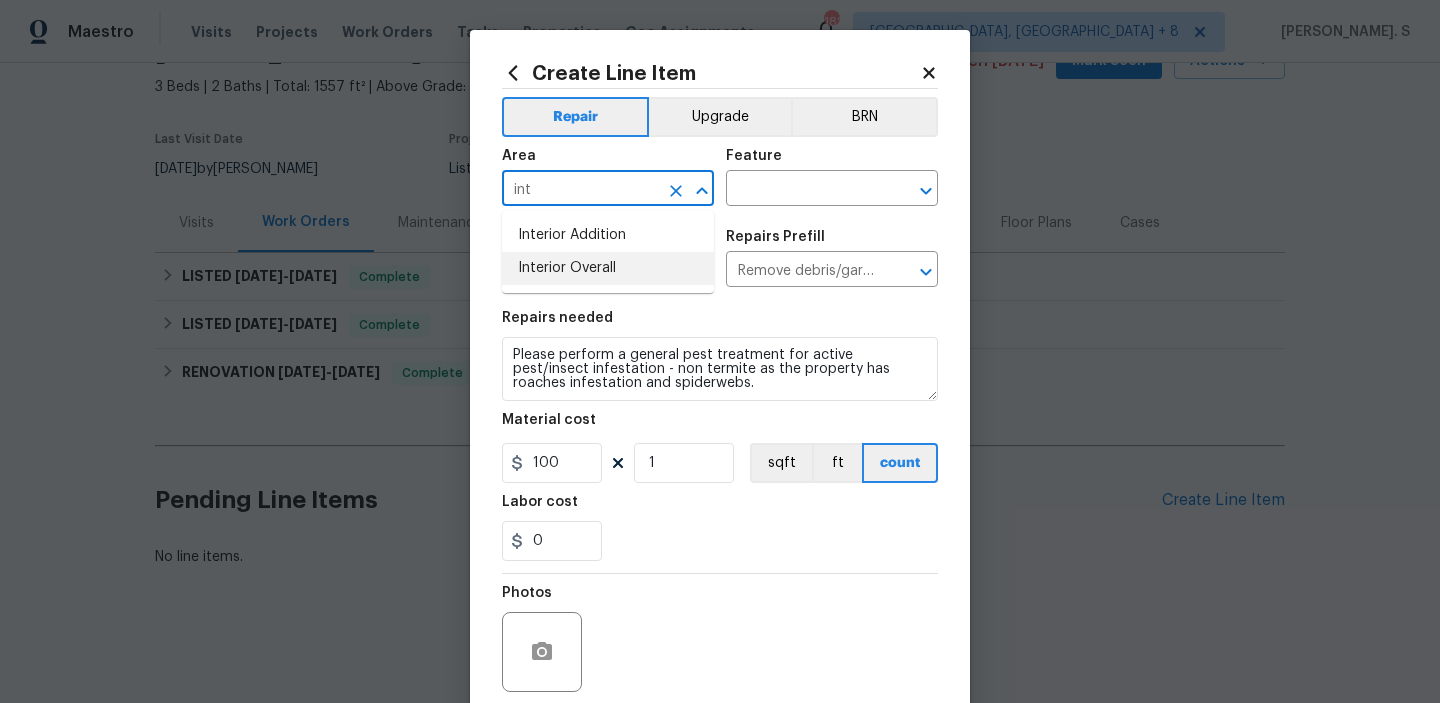 click on "Interior Overall" at bounding box center (608, 268) 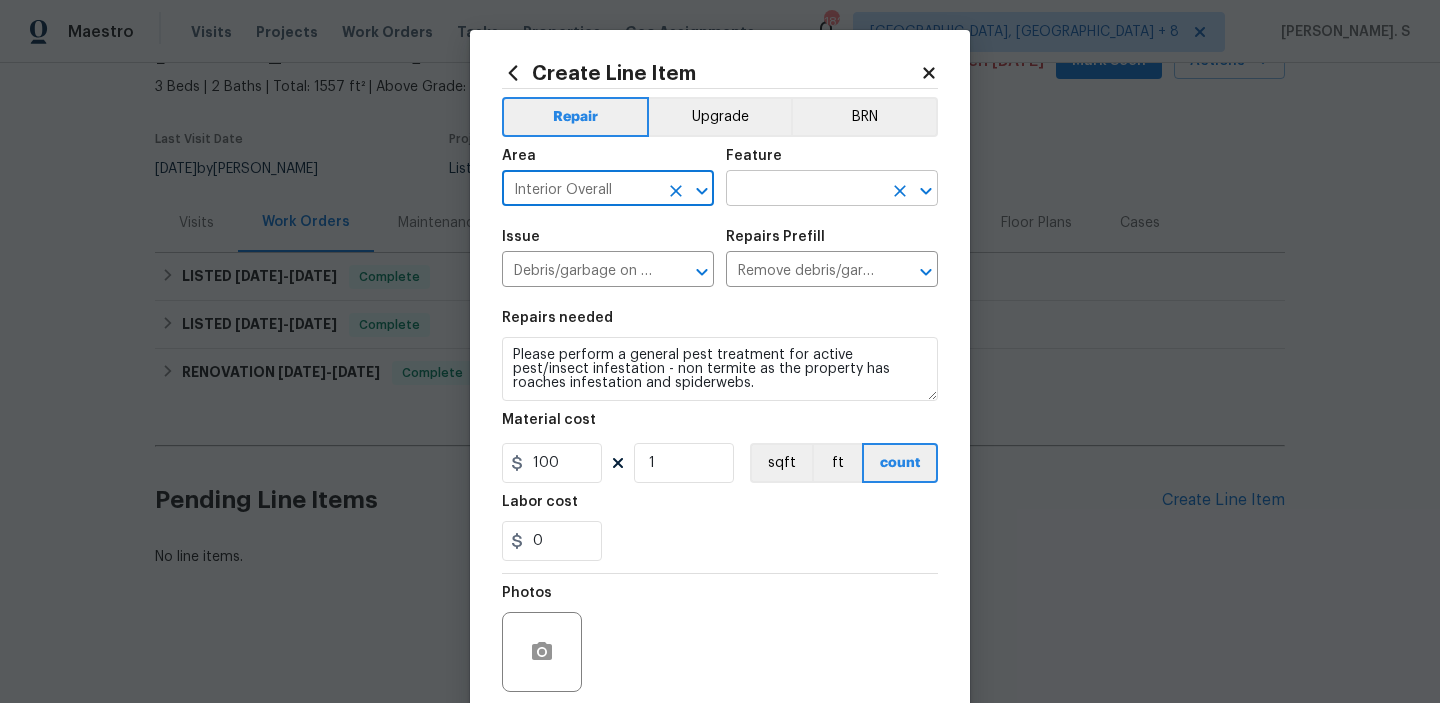 click at bounding box center (926, 191) 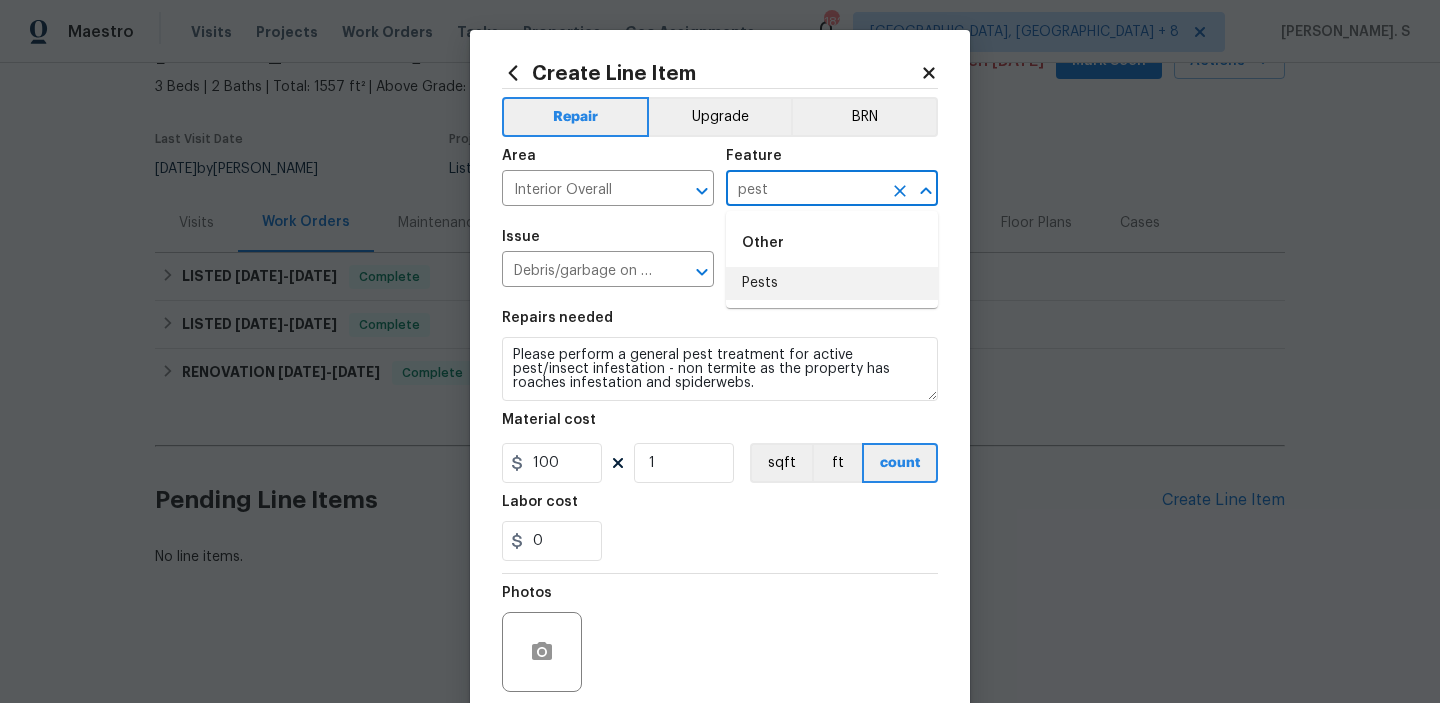click on "Pests" at bounding box center (832, 283) 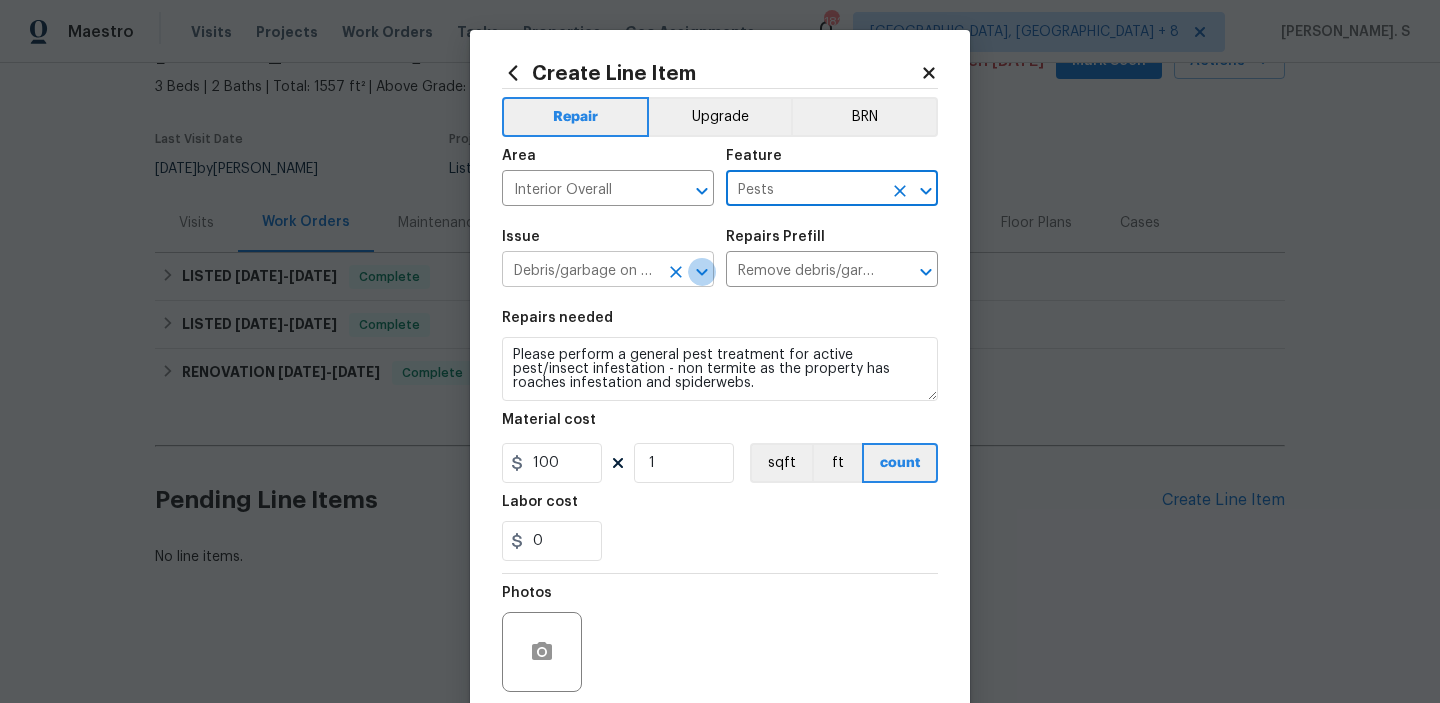 click 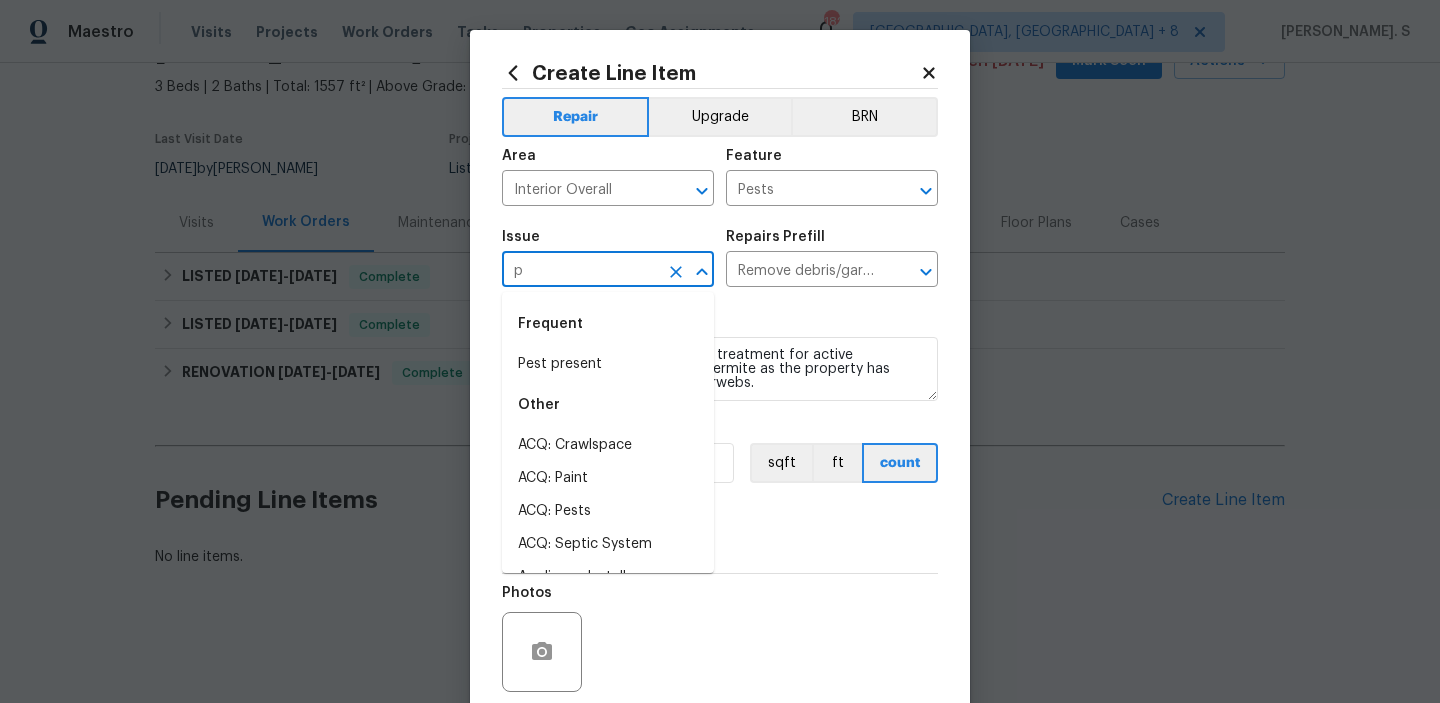scroll, scrollTop: 0, scrollLeft: 0, axis: both 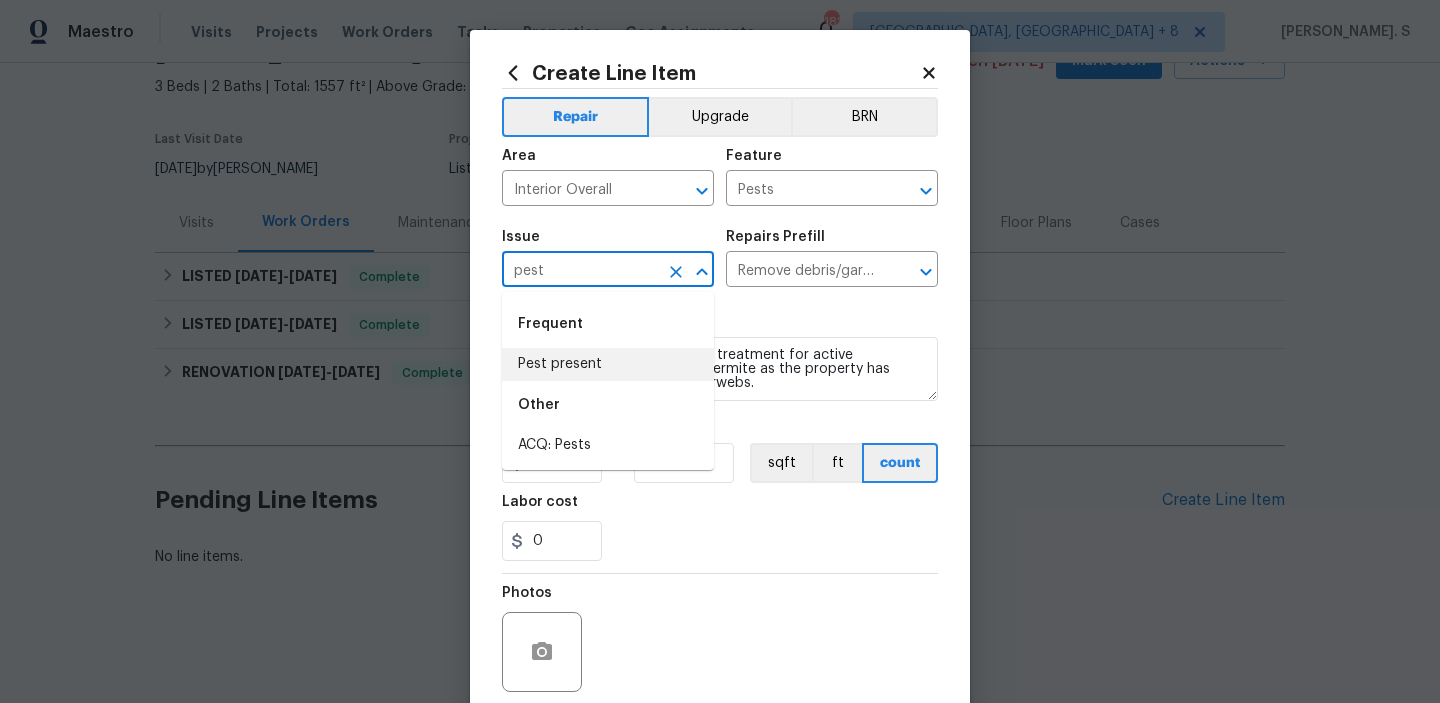 click on "Pest present" at bounding box center (608, 364) 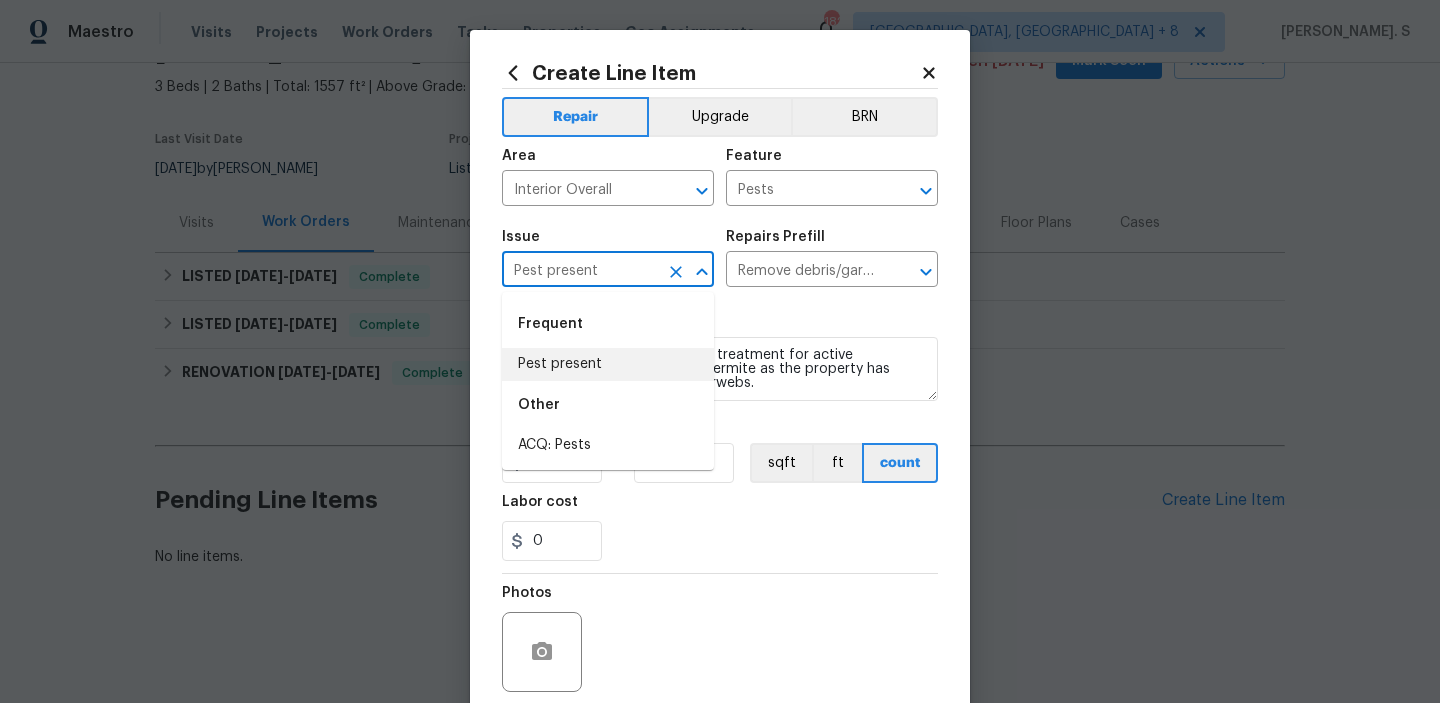 type 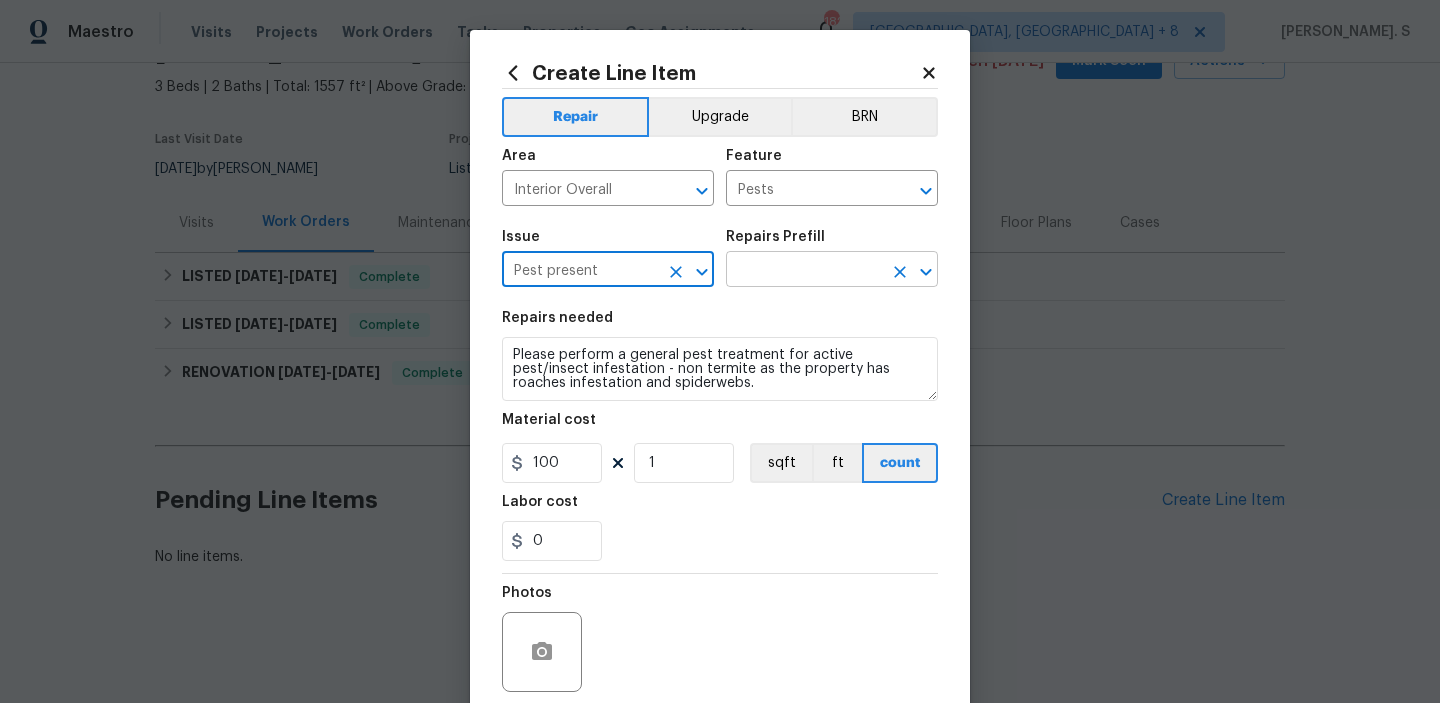 click 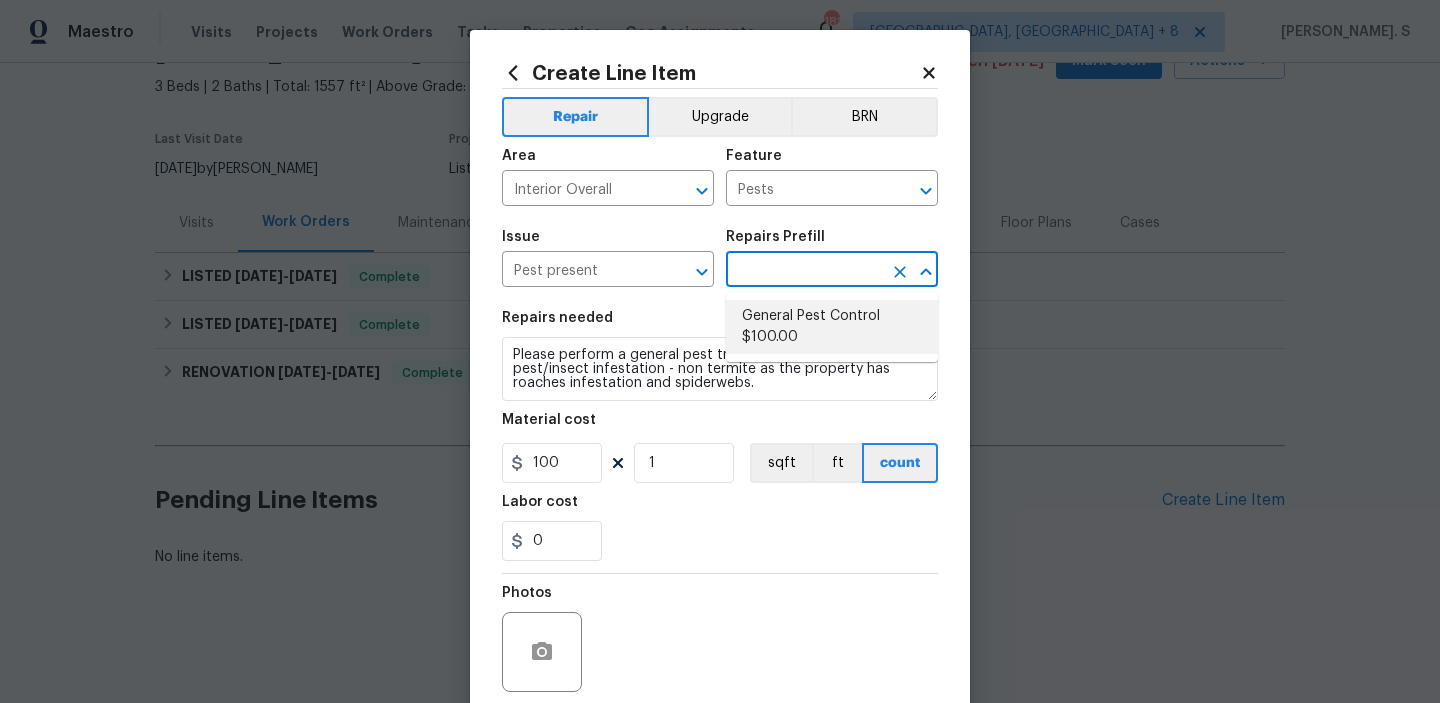 click on "General Pest Control $100.00" at bounding box center (832, 327) 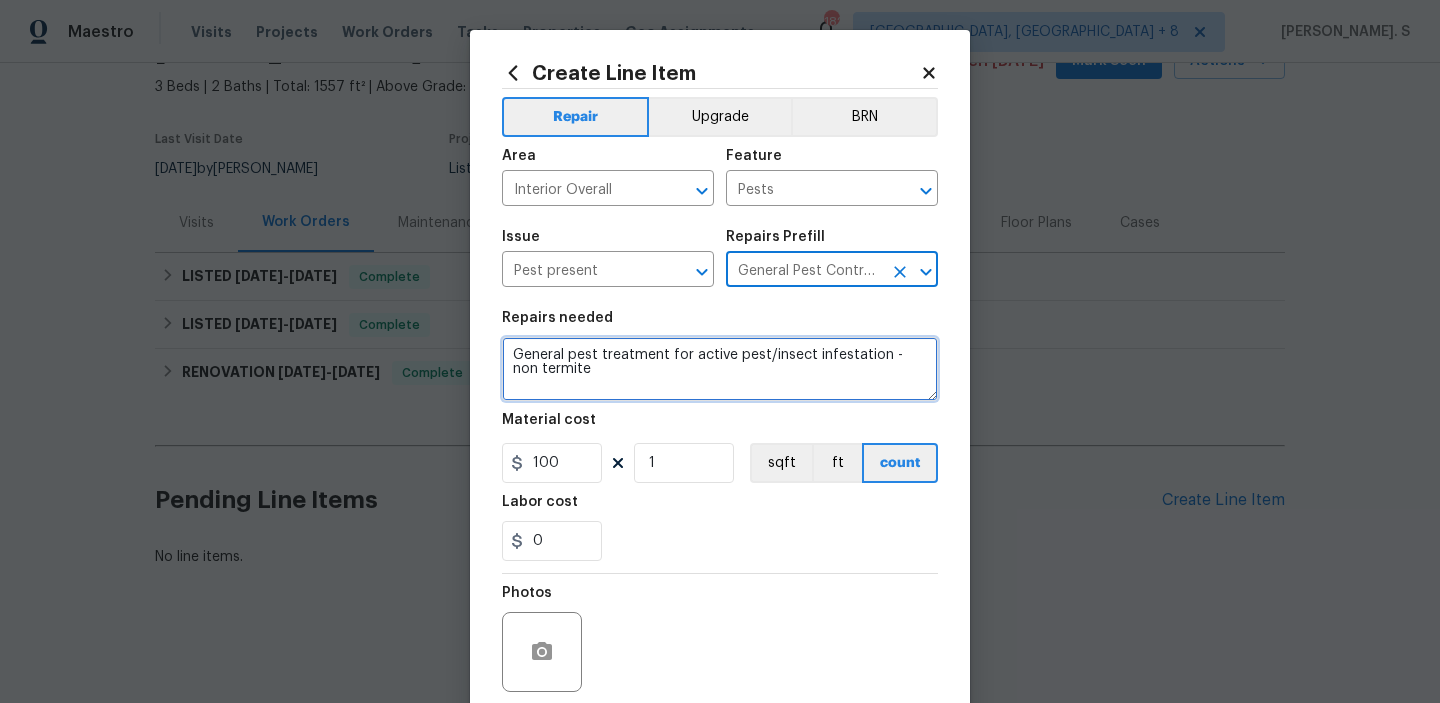 click on "General pest treatment for active pest/insect infestation - non termite" at bounding box center [720, 369] 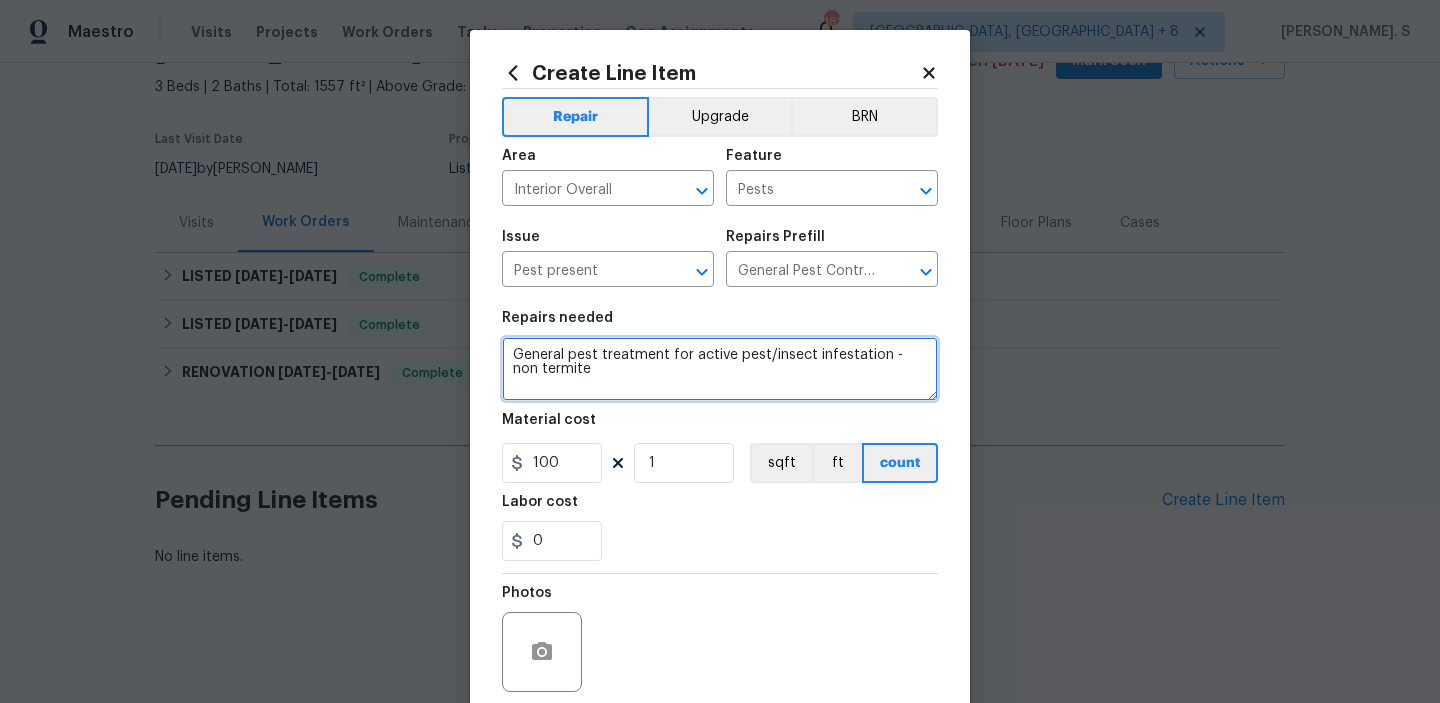 click on "General pest treatment for active pest/insect infestation - non termite" at bounding box center [720, 369] 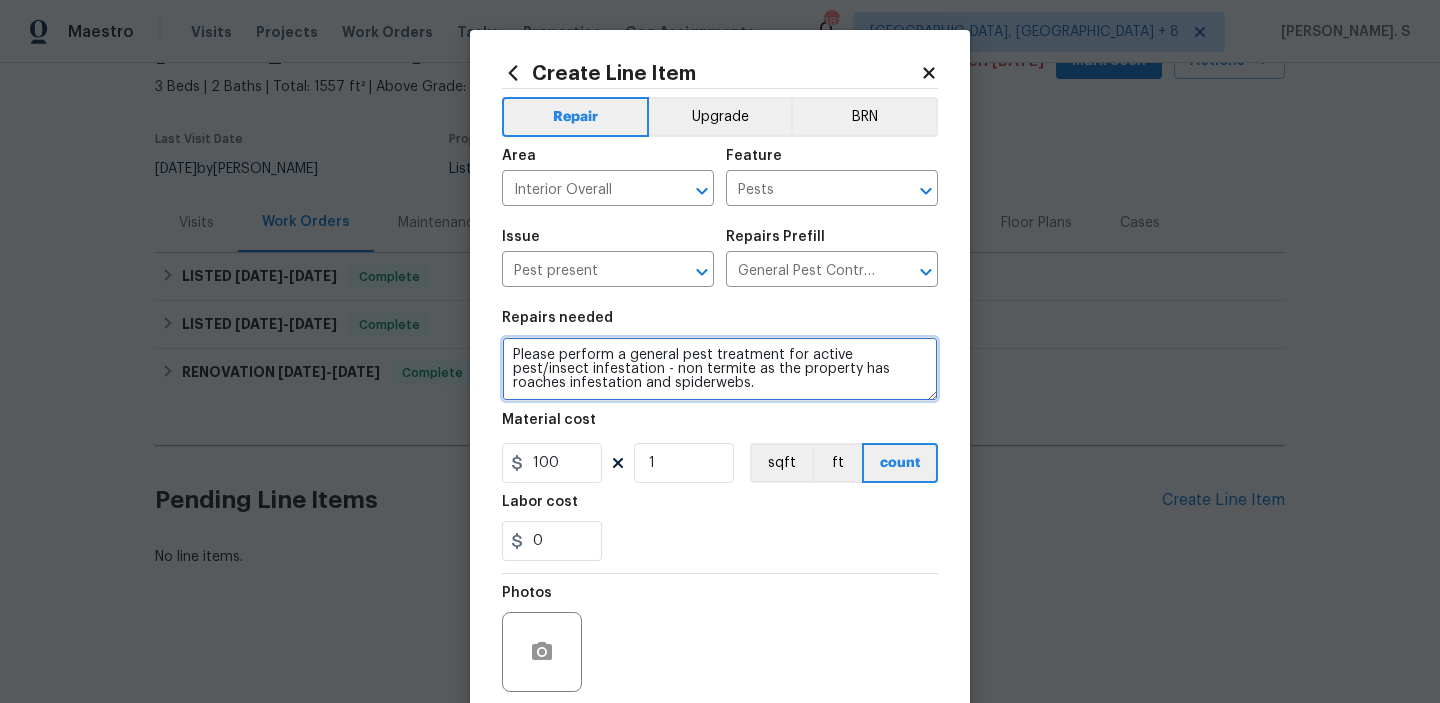 type on "Please perform a general pest treatment for active pest/insect infestation - non termite as the property has roaches infestation and spiderwebs." 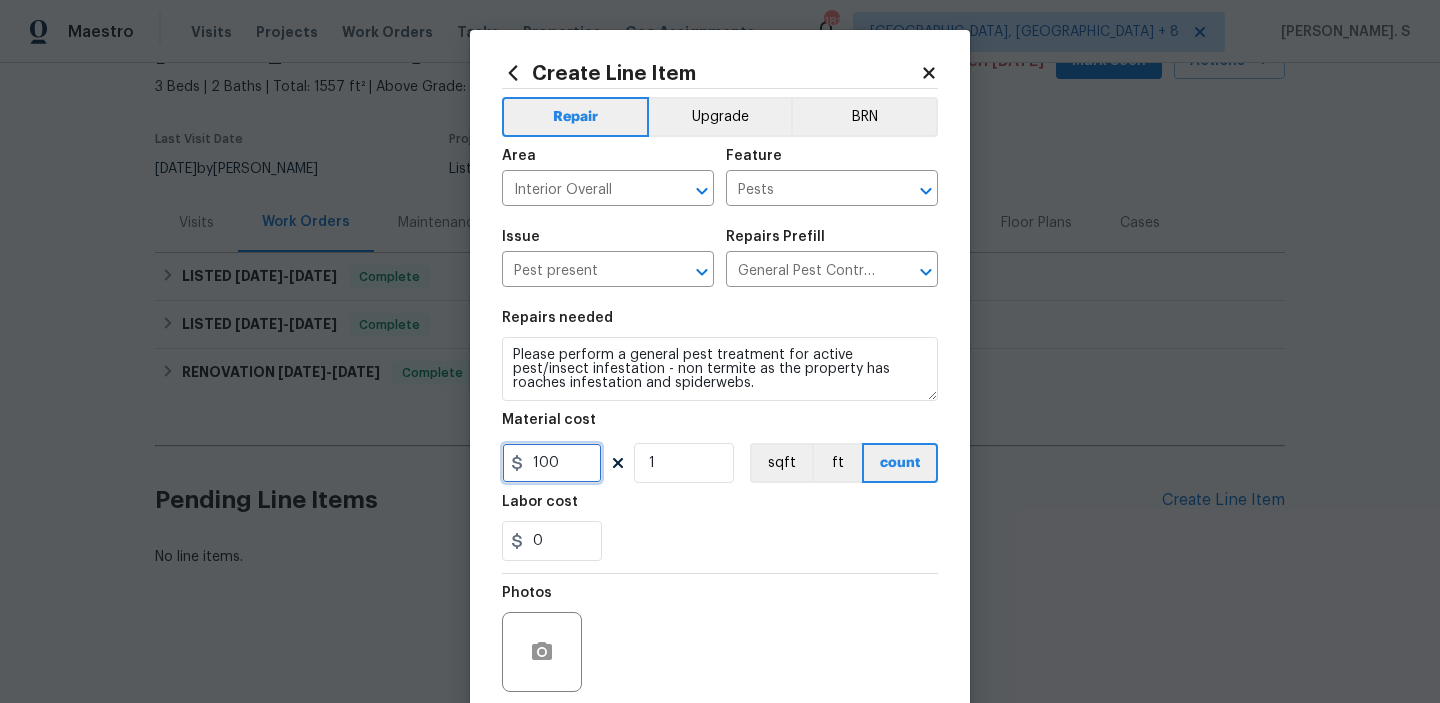 click on "100" at bounding box center [552, 463] 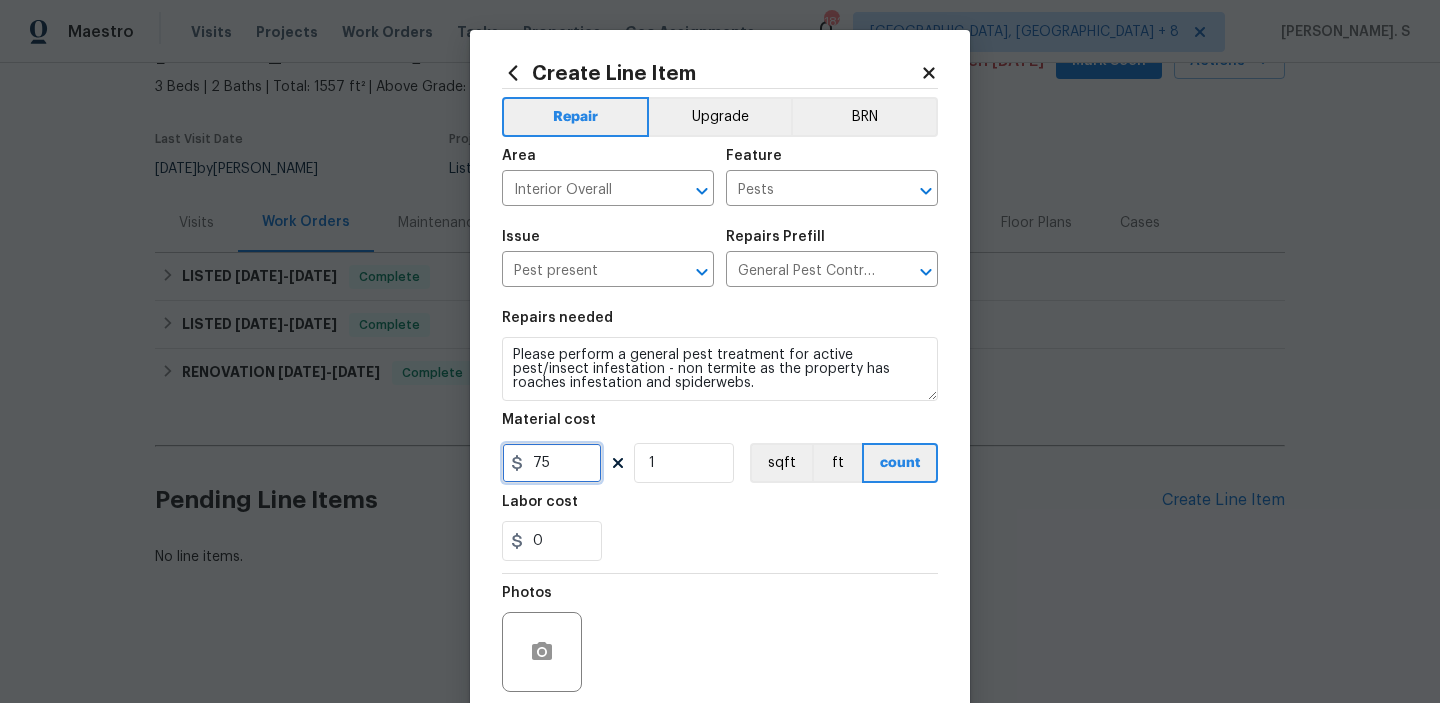 scroll, scrollTop: 159, scrollLeft: 0, axis: vertical 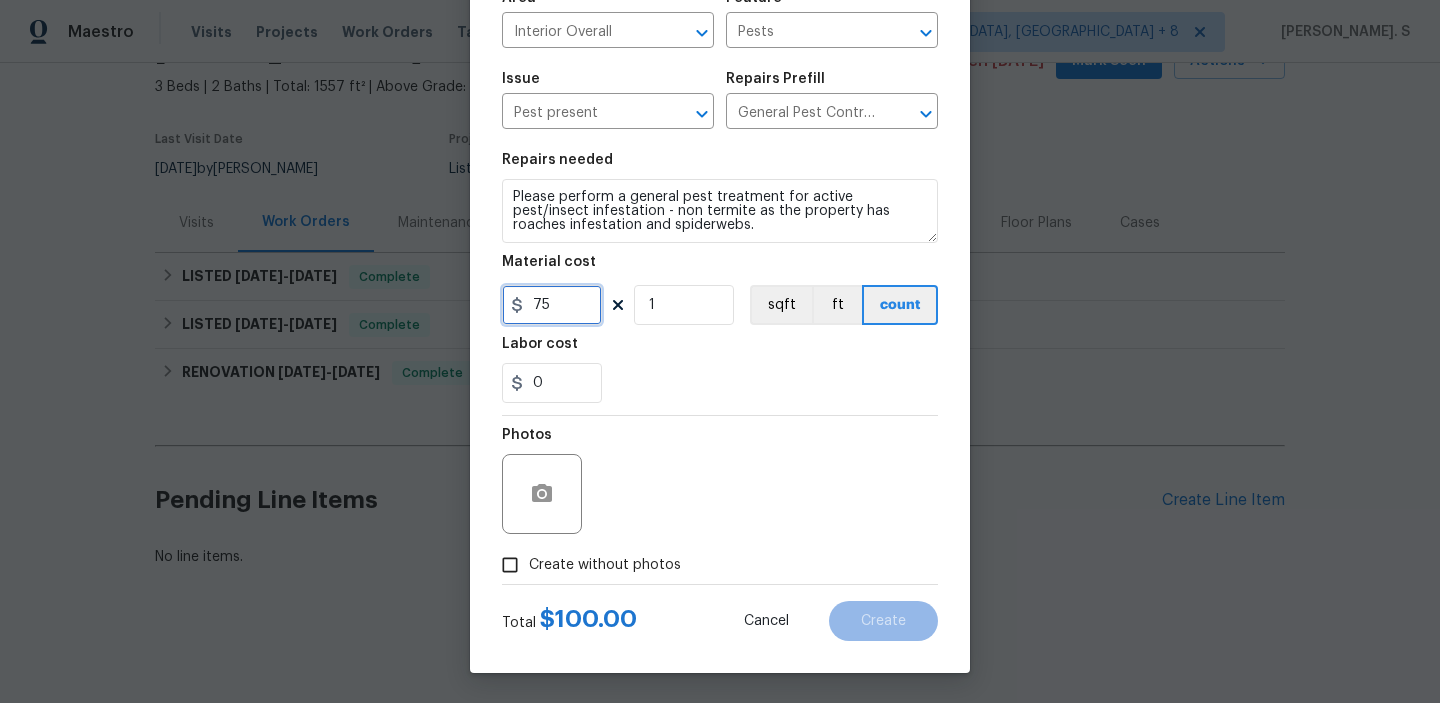 type on "75" 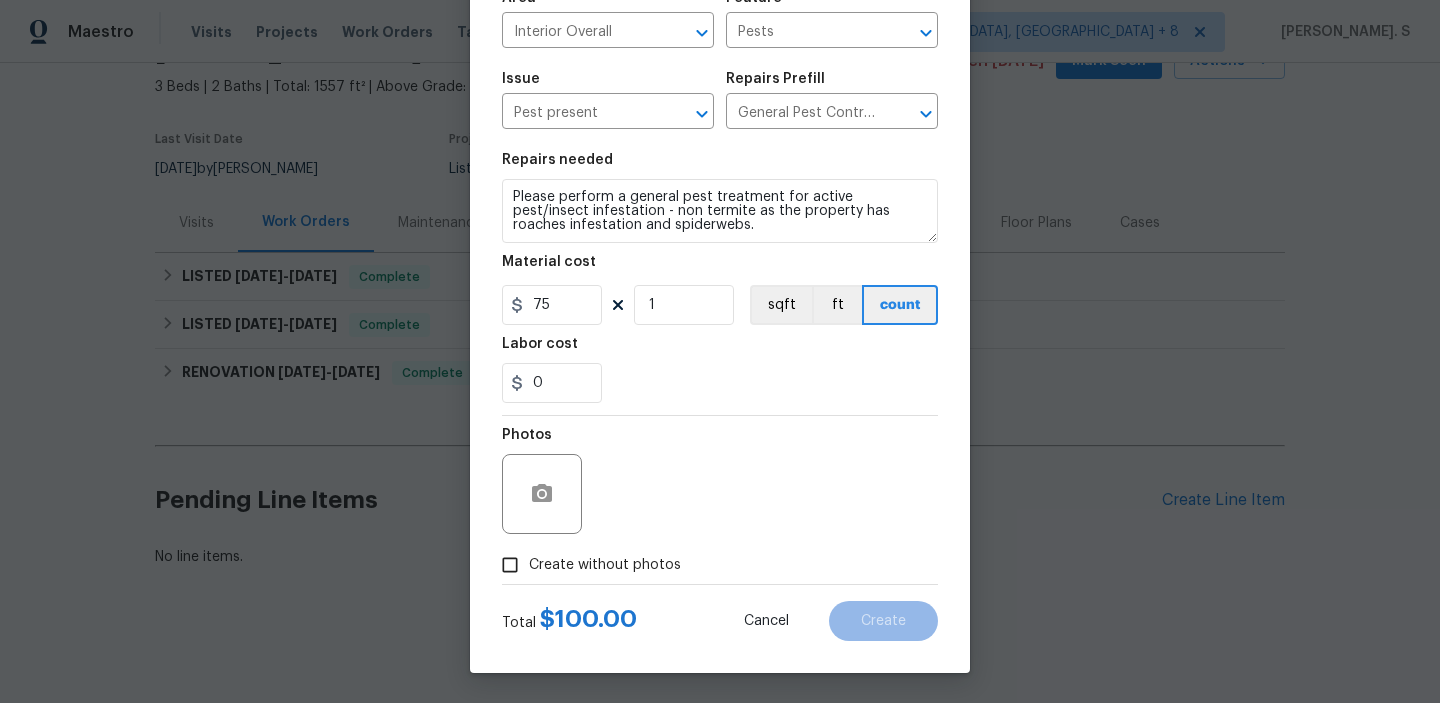 click on "Create without photos" at bounding box center [586, 565] 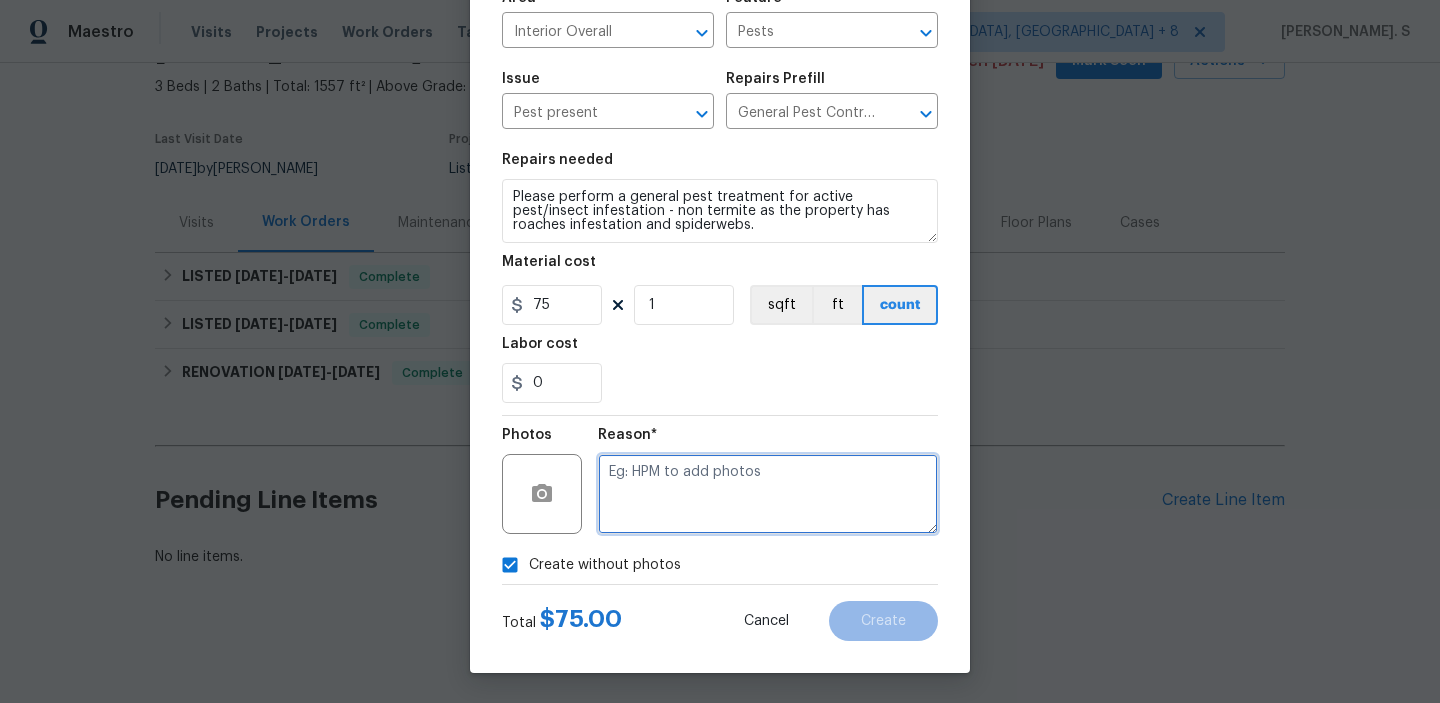 click at bounding box center [768, 494] 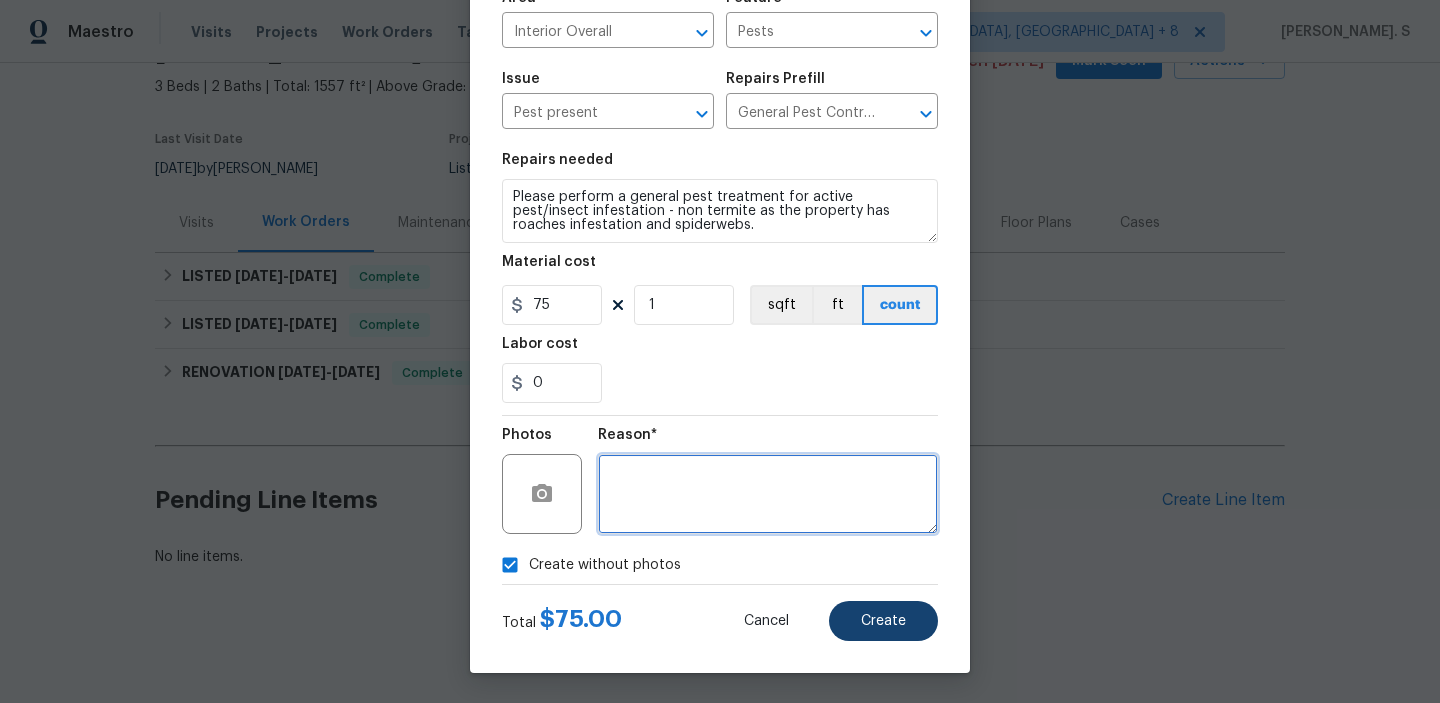 type 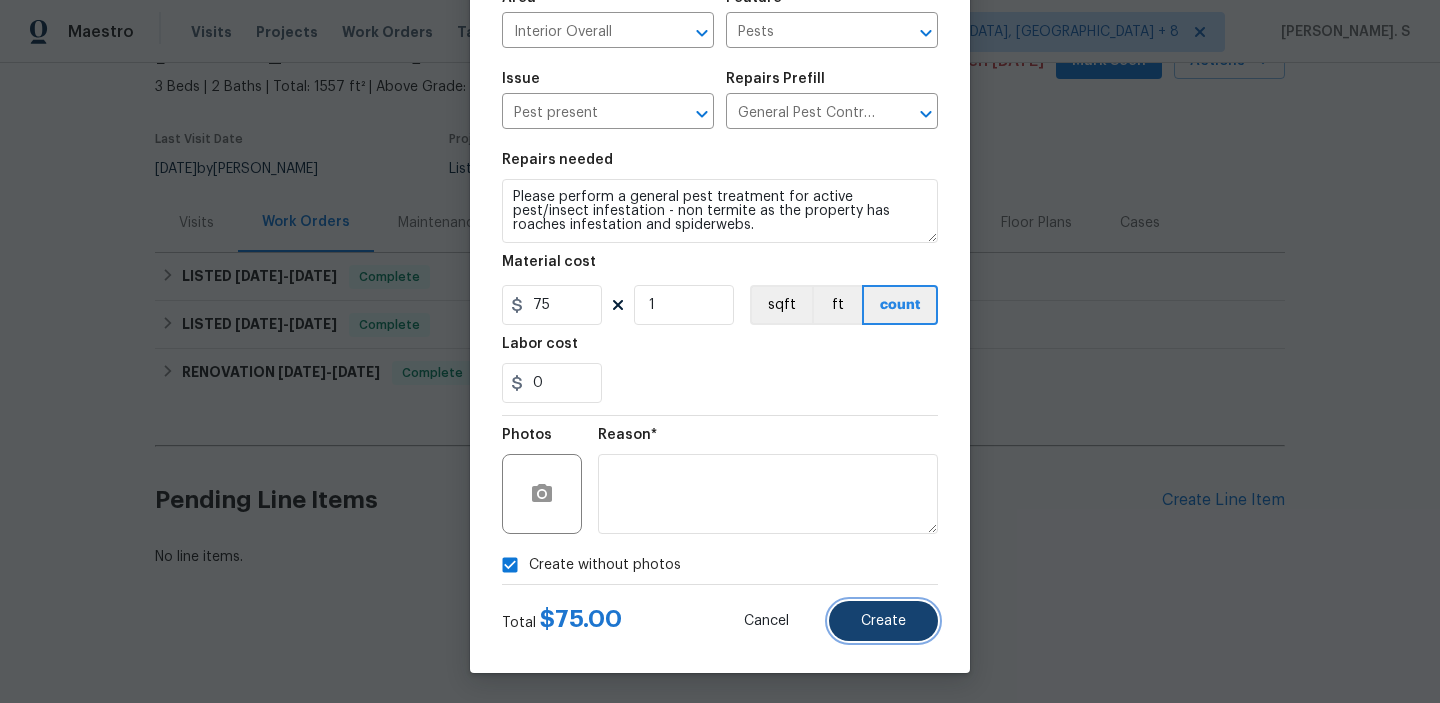 click on "Create" at bounding box center (883, 621) 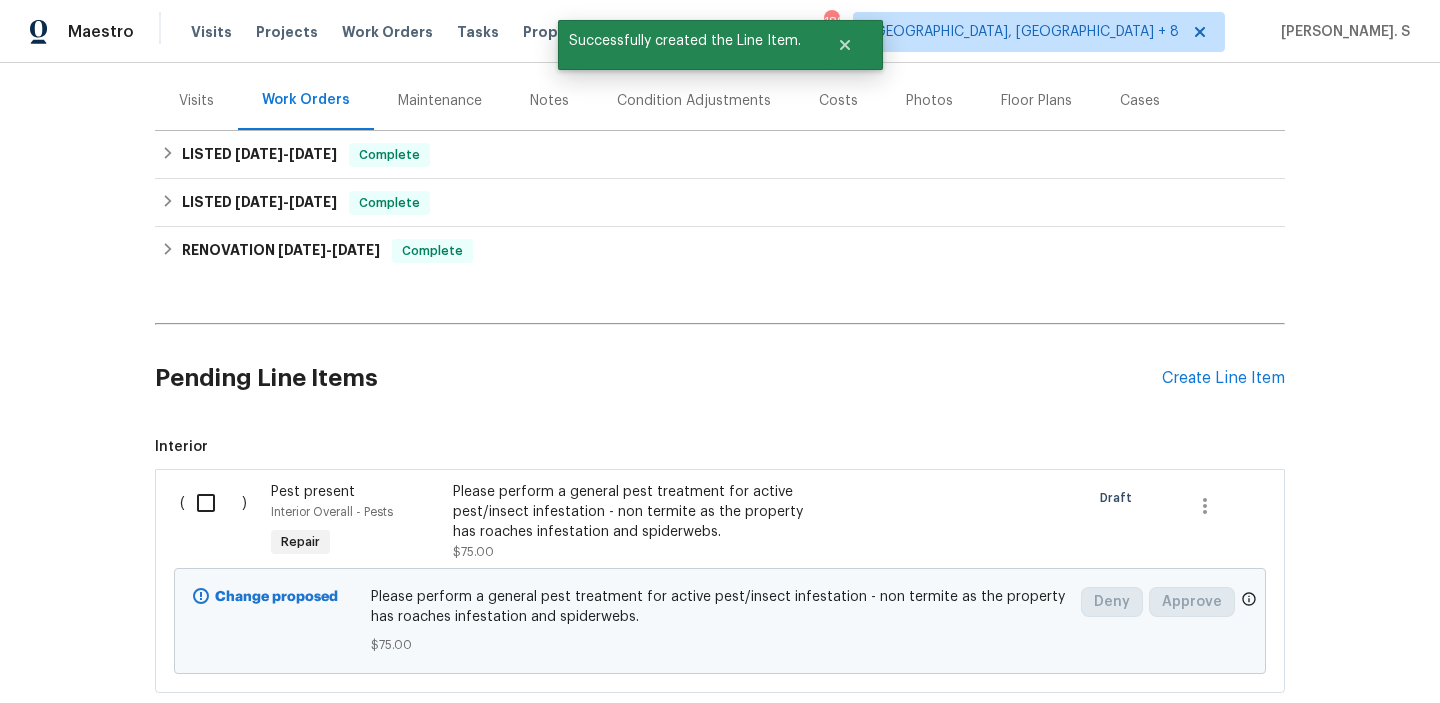 scroll, scrollTop: 263, scrollLeft: 0, axis: vertical 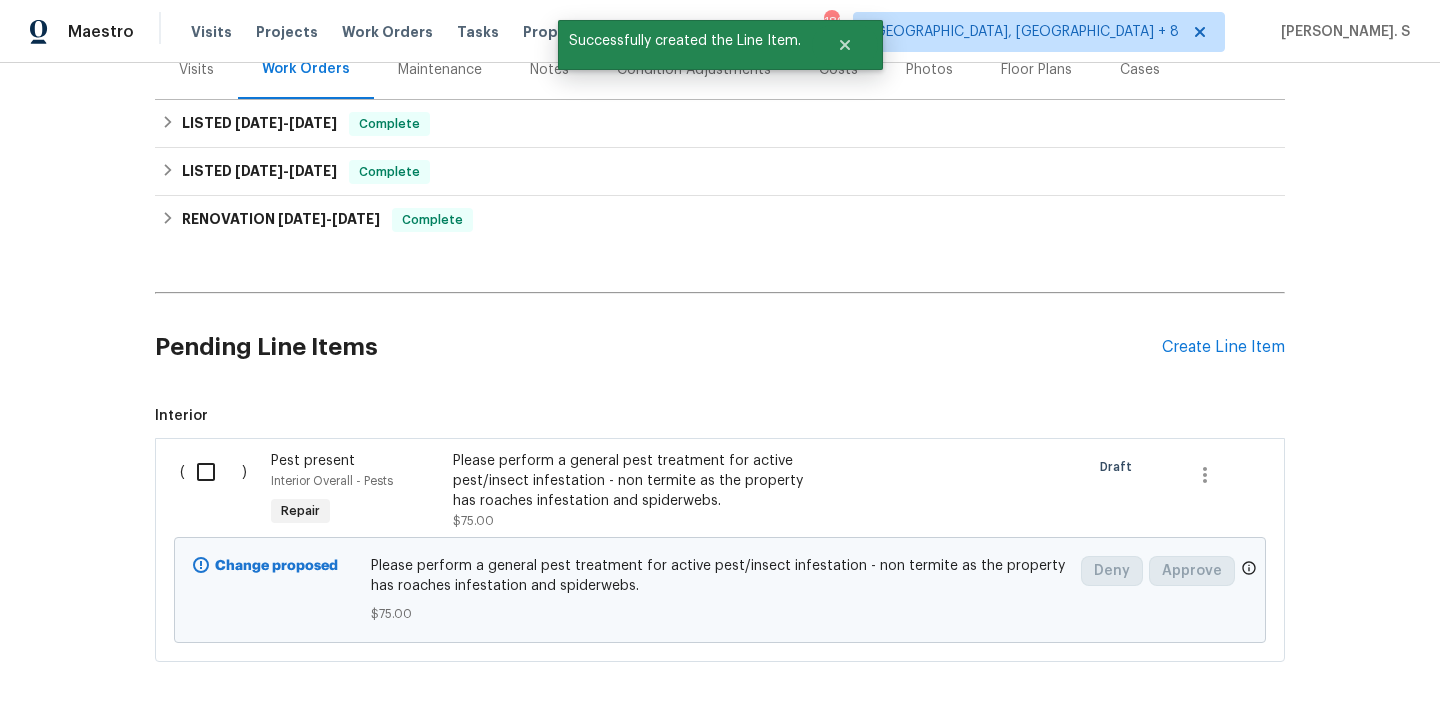 click at bounding box center (213, 472) 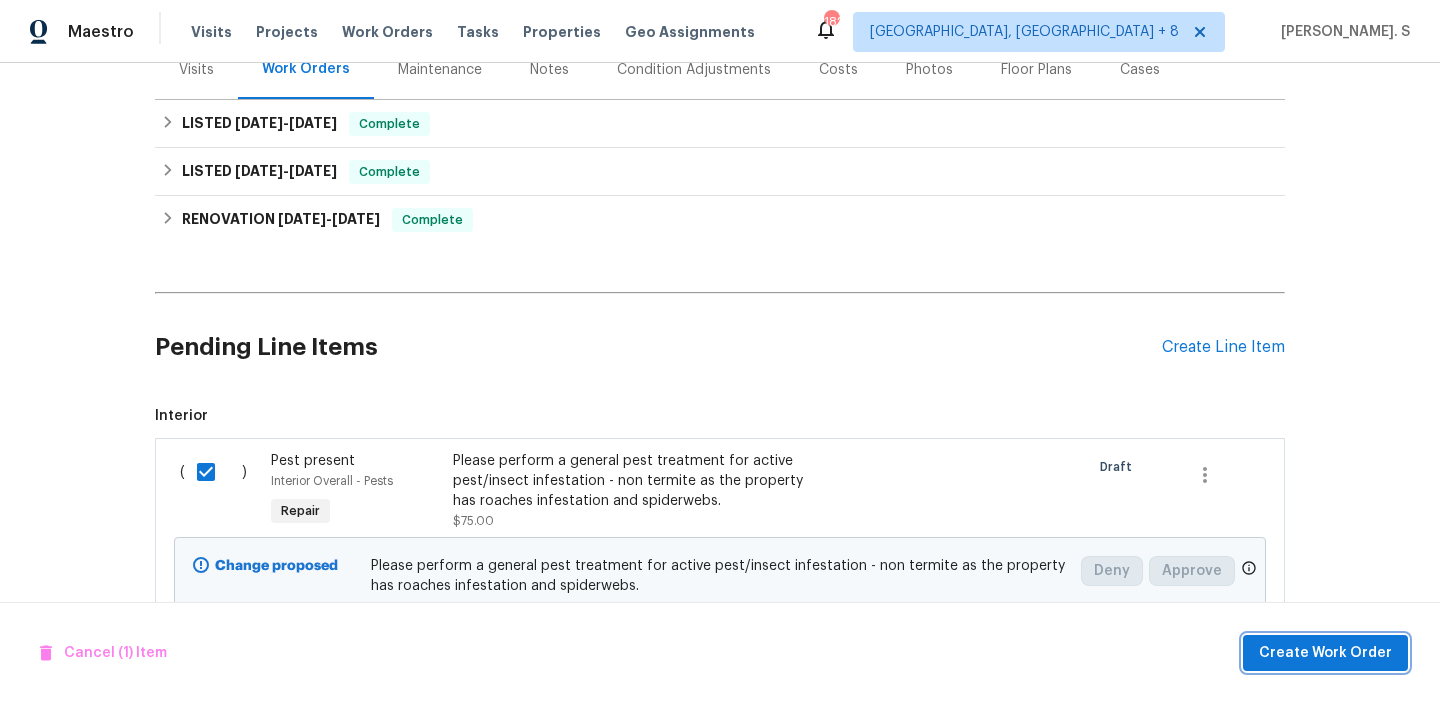 click on "Create Work Order" at bounding box center (1325, 653) 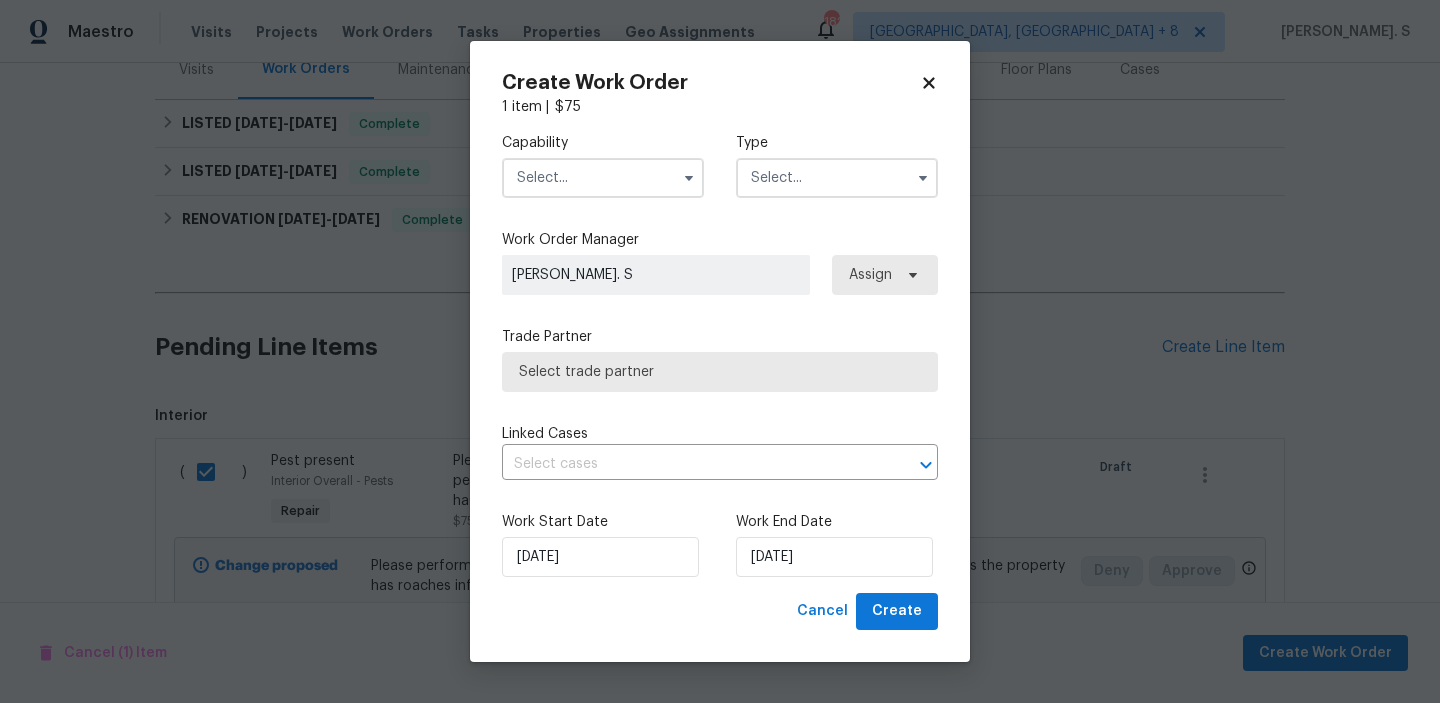 click on "Capability" at bounding box center [603, 143] 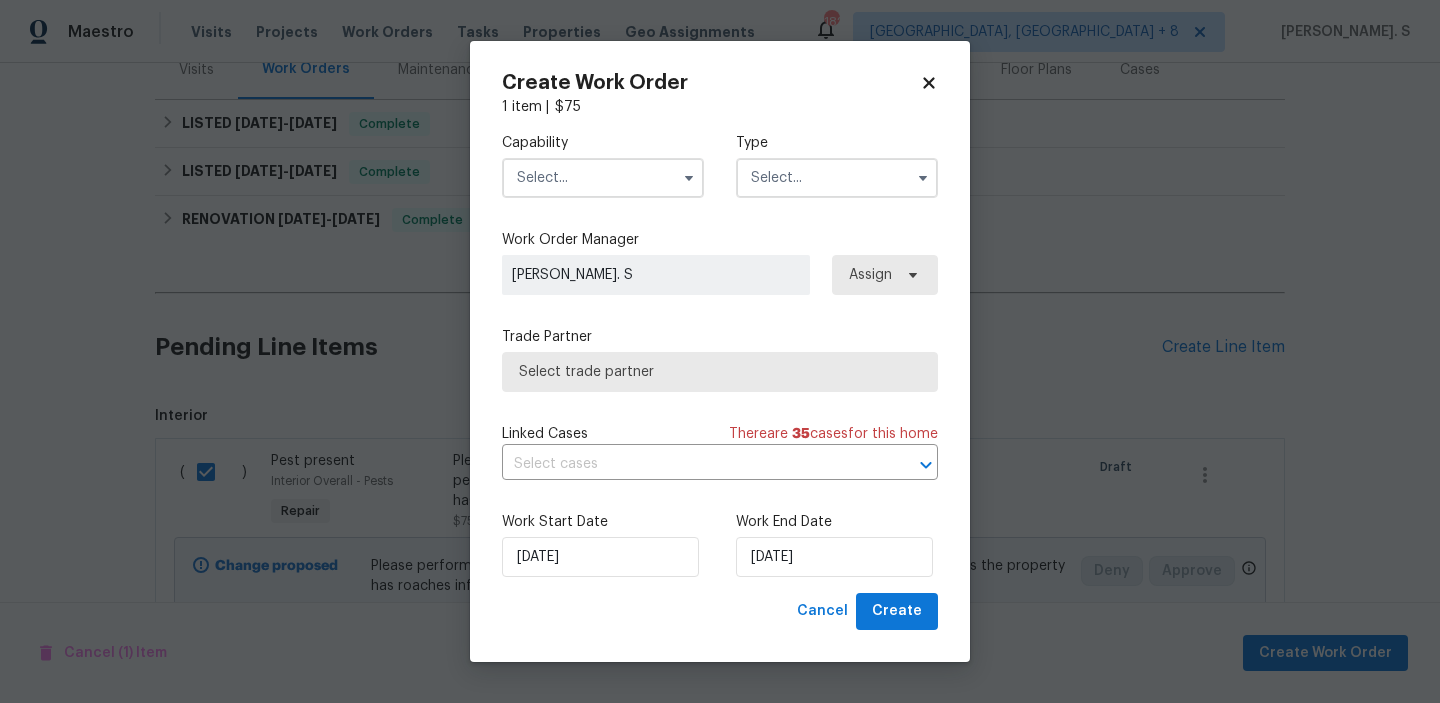 click at bounding box center [603, 178] 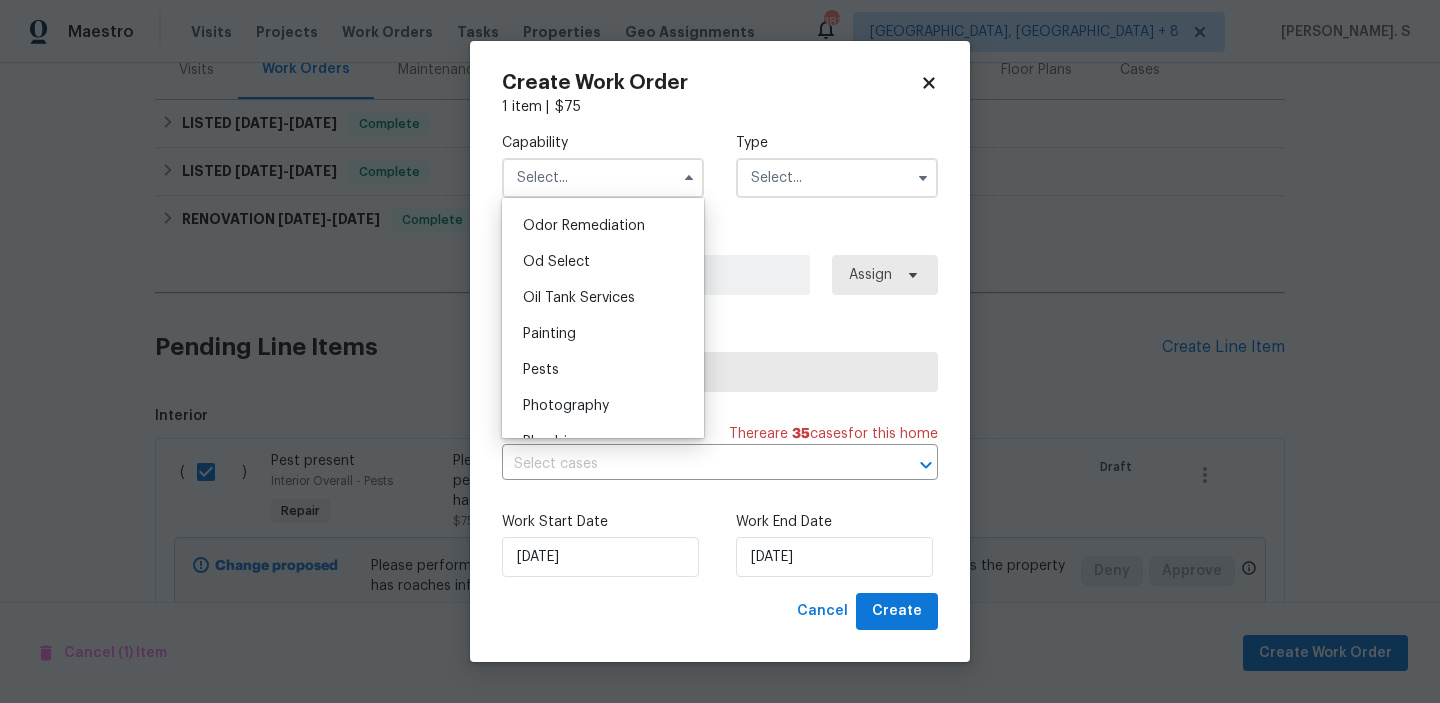 scroll, scrollTop: 1589, scrollLeft: 0, axis: vertical 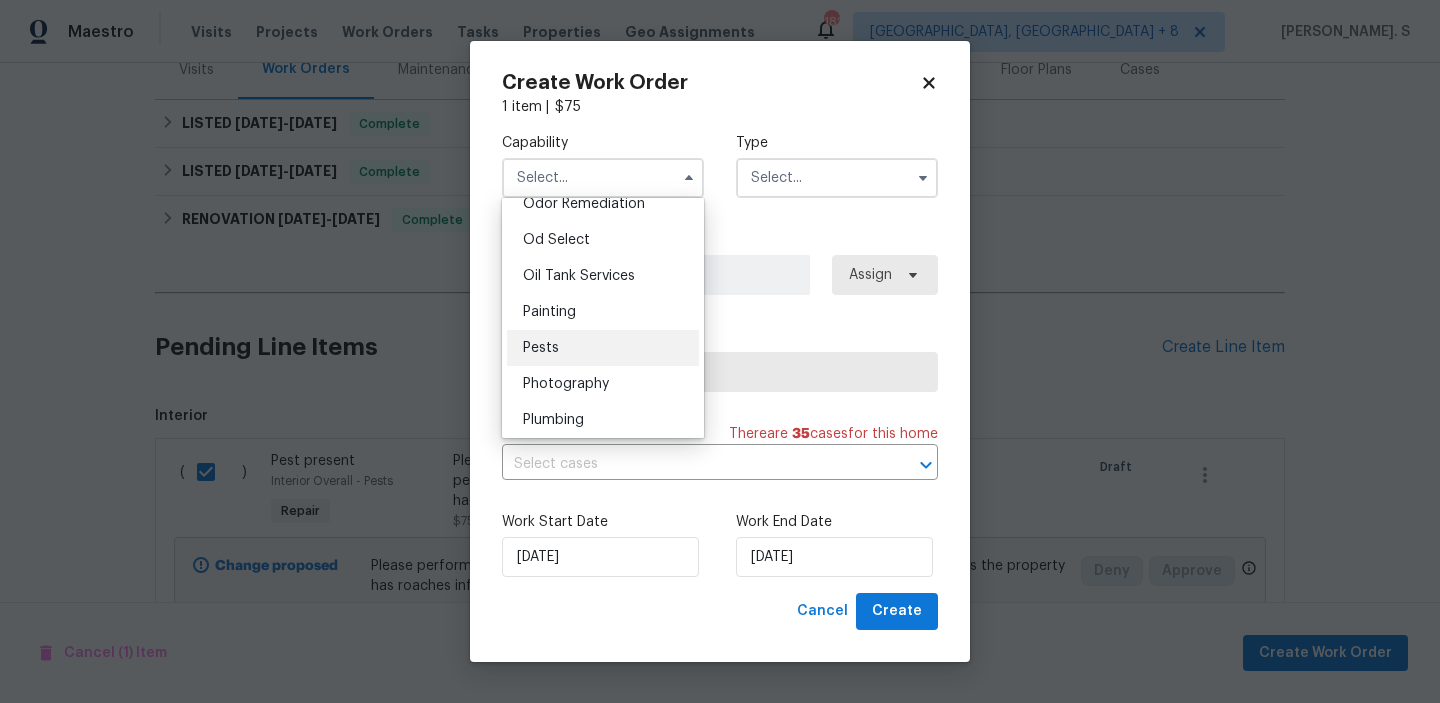 click on "Pests" at bounding box center (603, 348) 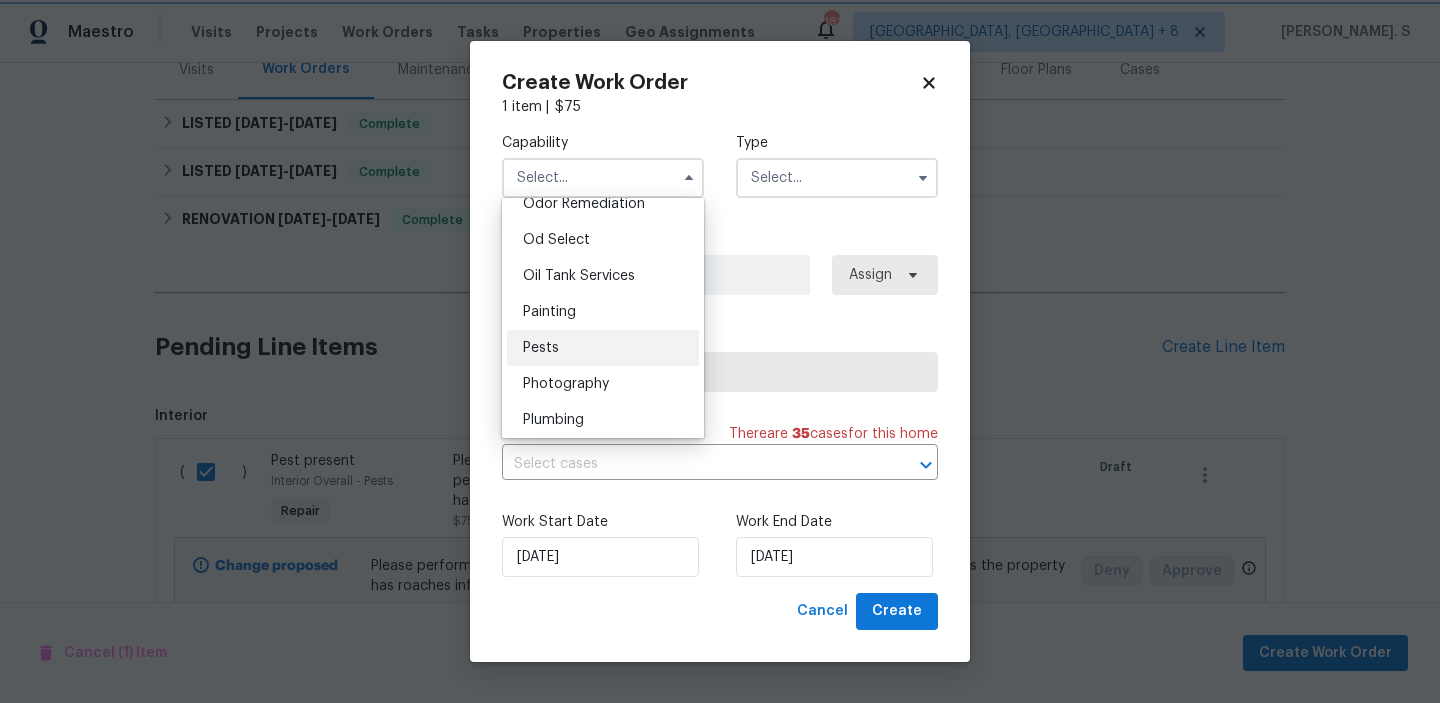 type on "Pests" 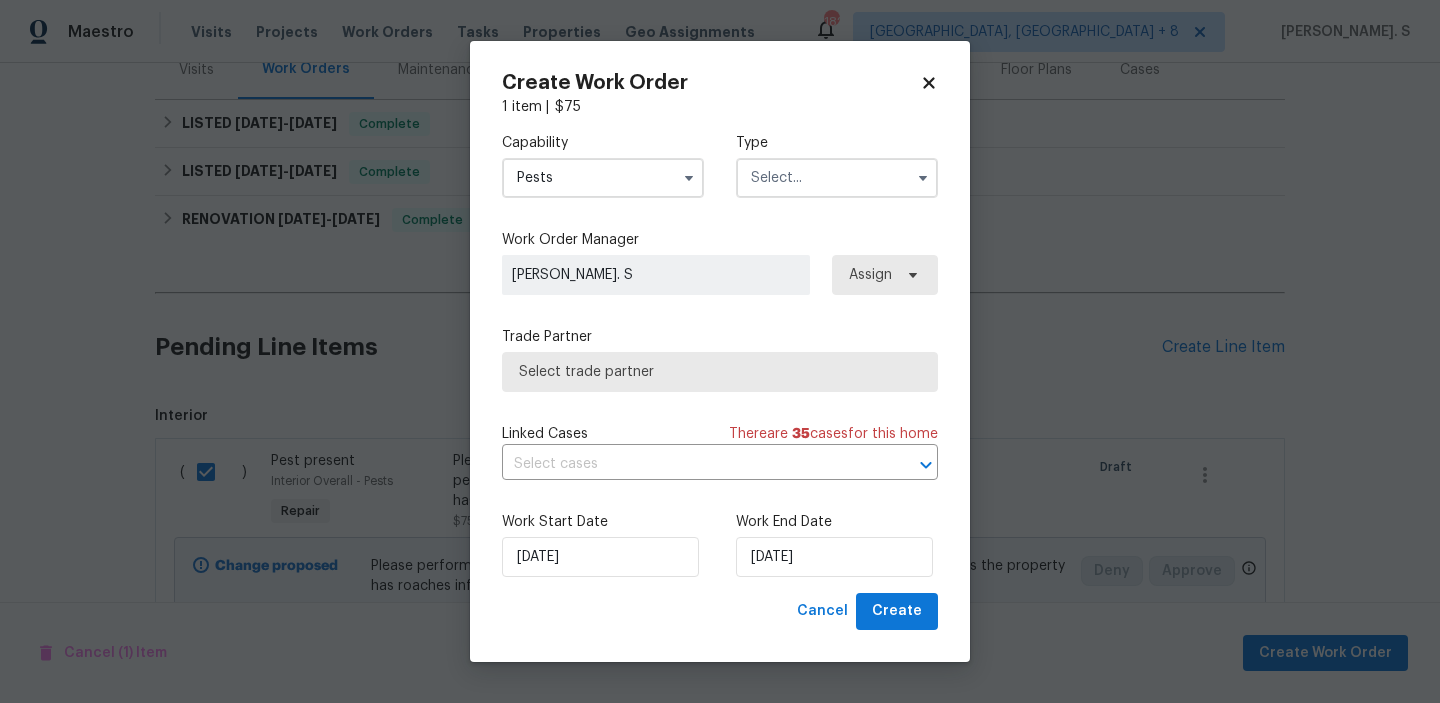 click at bounding box center (837, 178) 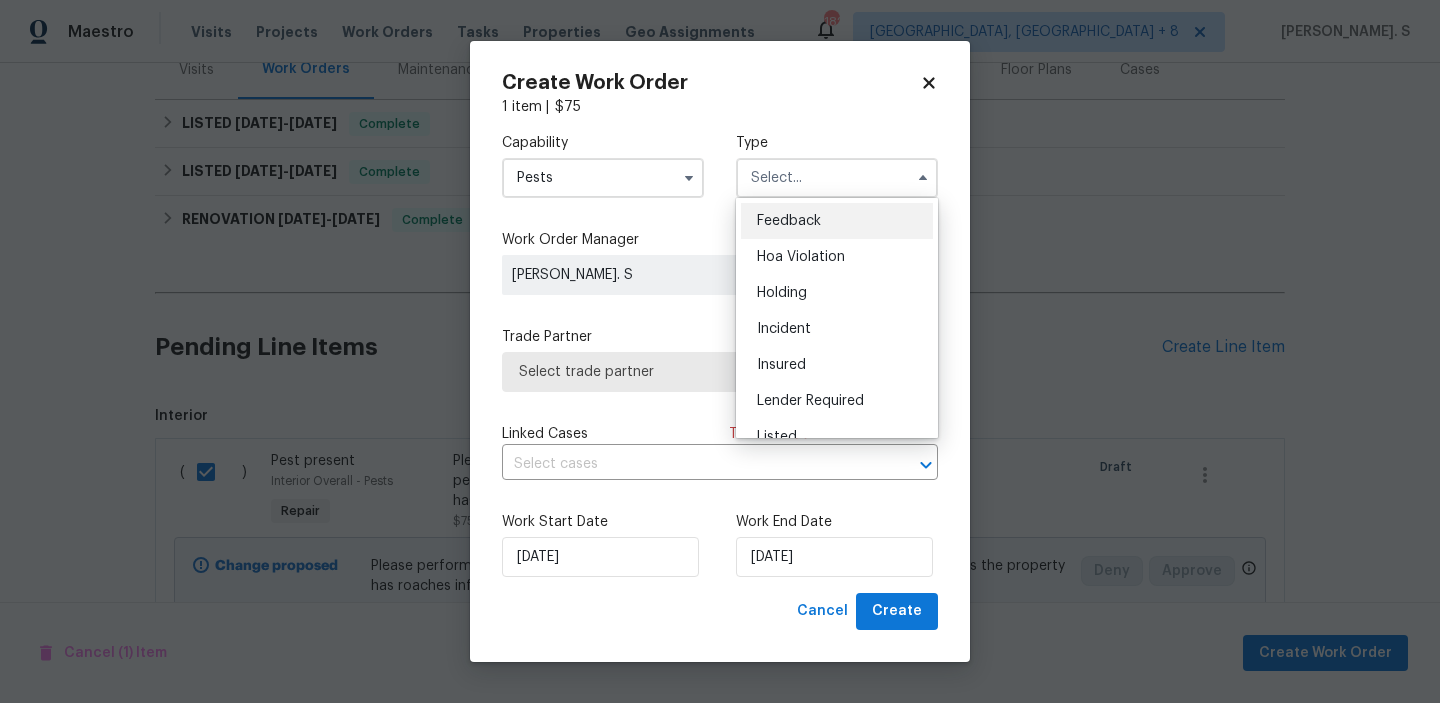 click on "Feedback" at bounding box center (837, 221) 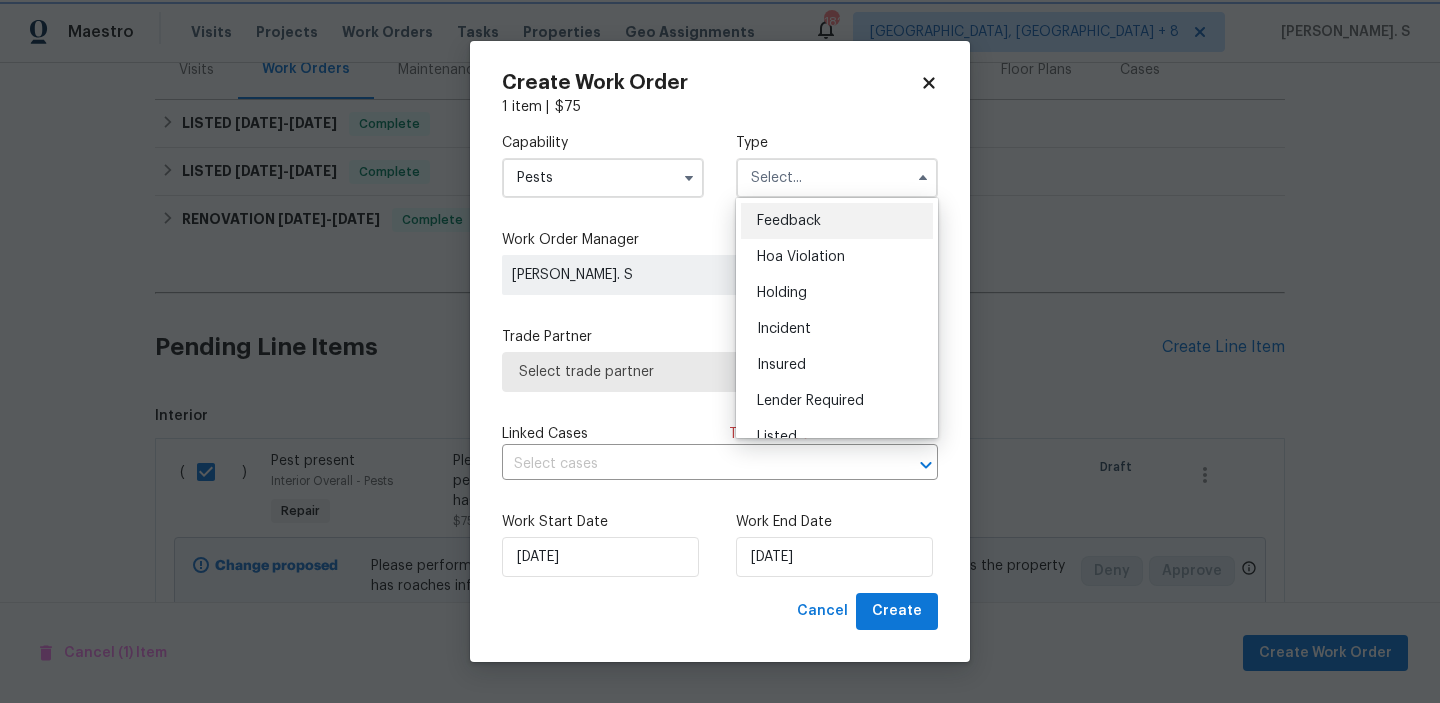 type on "Feedback" 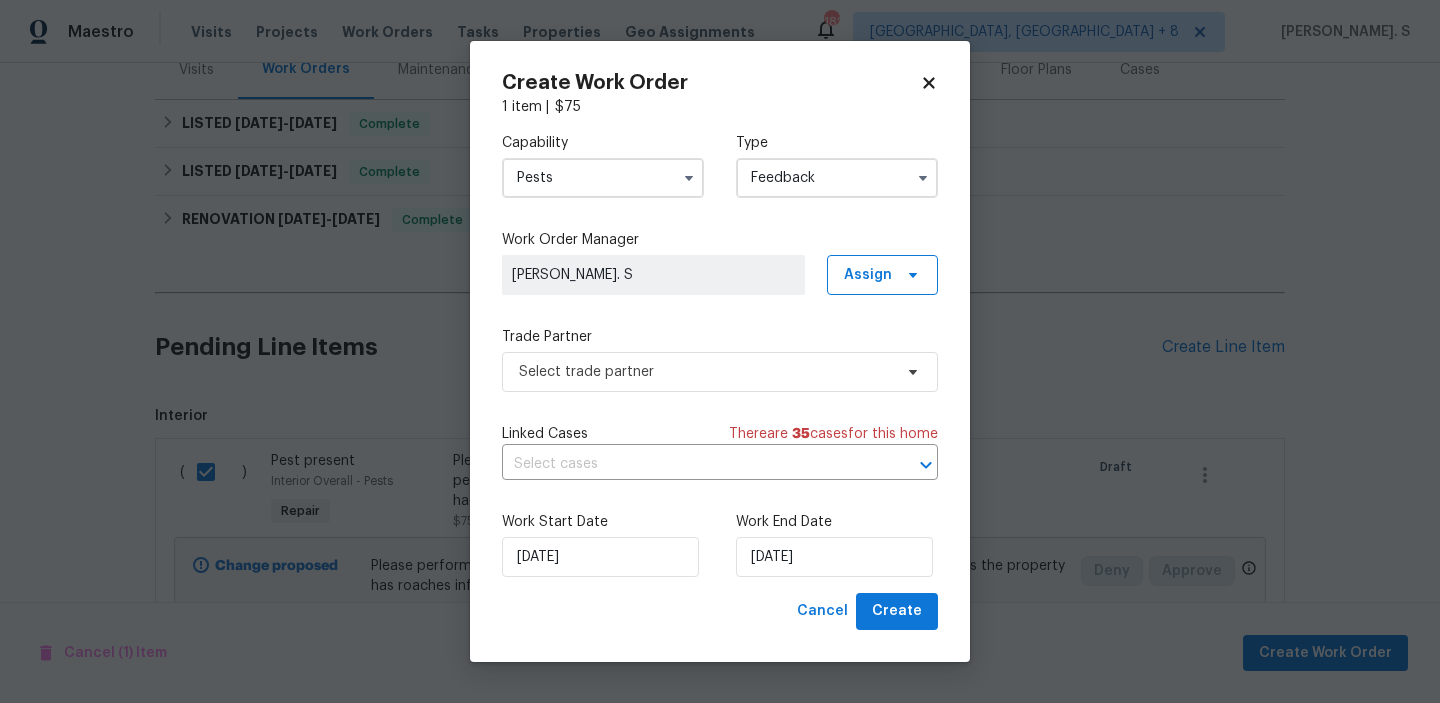 click on "Capability   Pests Type   Feedback Work Order Manager   Glory Joyce. S Assign Trade Partner   Select trade partner Linked Cases There  are   35  case s  for this home   ​ Work Start Date   7/9/2025 Work End Date   7/9/2025" at bounding box center (720, 355) 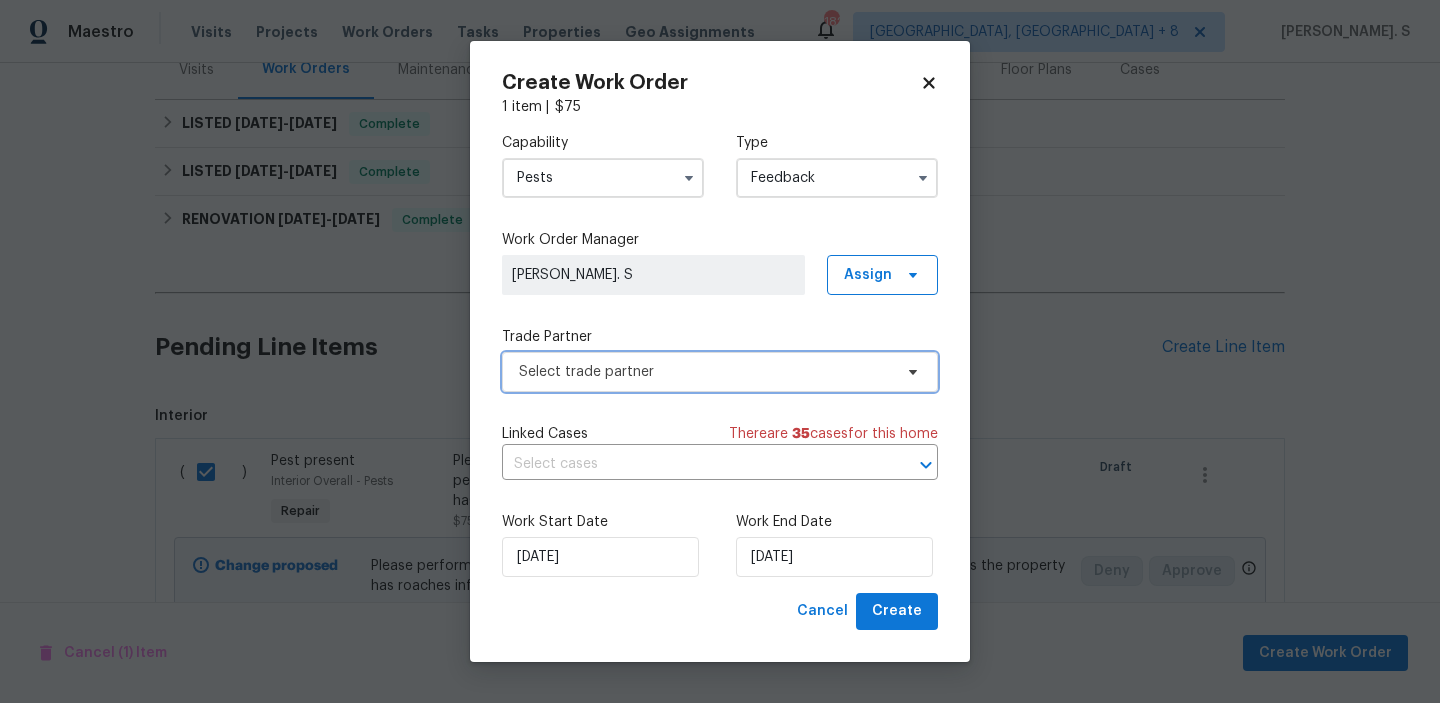 click on "Select trade partner" at bounding box center [720, 372] 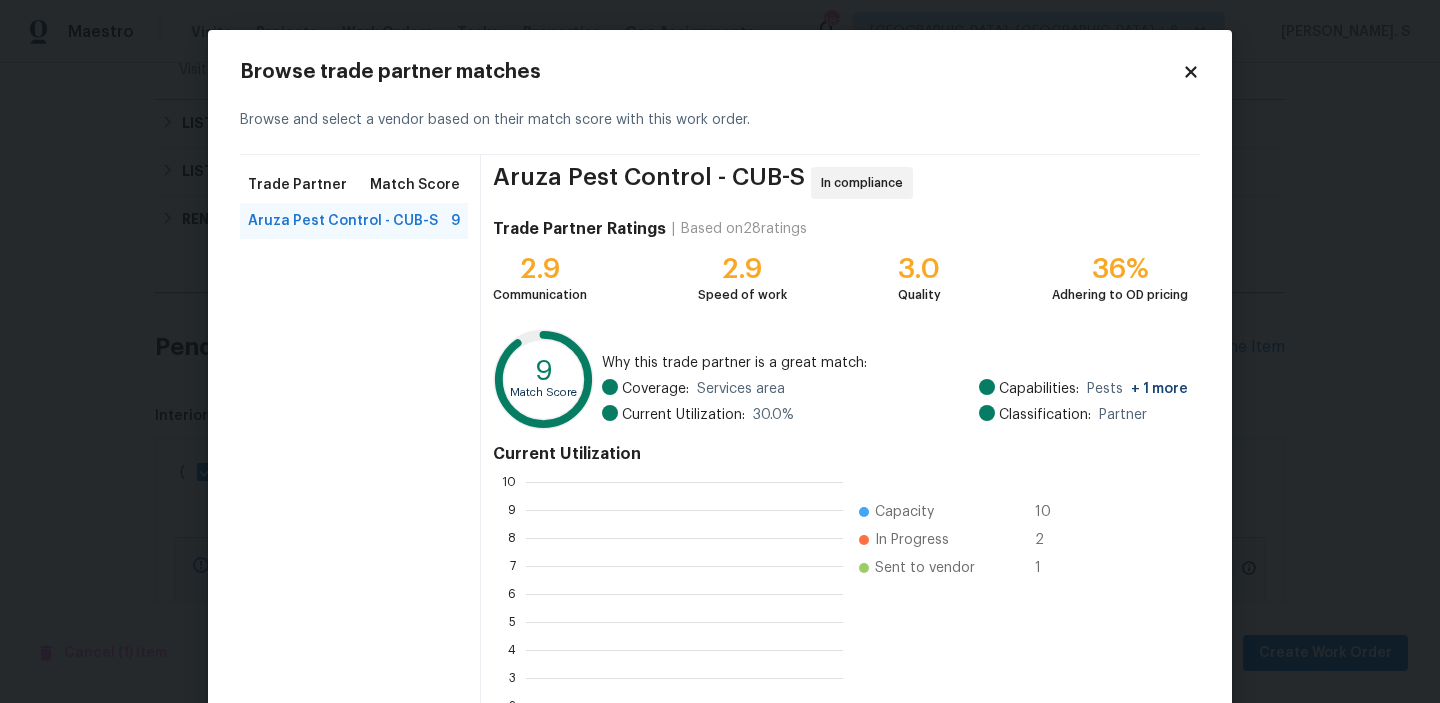 scroll, scrollTop: 2, scrollLeft: 2, axis: both 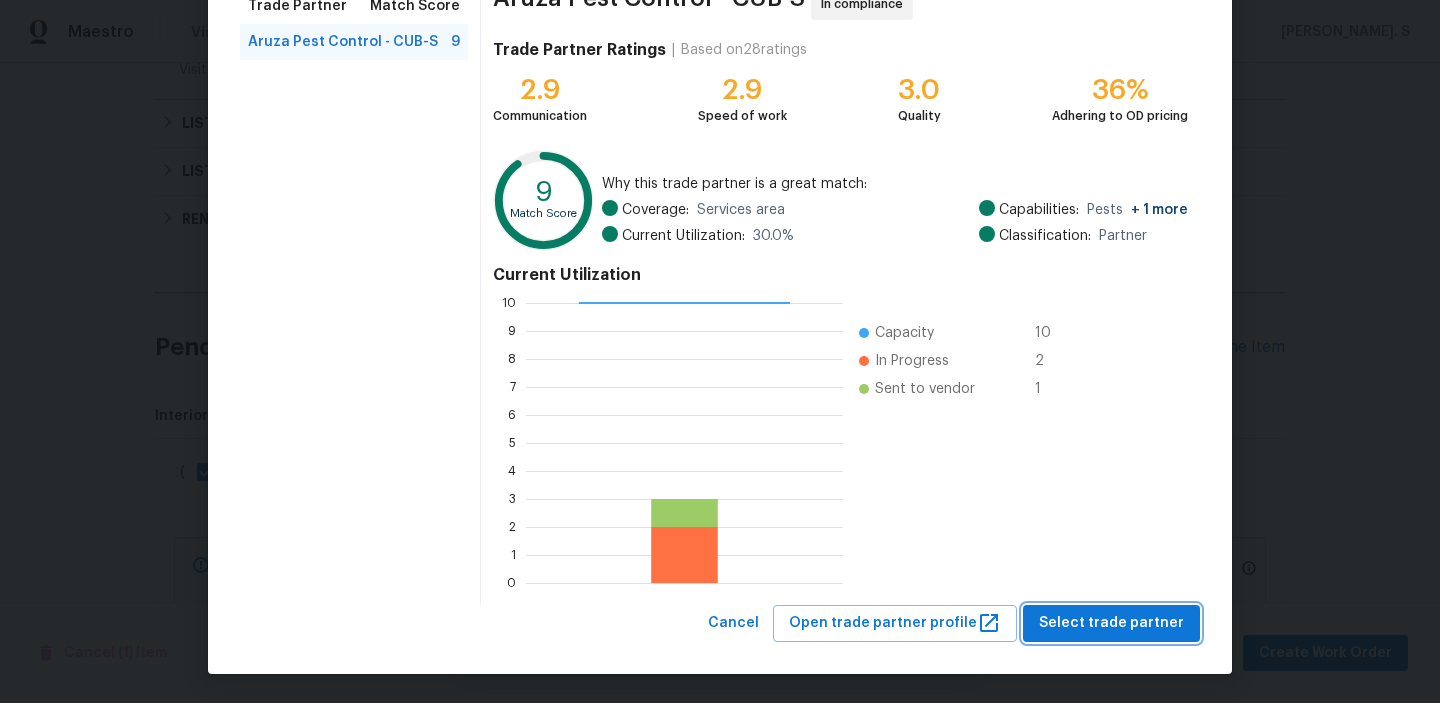 click on "Select trade partner" at bounding box center (1111, 623) 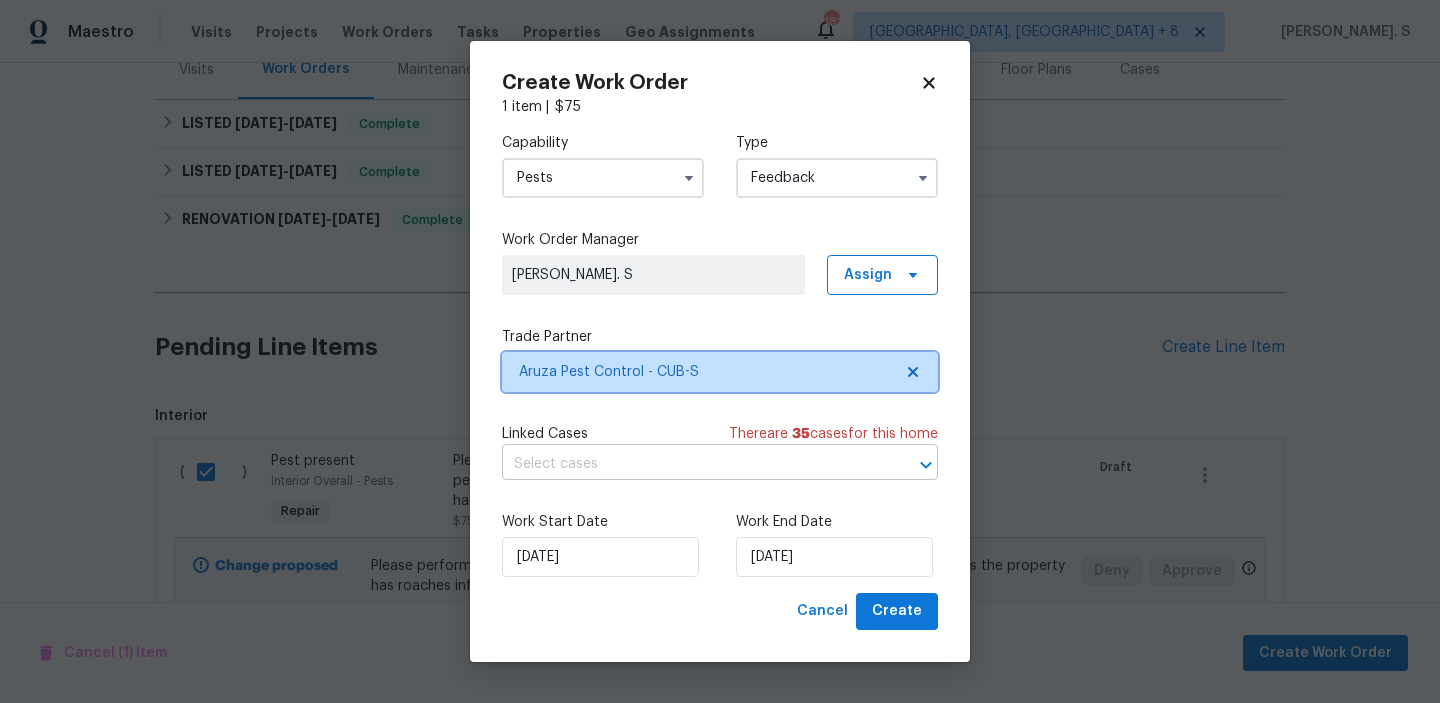 scroll, scrollTop: 0, scrollLeft: 0, axis: both 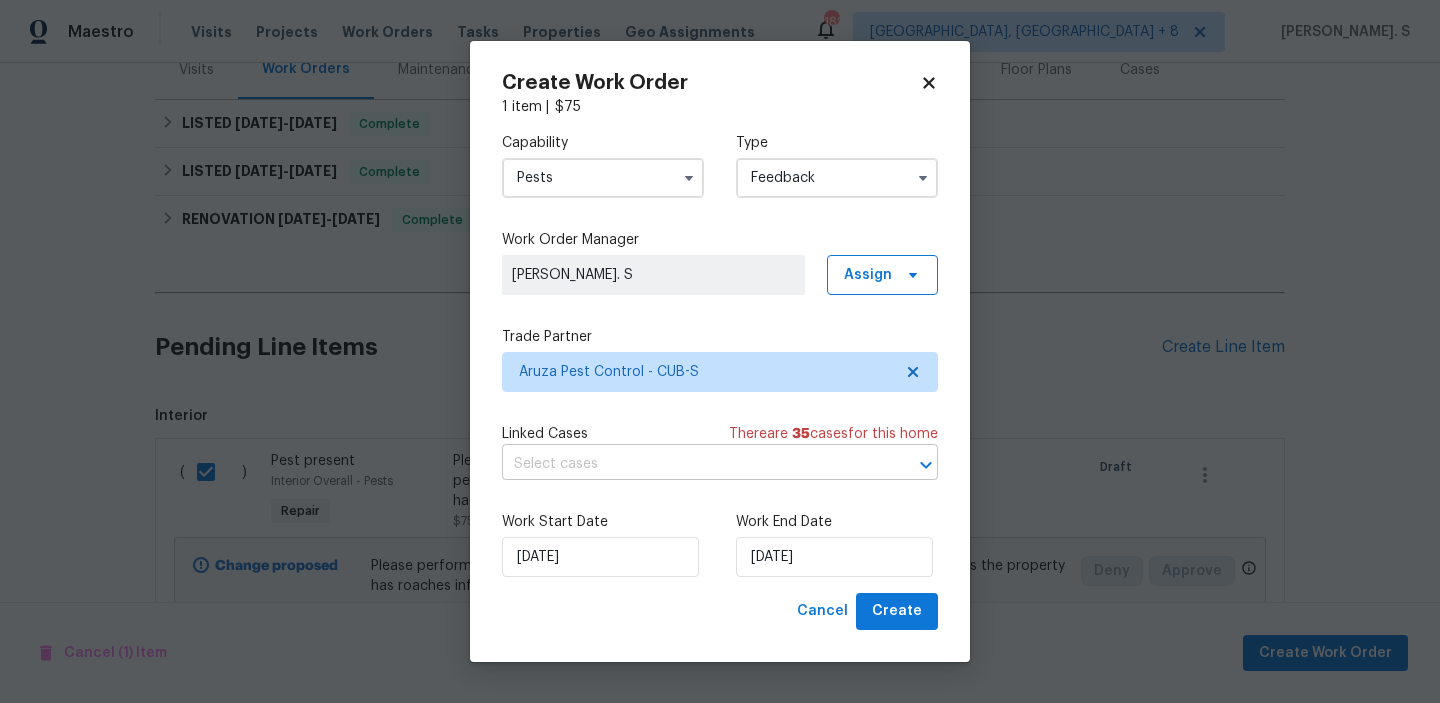 click at bounding box center (692, 464) 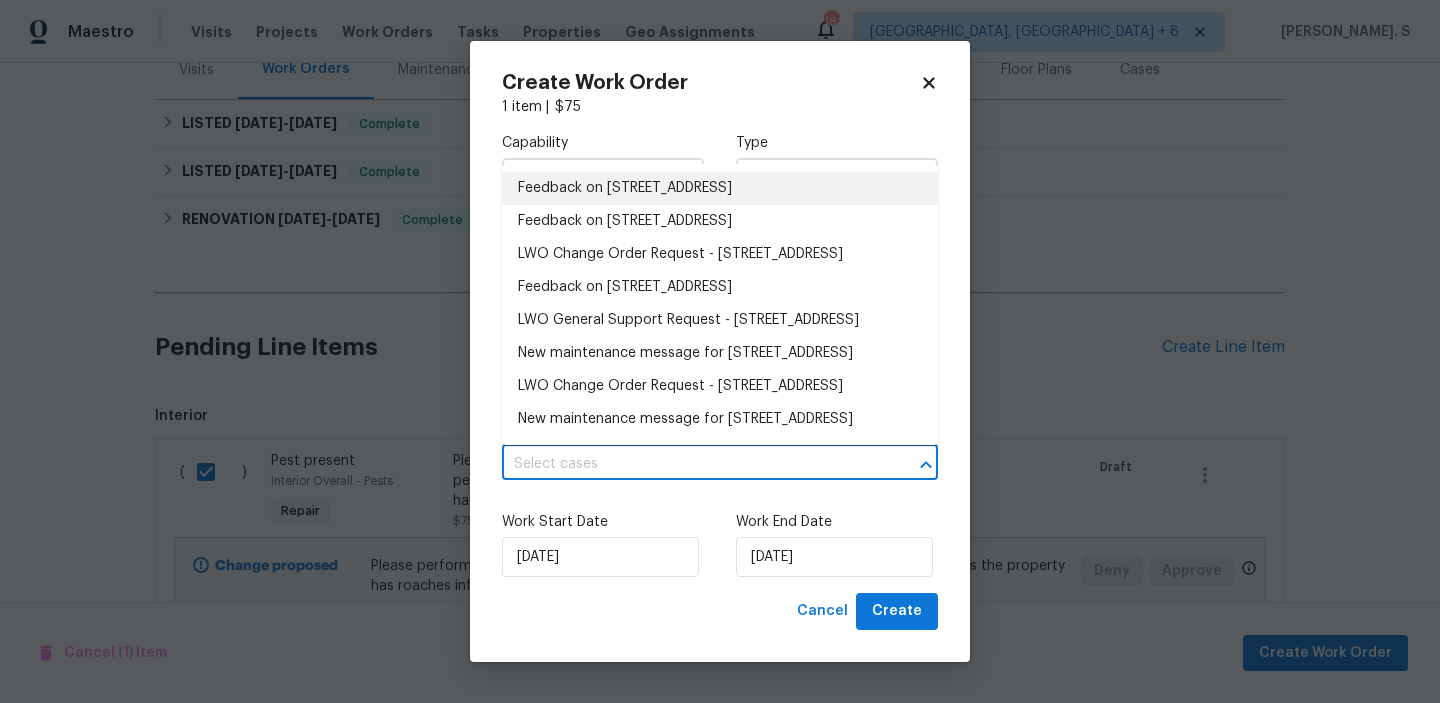 click on "Feedback on 457 Kingshead Ct, Irmo, SC 29063" at bounding box center (720, 188) 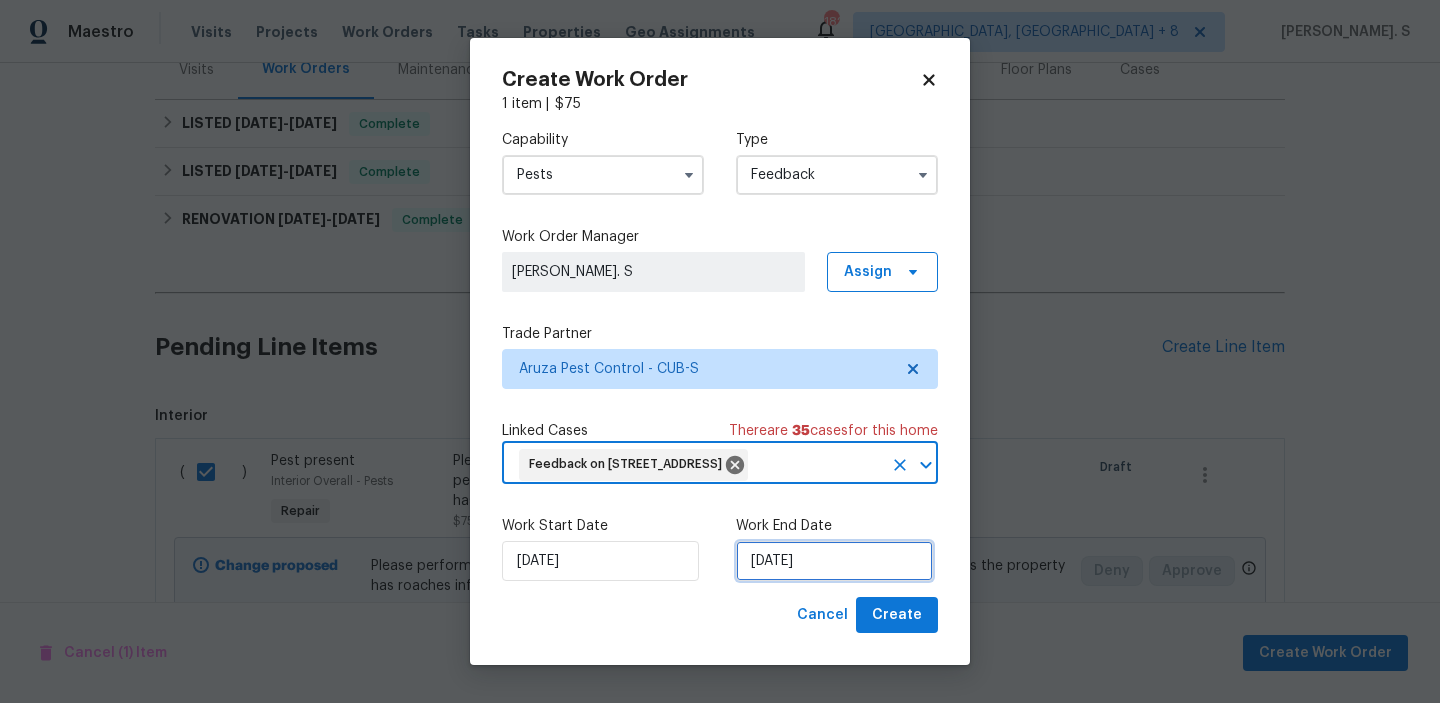 click on "7/9/2025" at bounding box center (834, 561) 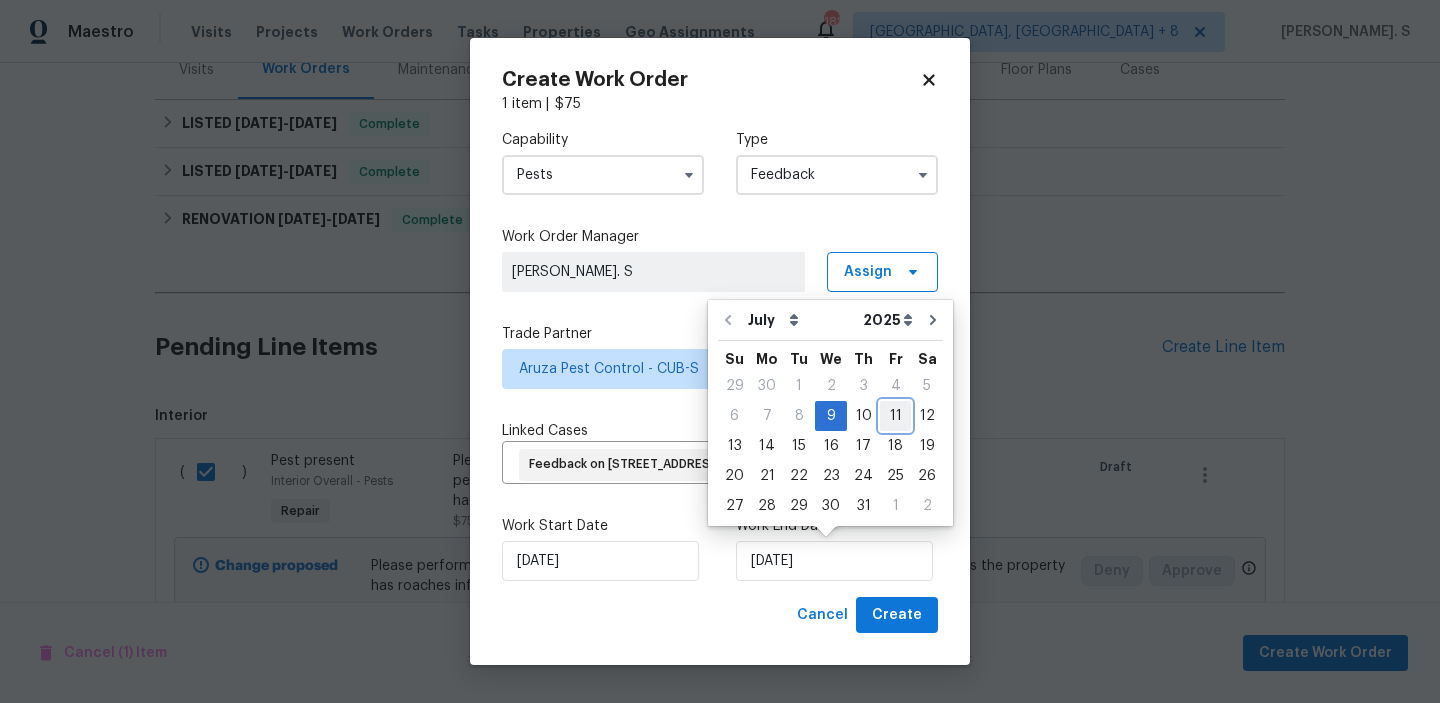 click on "11" at bounding box center (895, 416) 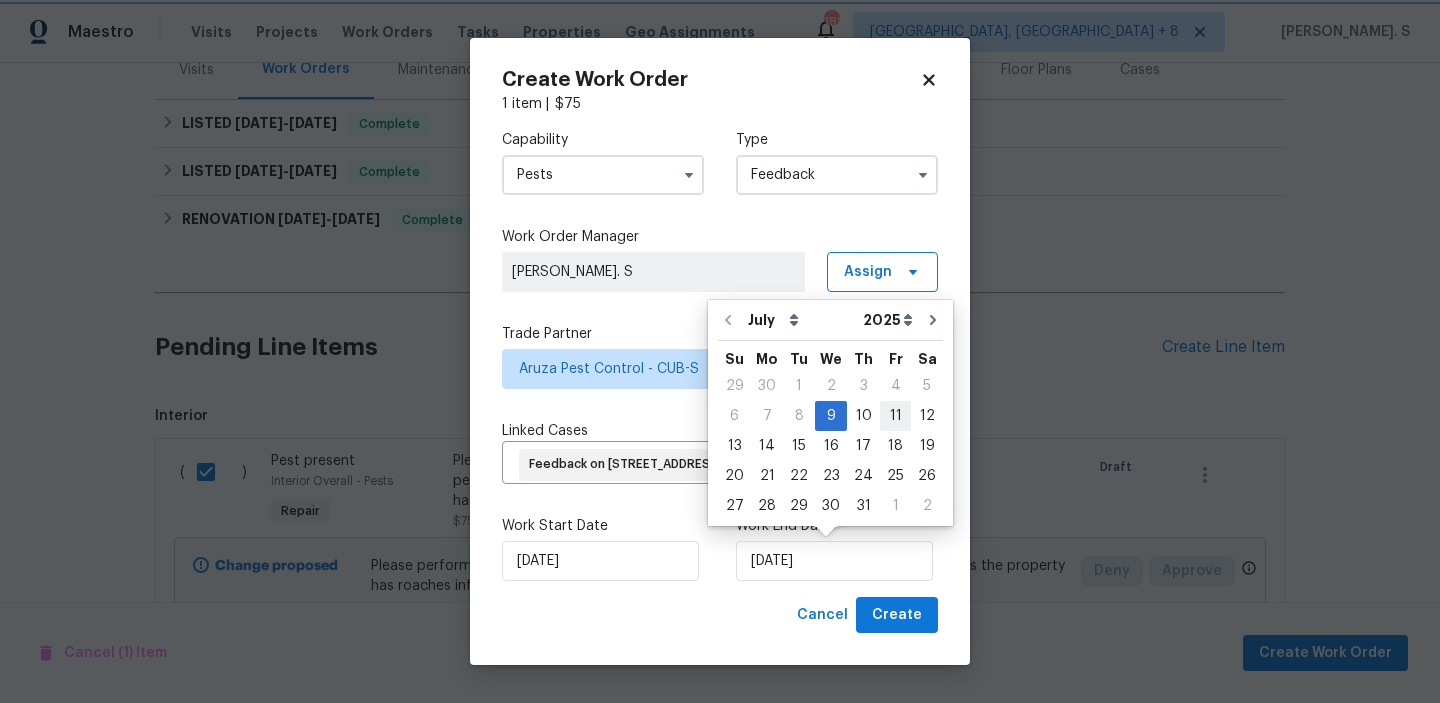 type on "7/11/2025" 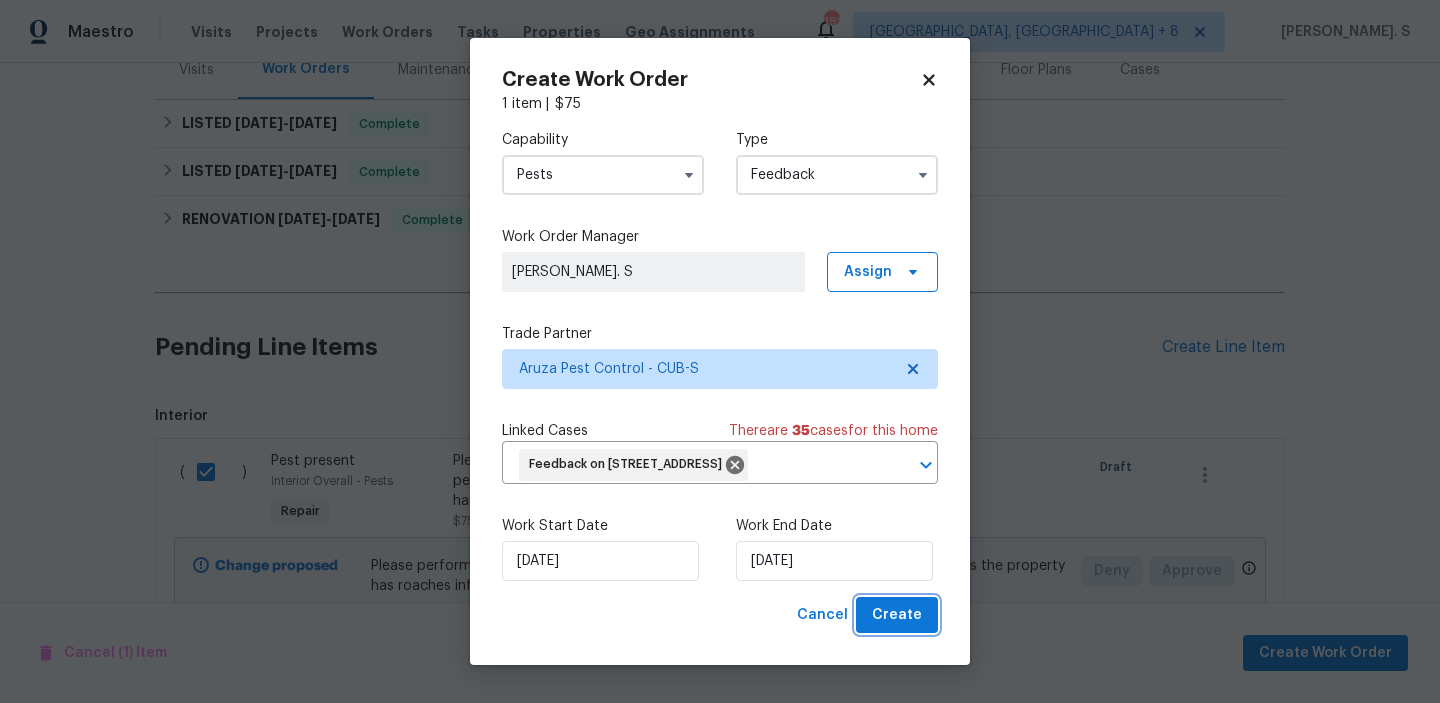 click on "Create" at bounding box center (897, 615) 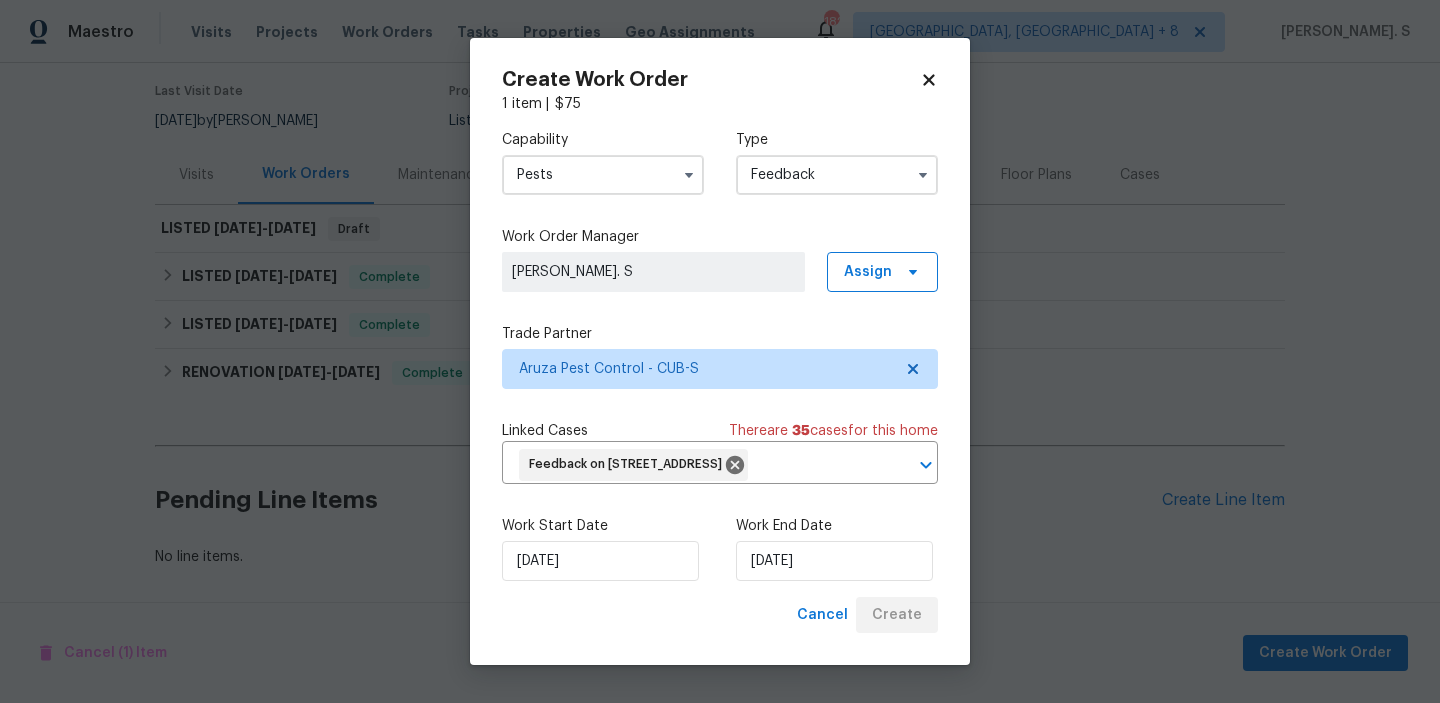 scroll, scrollTop: 158, scrollLeft: 0, axis: vertical 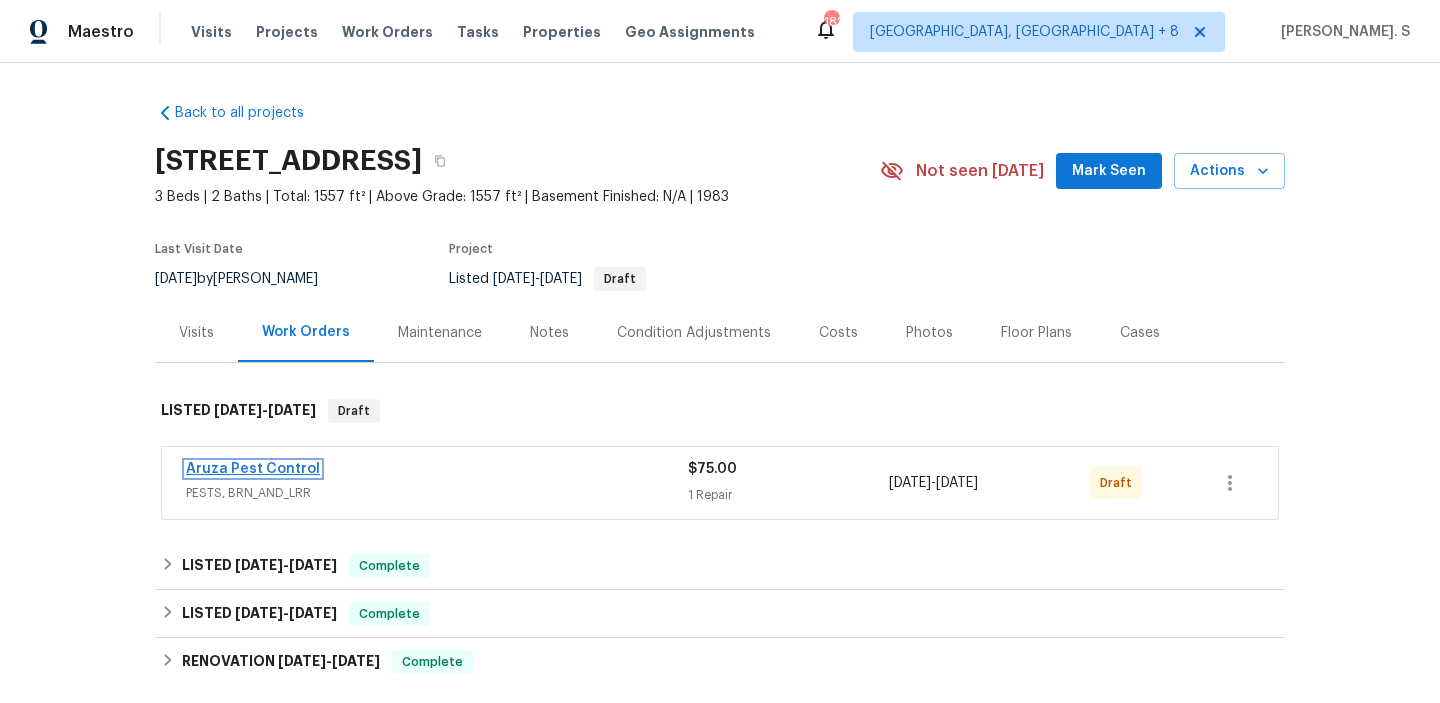click on "Aruza Pest Control" at bounding box center [253, 469] 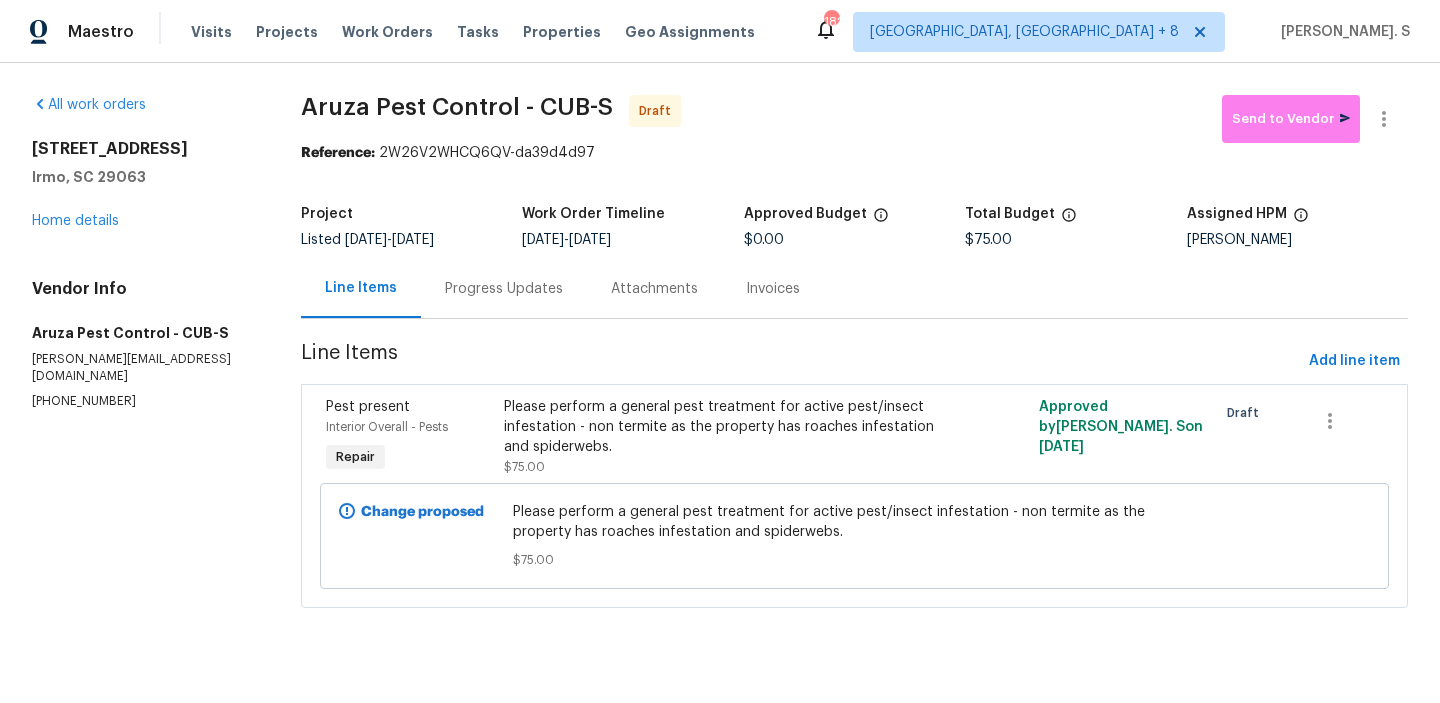 click on "Progress Updates" at bounding box center [504, 288] 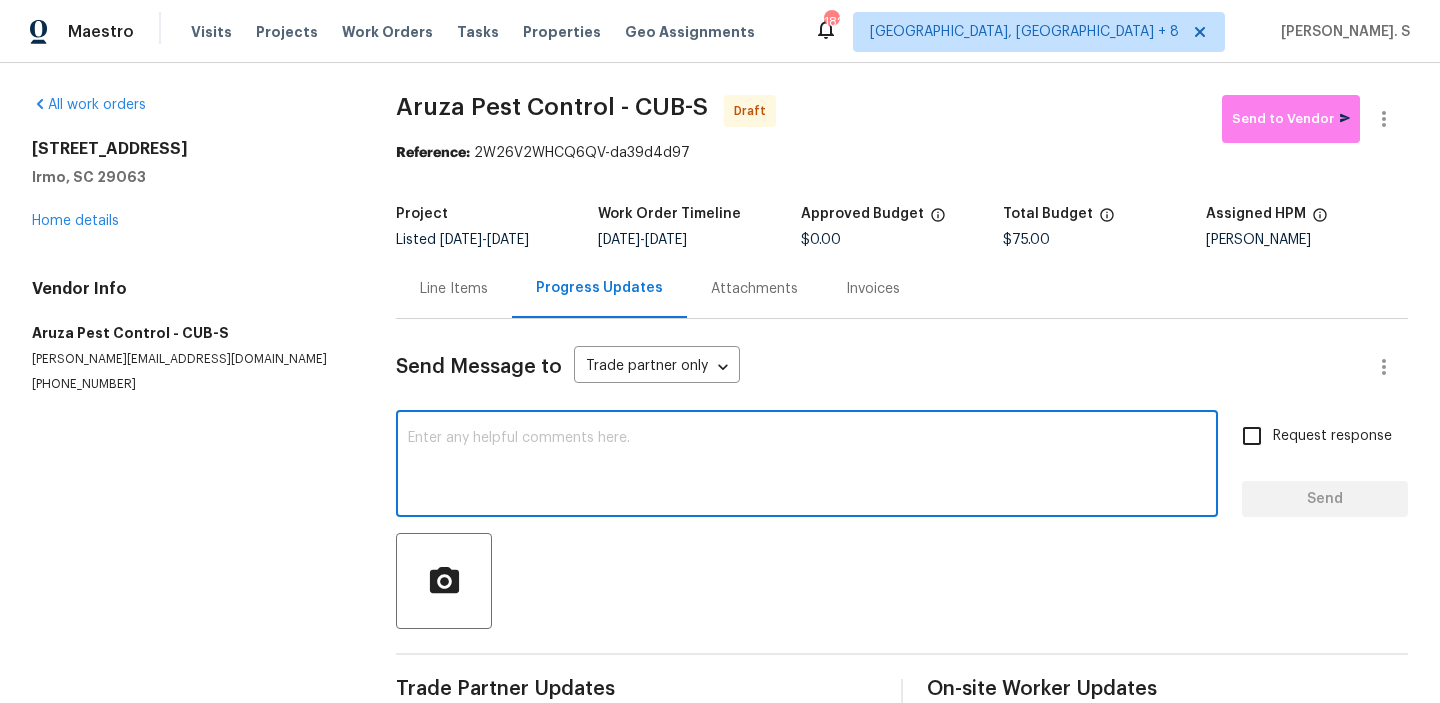 click at bounding box center [807, 466] 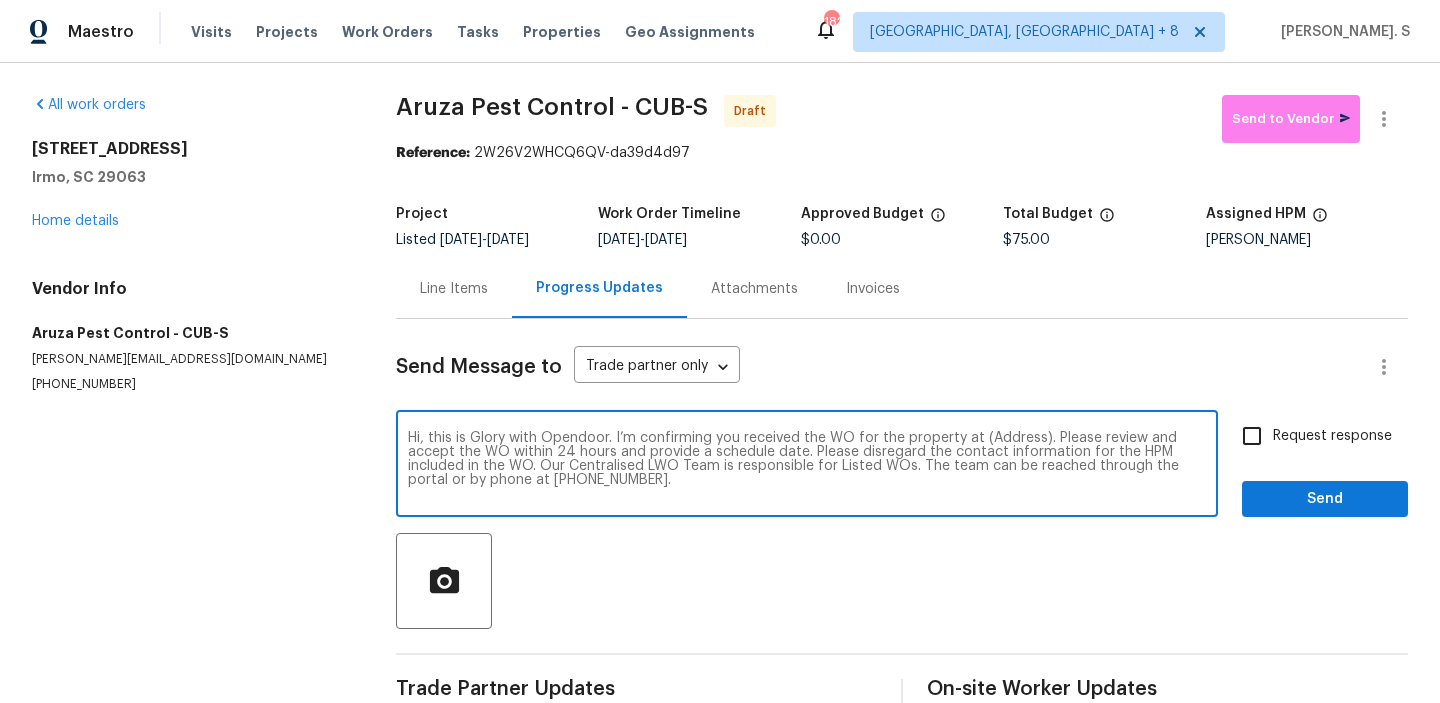 click on "Hi, this is Glory with Opendoor. I’m confirming you received the WO for the property at (Address). Please review and accept the WO within 24 hours and provide a schedule date. Please disregard the contact information for the HPM included in the WO. Our Centralised LWO Team is responsible for Listed WOs. The team can be reached through the portal or by phone at (480) 478-0155." at bounding box center (807, 466) 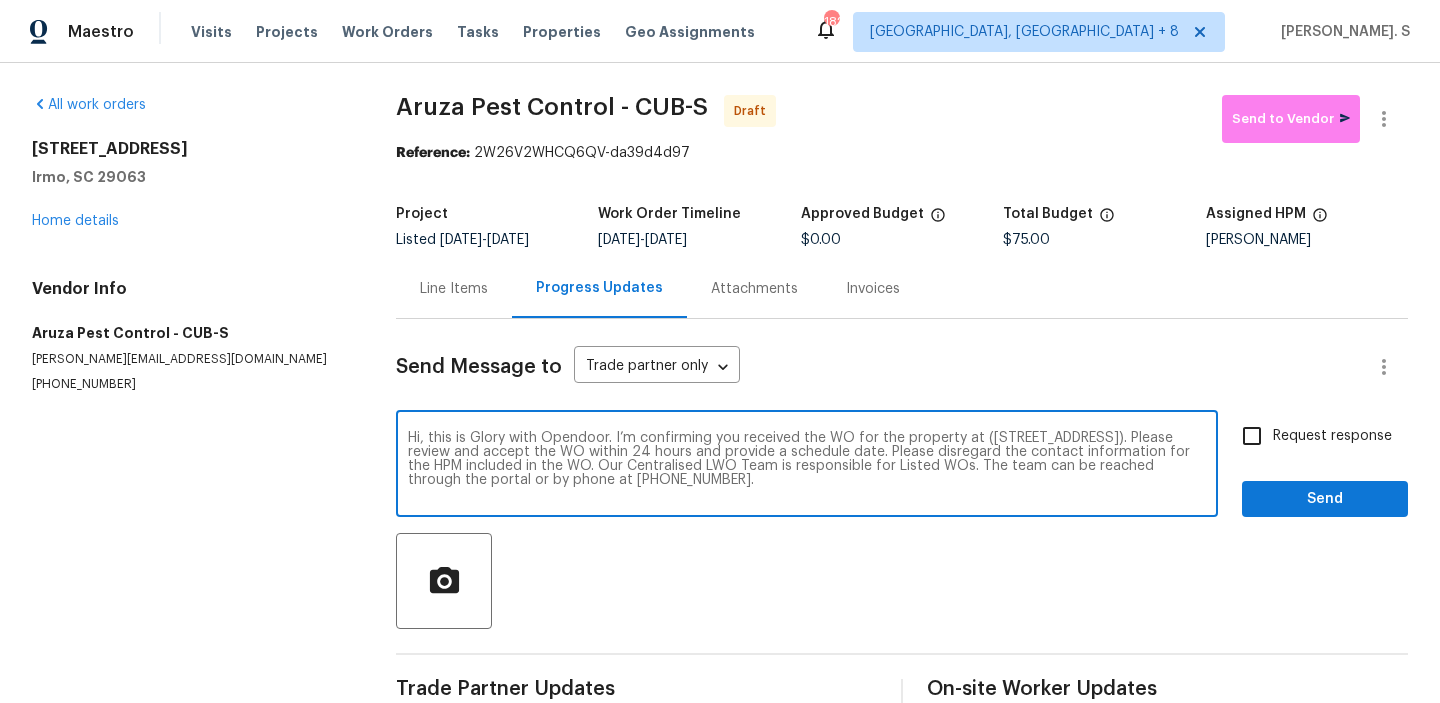 type on "Hi, this is Glory with Opendoor. I’m confirming you received the WO for the property at (457 Kingshead Ct, Irmo, SC 29063). Please review and accept the WO within 24 hours and provide a schedule date. Please disregard the contact information for the HPM included in the WO. Our Centralised LWO Team is responsible for Listed WOs. The team can be reached through the portal or by phone at (480) 478-0155." 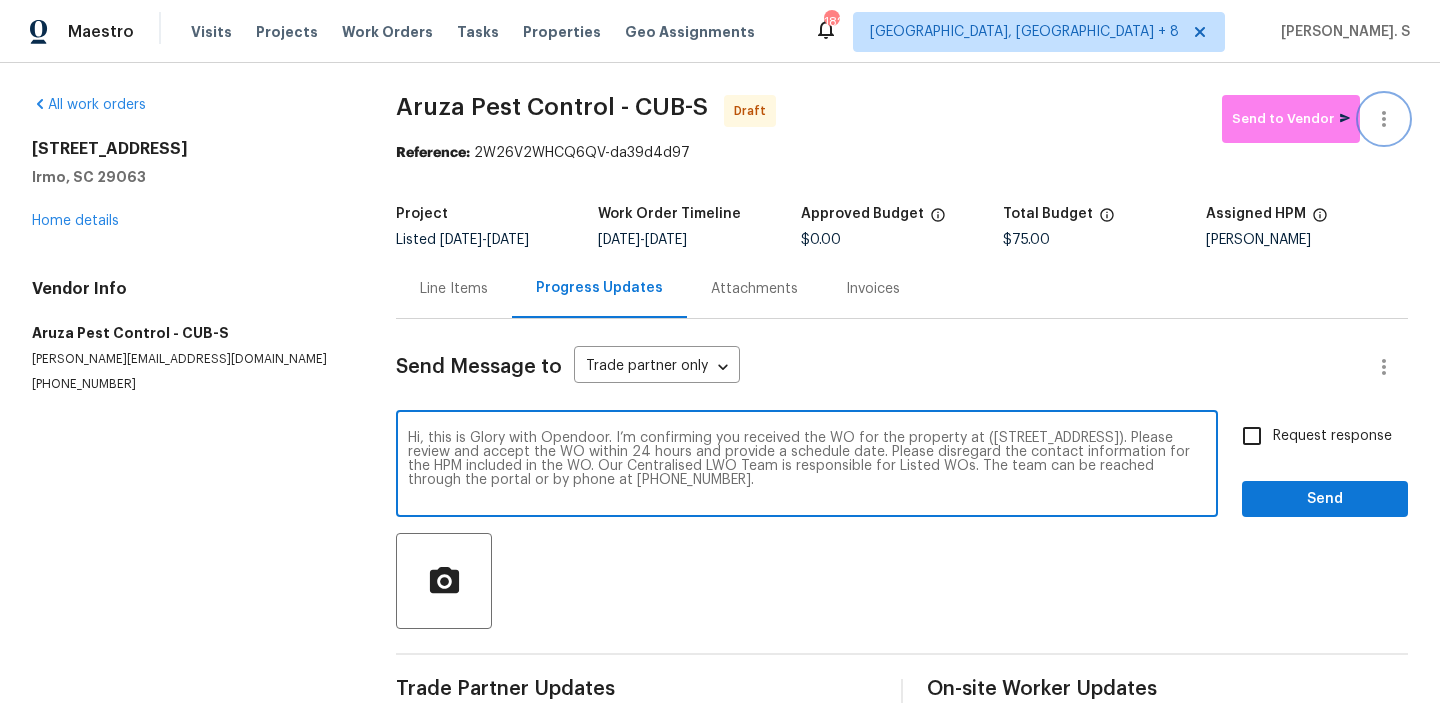 click 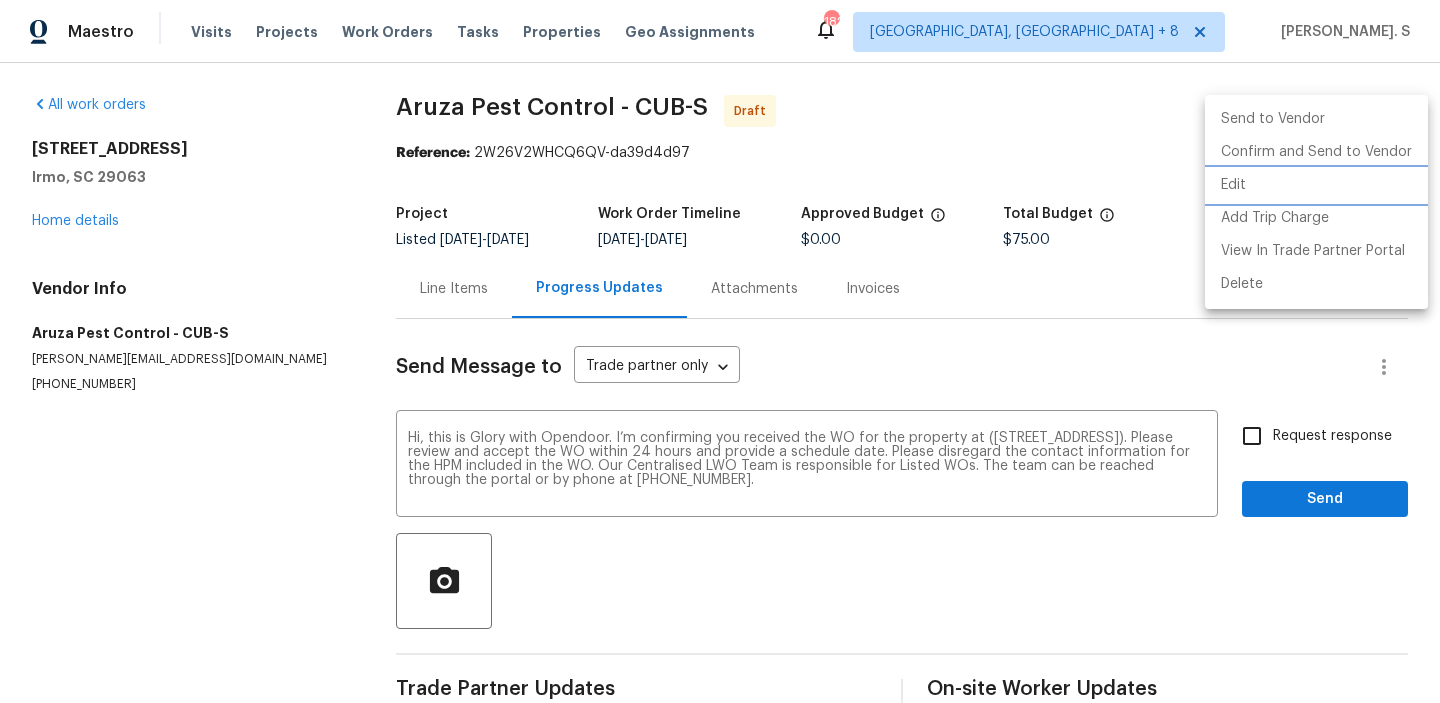 click on "Edit" at bounding box center [1316, 185] 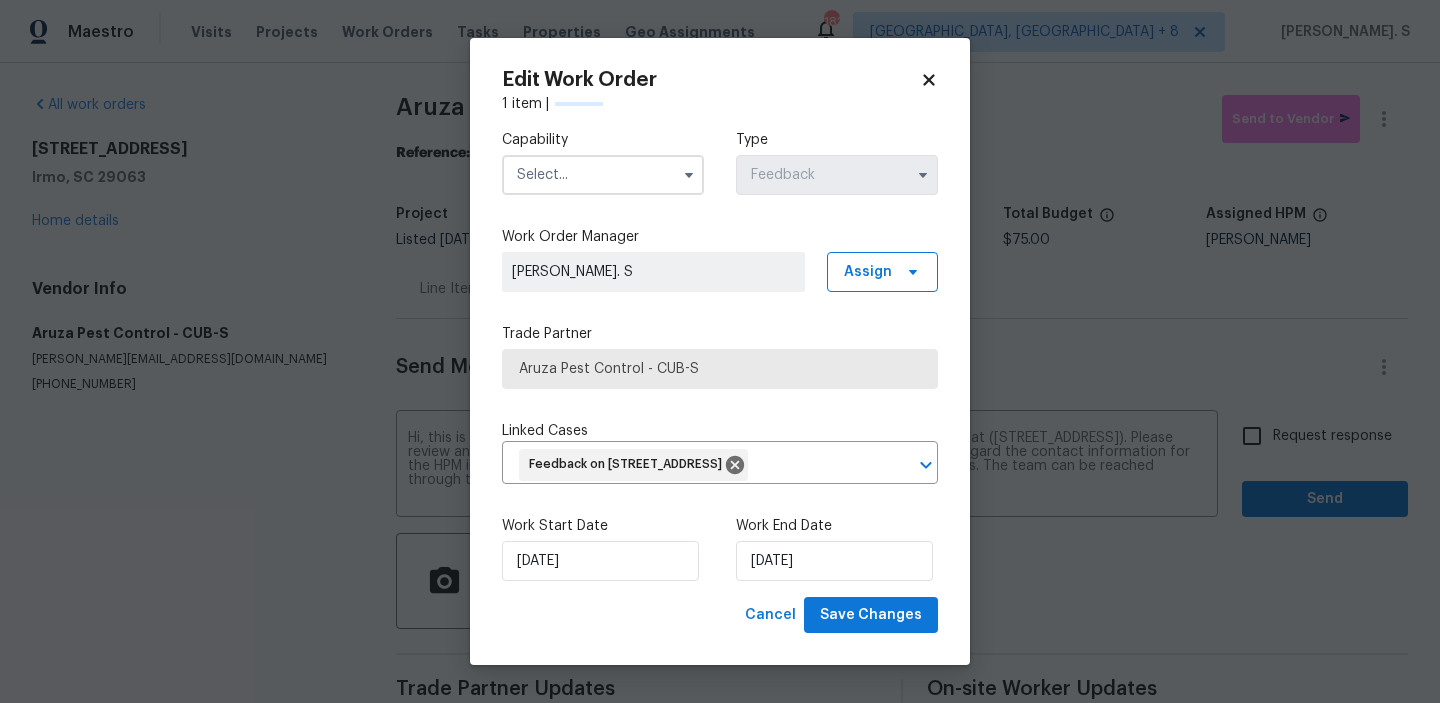 click at bounding box center [603, 175] 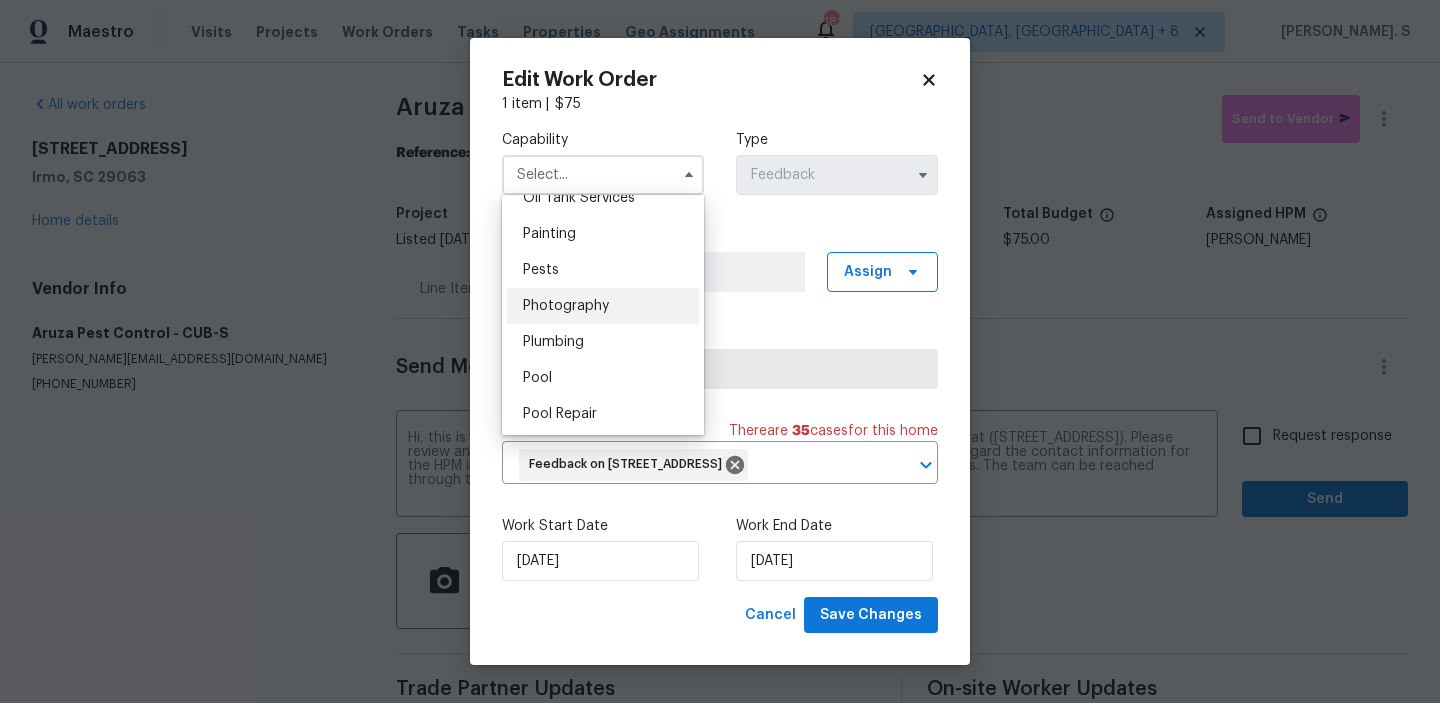 scroll, scrollTop: 1675, scrollLeft: 0, axis: vertical 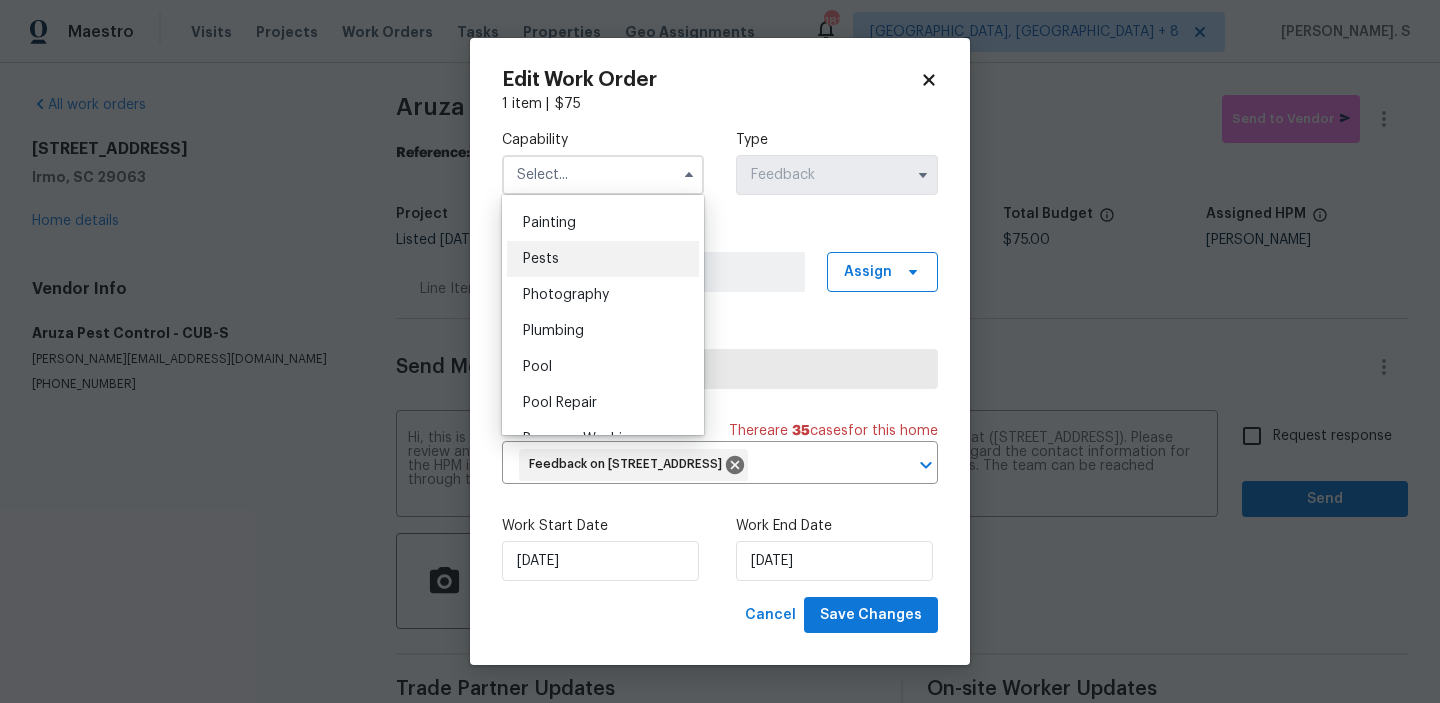 click on "Pests" at bounding box center [603, 259] 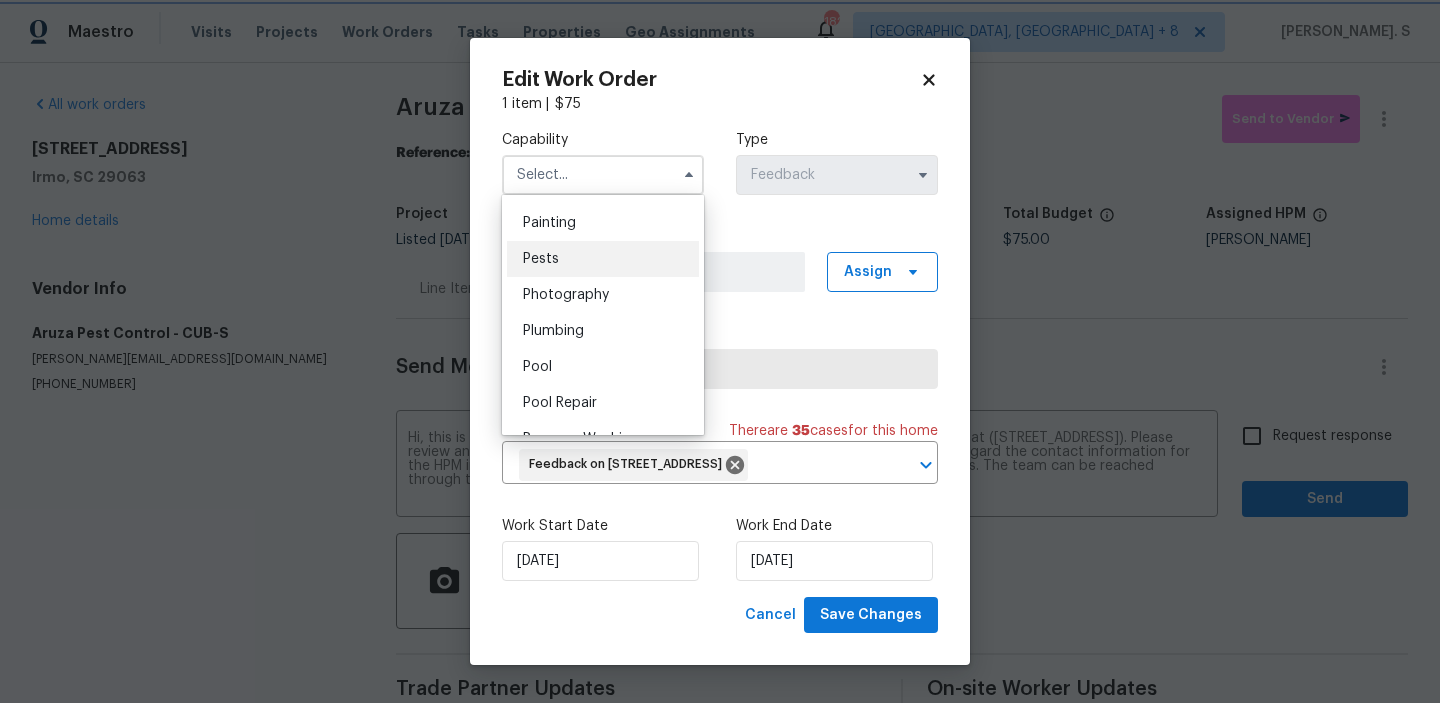 type on "Pests" 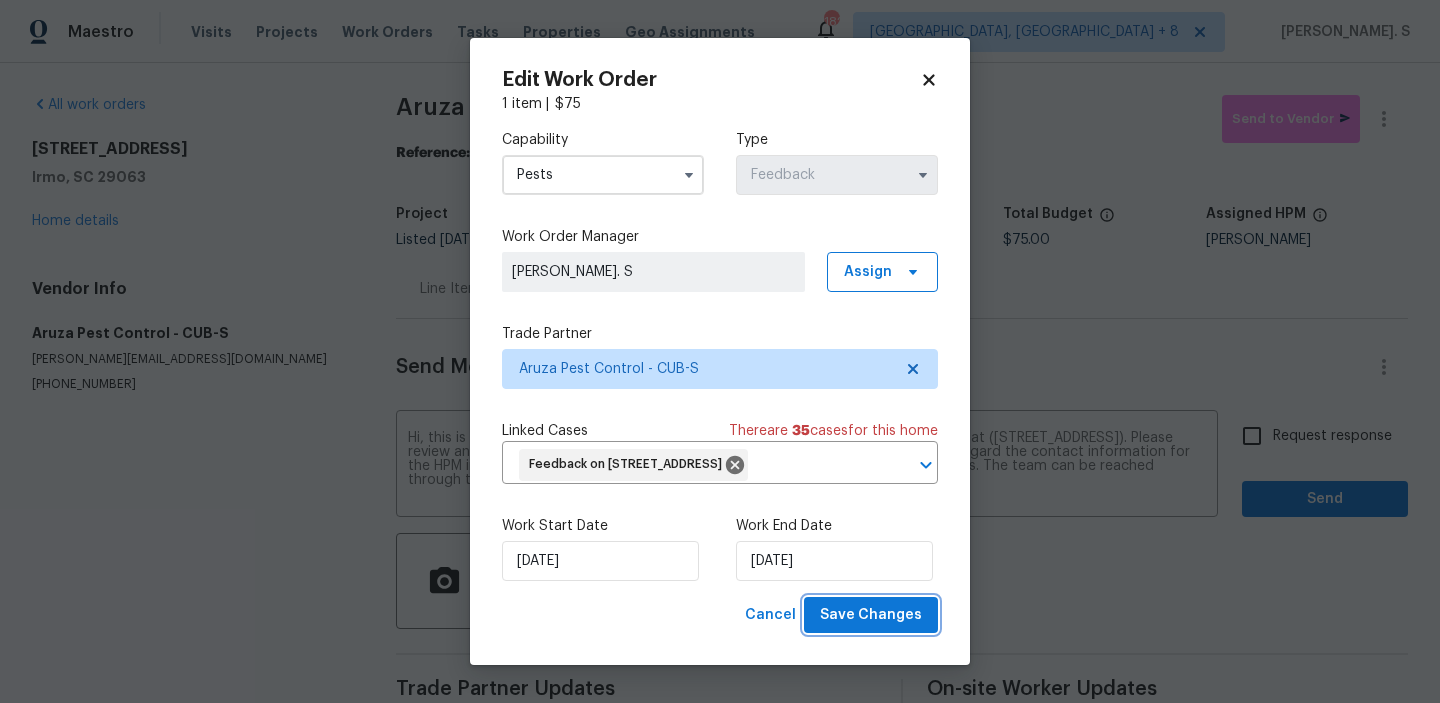 click on "Save Changes" at bounding box center (871, 615) 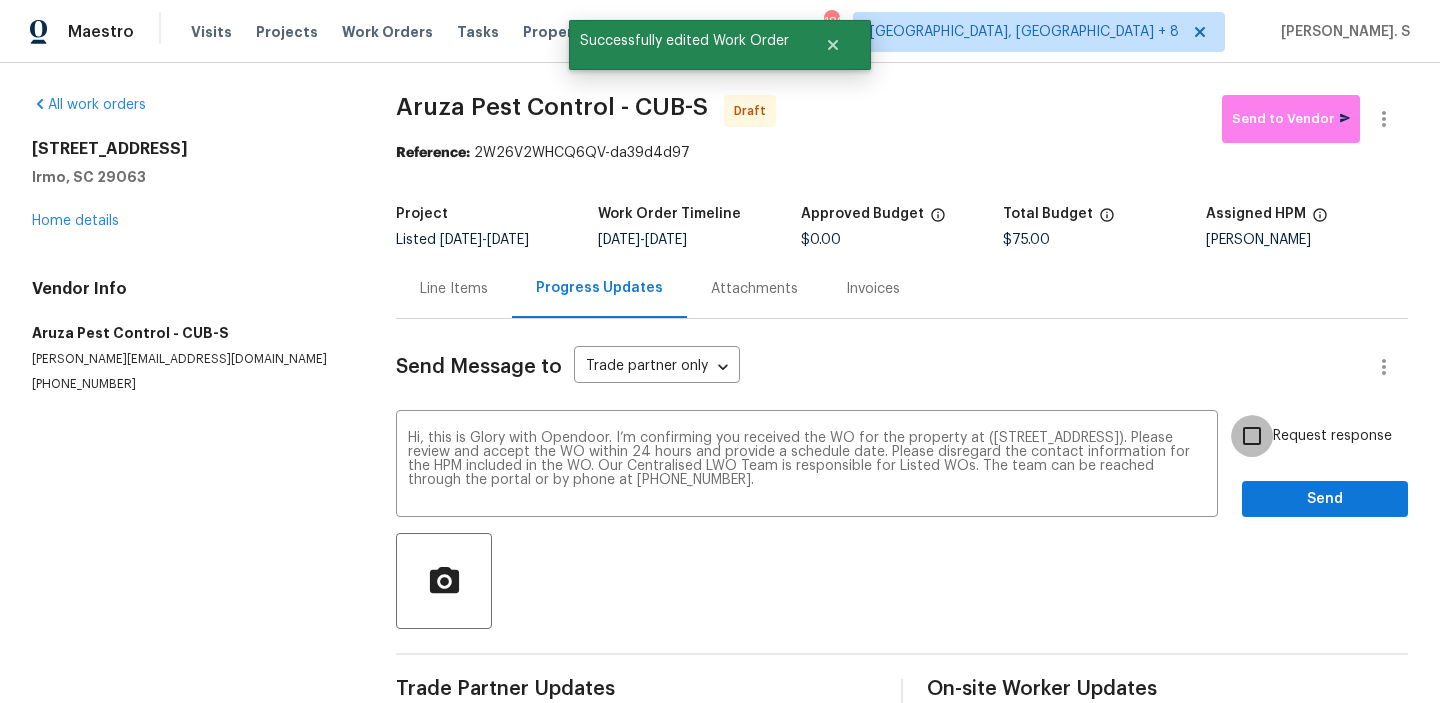 click on "Request response" at bounding box center [1252, 436] 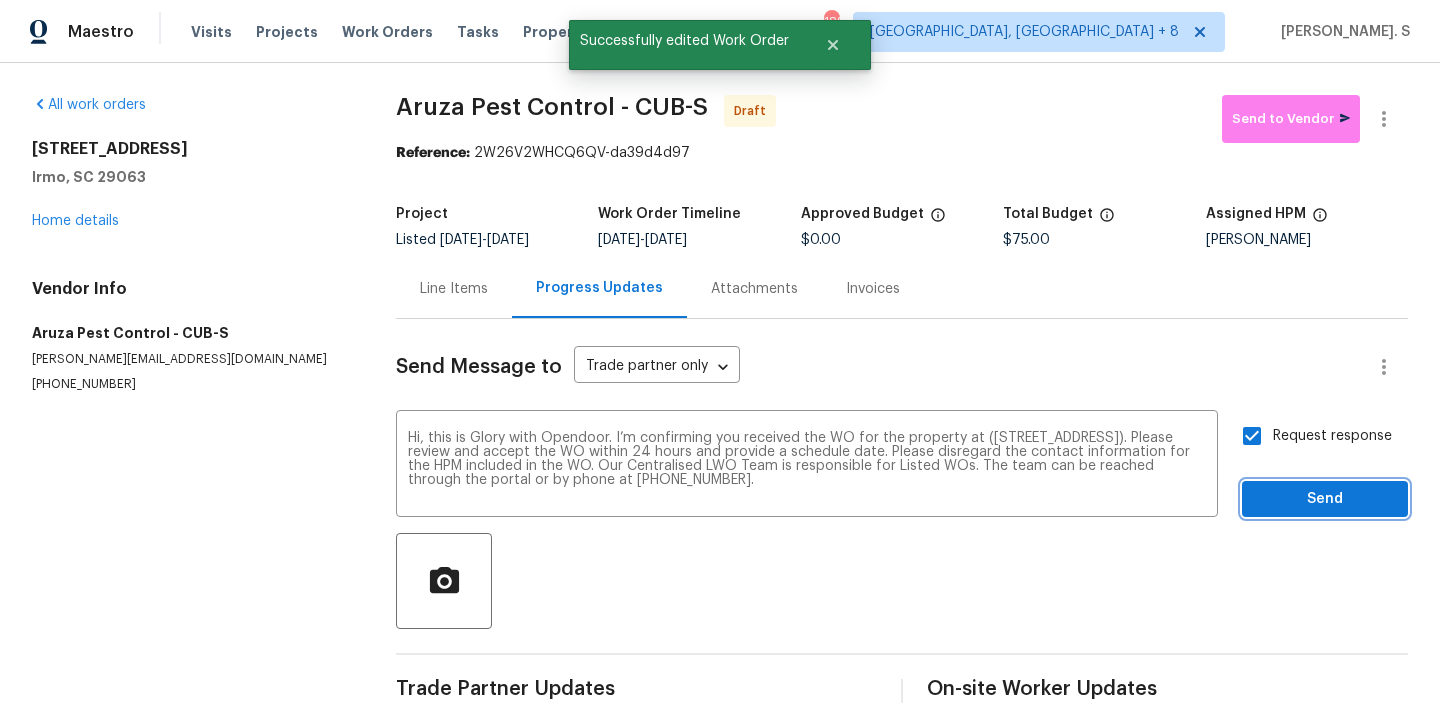 click on "Send" at bounding box center (1325, 499) 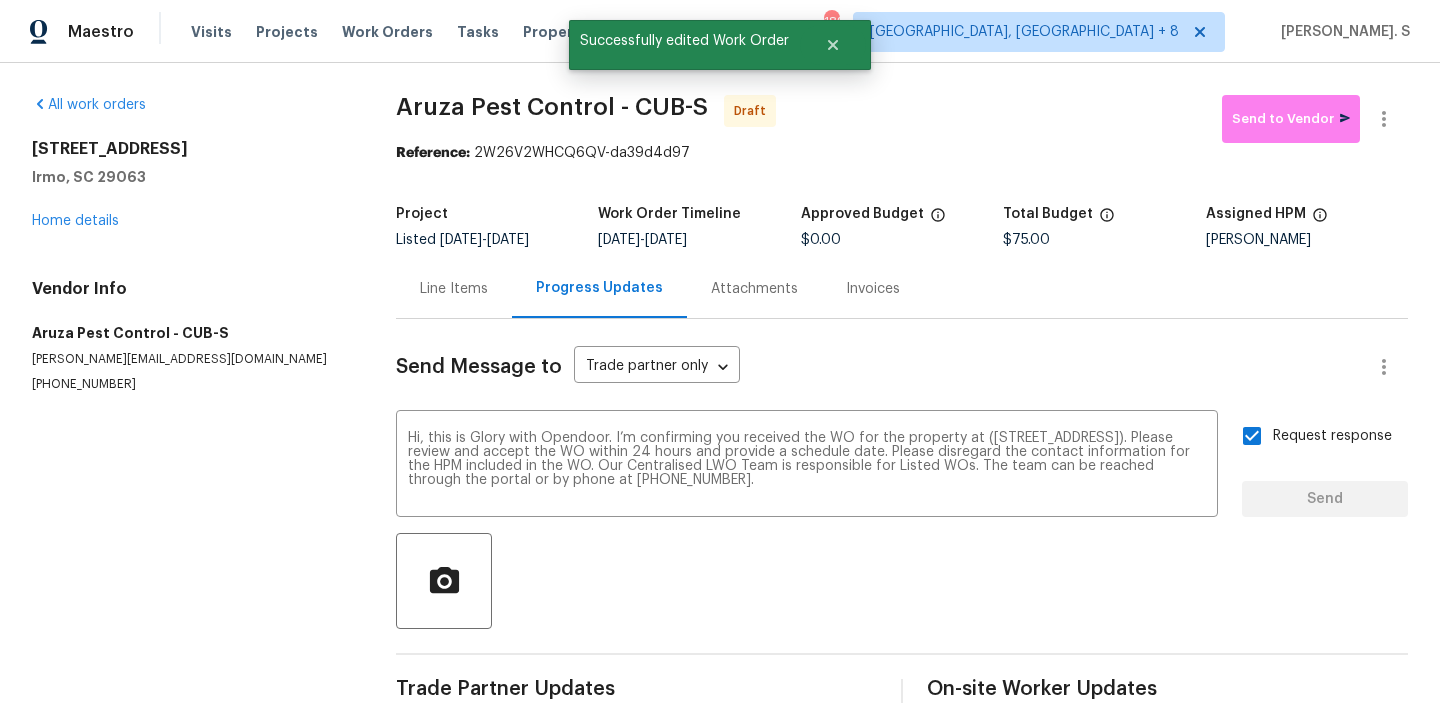 type 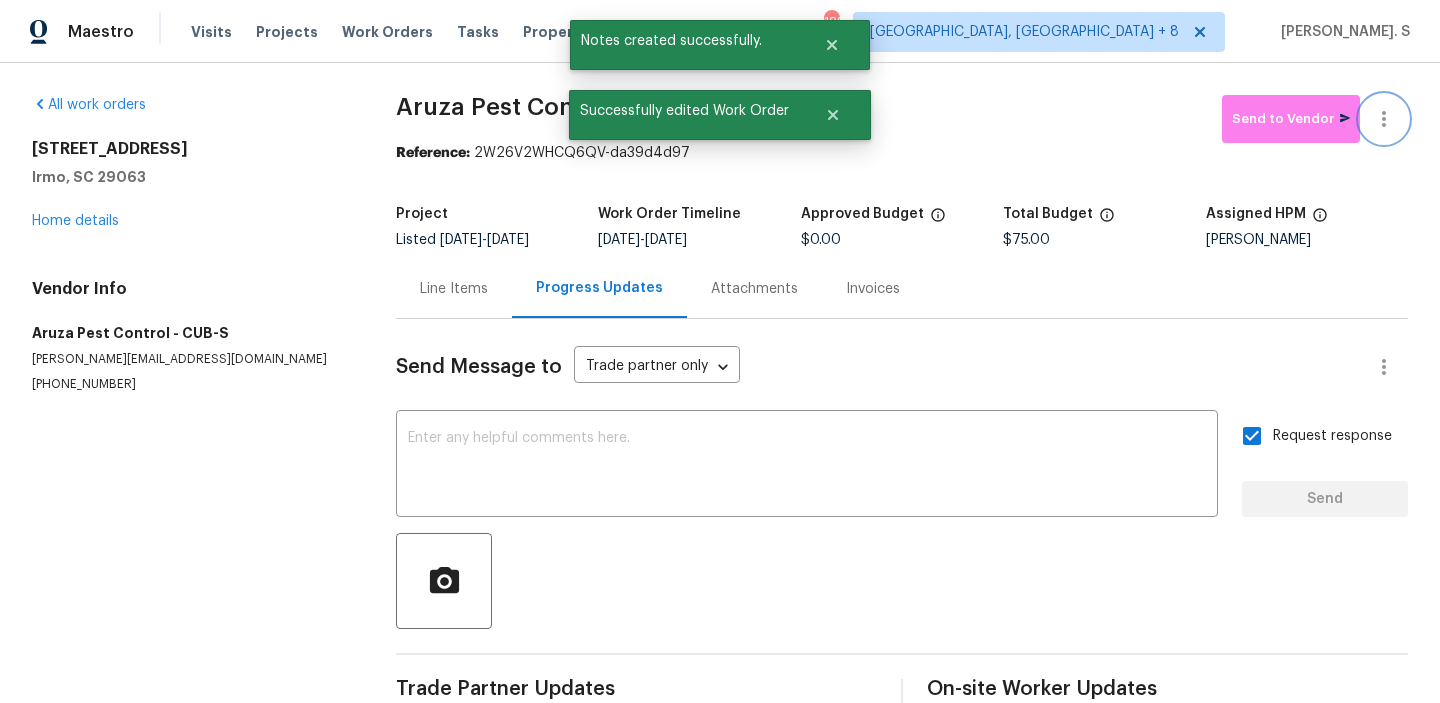click 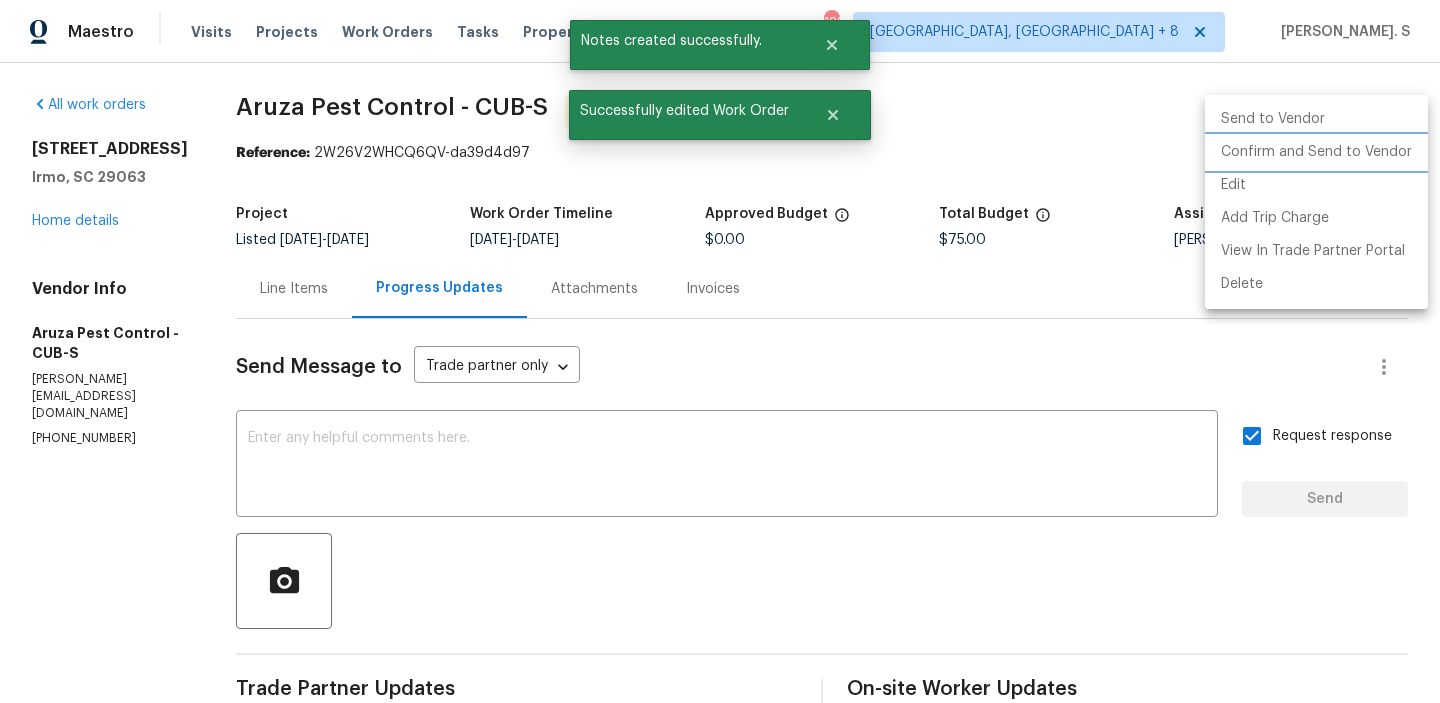 click on "Confirm and Send to Vendor" at bounding box center [1316, 152] 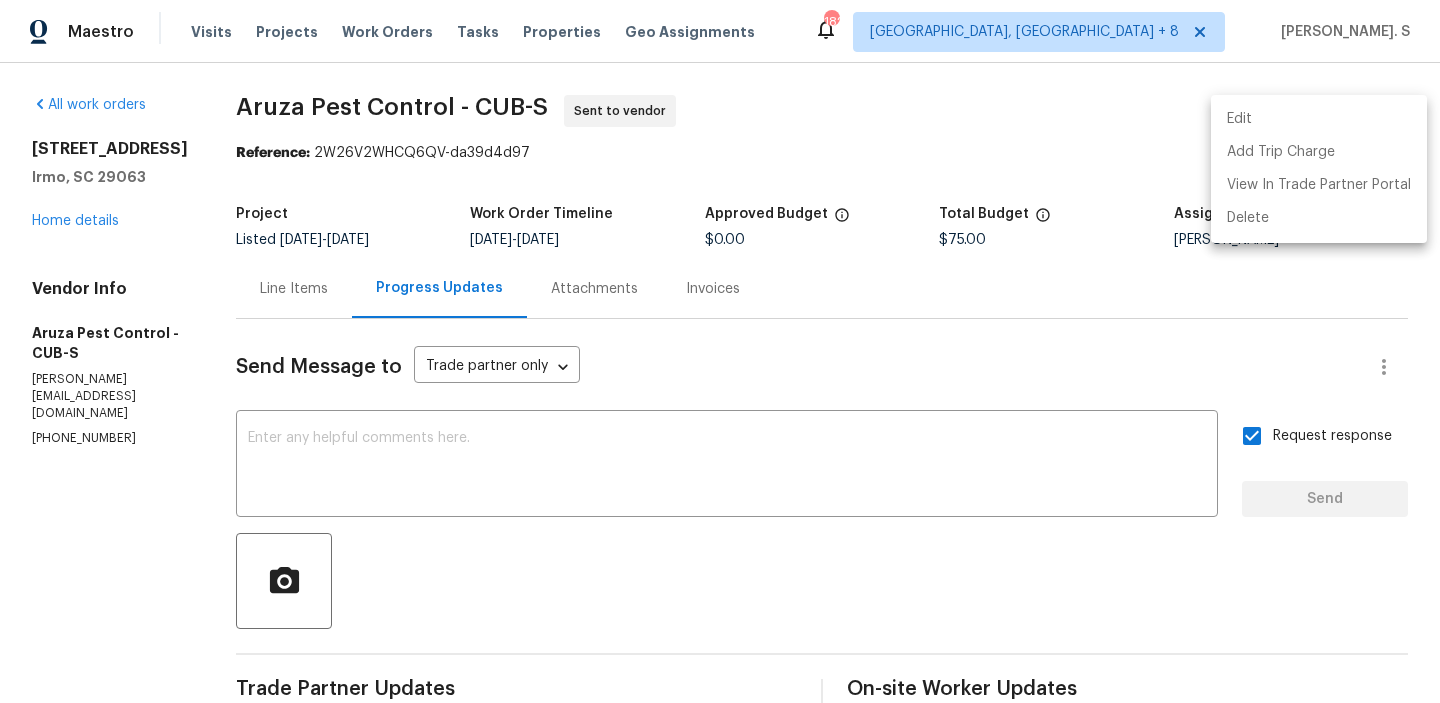 click at bounding box center [720, 351] 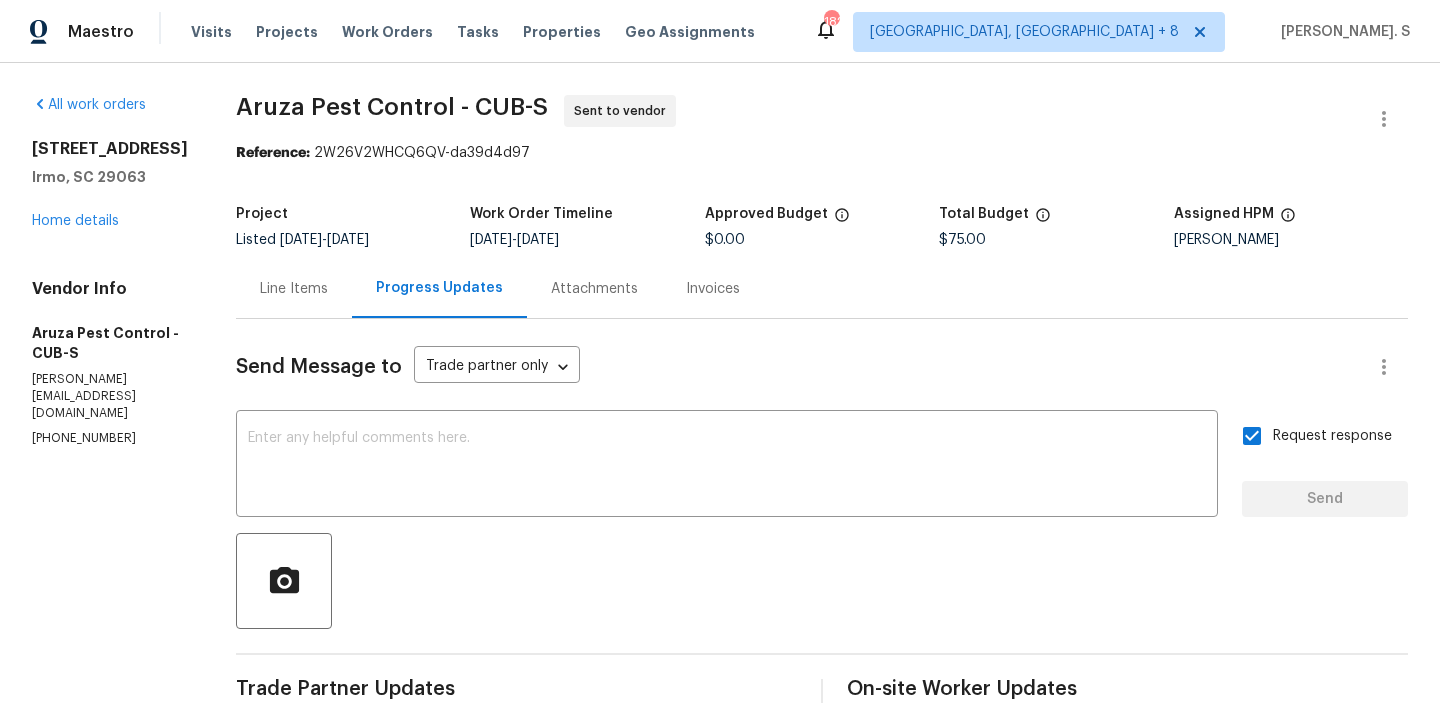 click on "Edit Add Trip Charge View In Trade Partner Portal Delete" at bounding box center [720, 351] 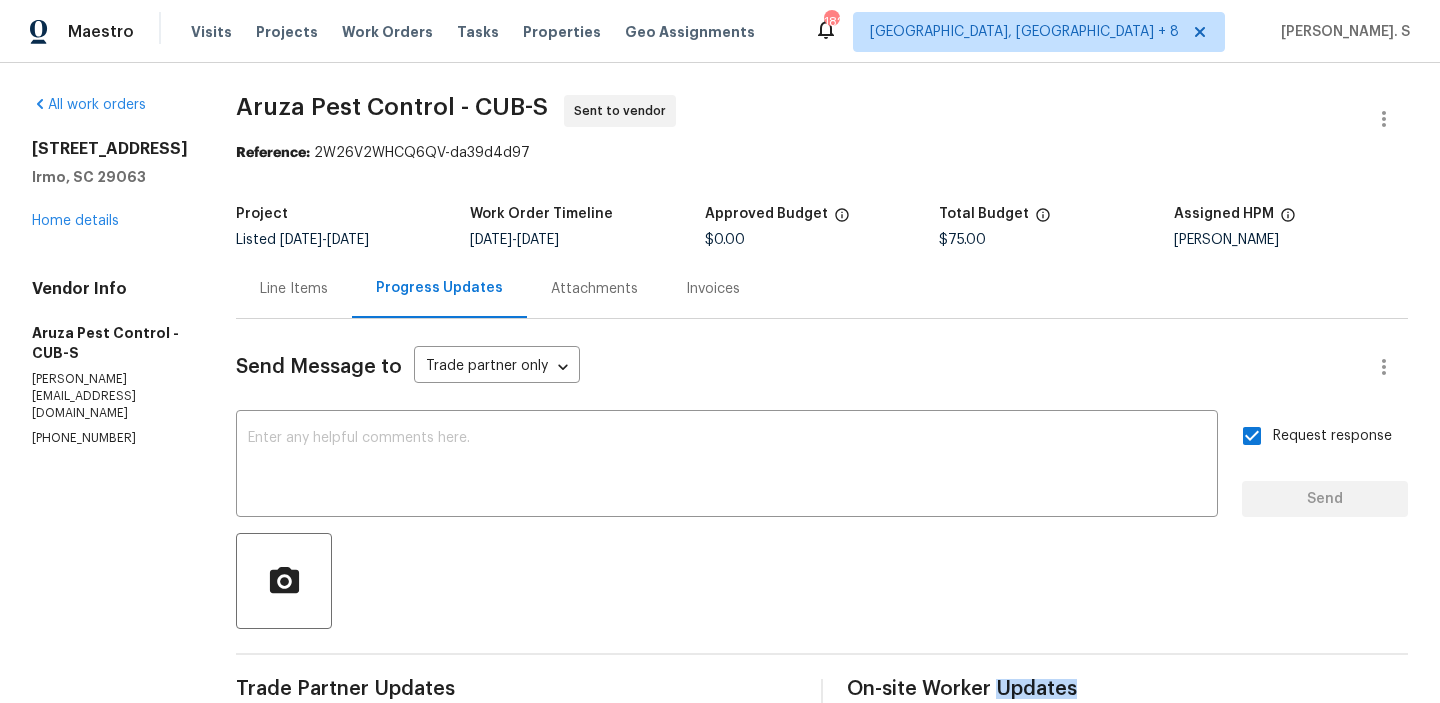 click on "Aruza Pest Control - CUB-S" at bounding box center [392, 107] 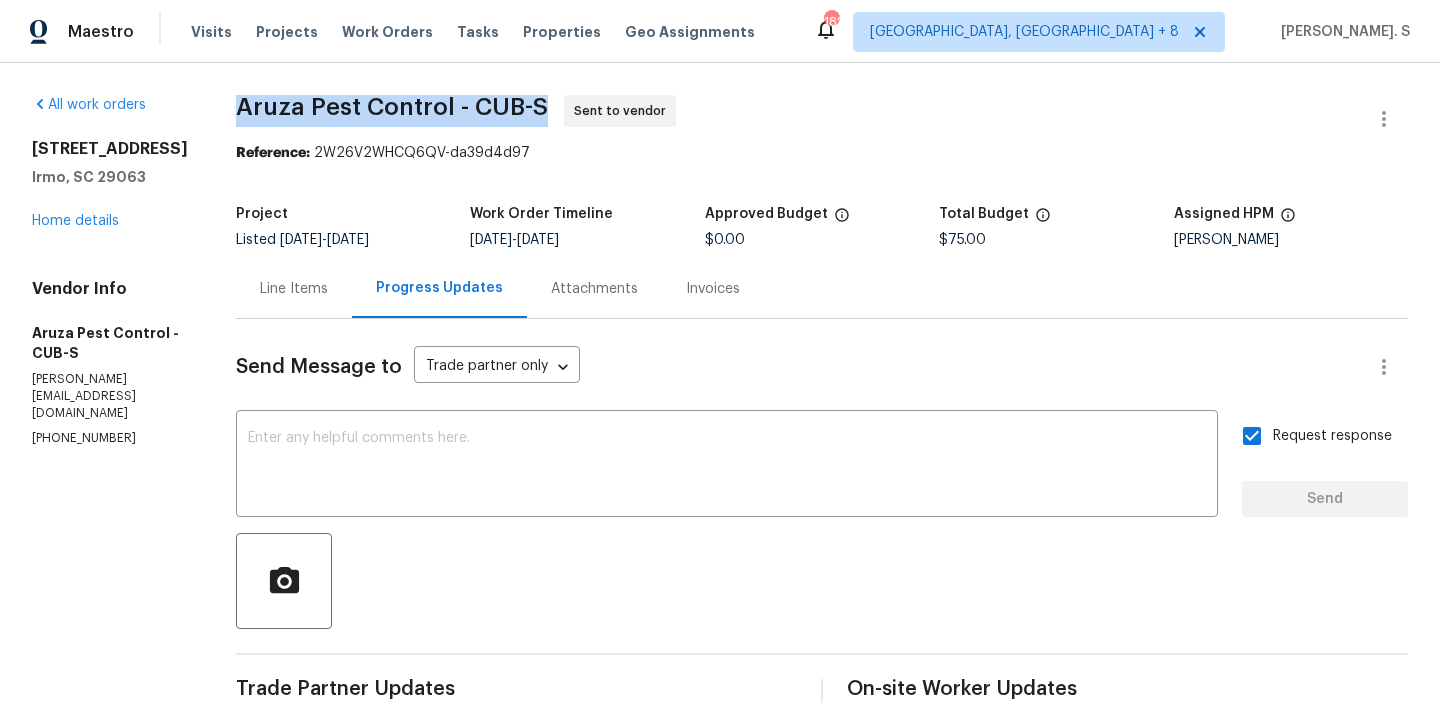 copy on "Aruza Pest Control - CUB-S" 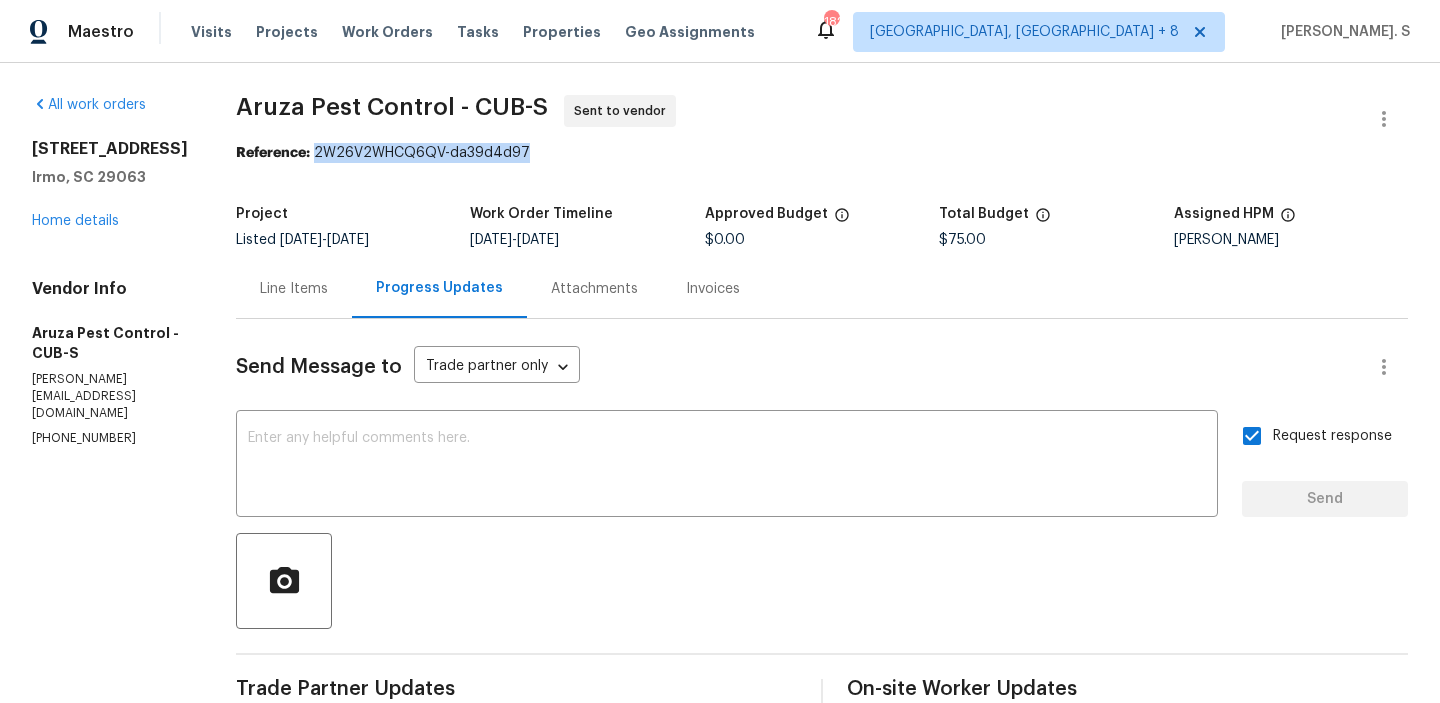 drag, startPoint x: 315, startPoint y: 154, endPoint x: 776, endPoint y: 153, distance: 461.0011 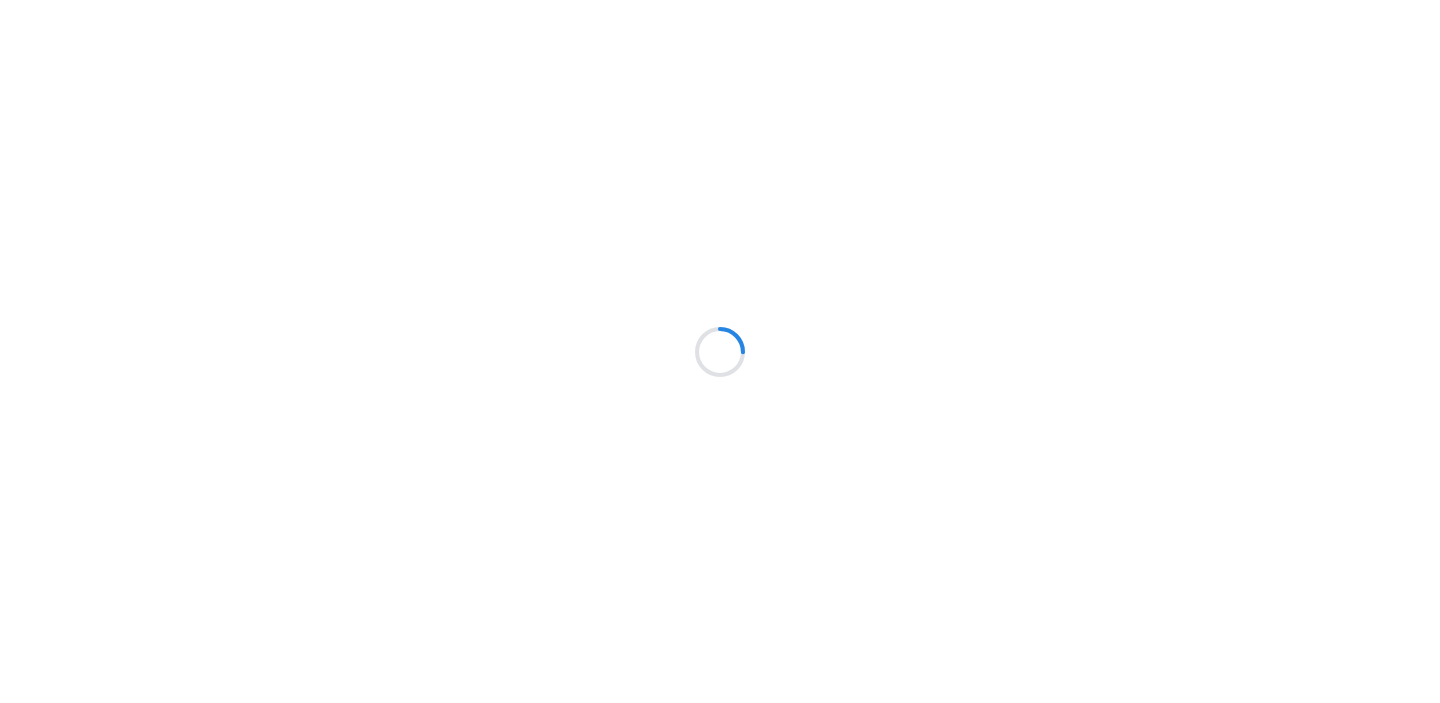 scroll, scrollTop: 0, scrollLeft: 0, axis: both 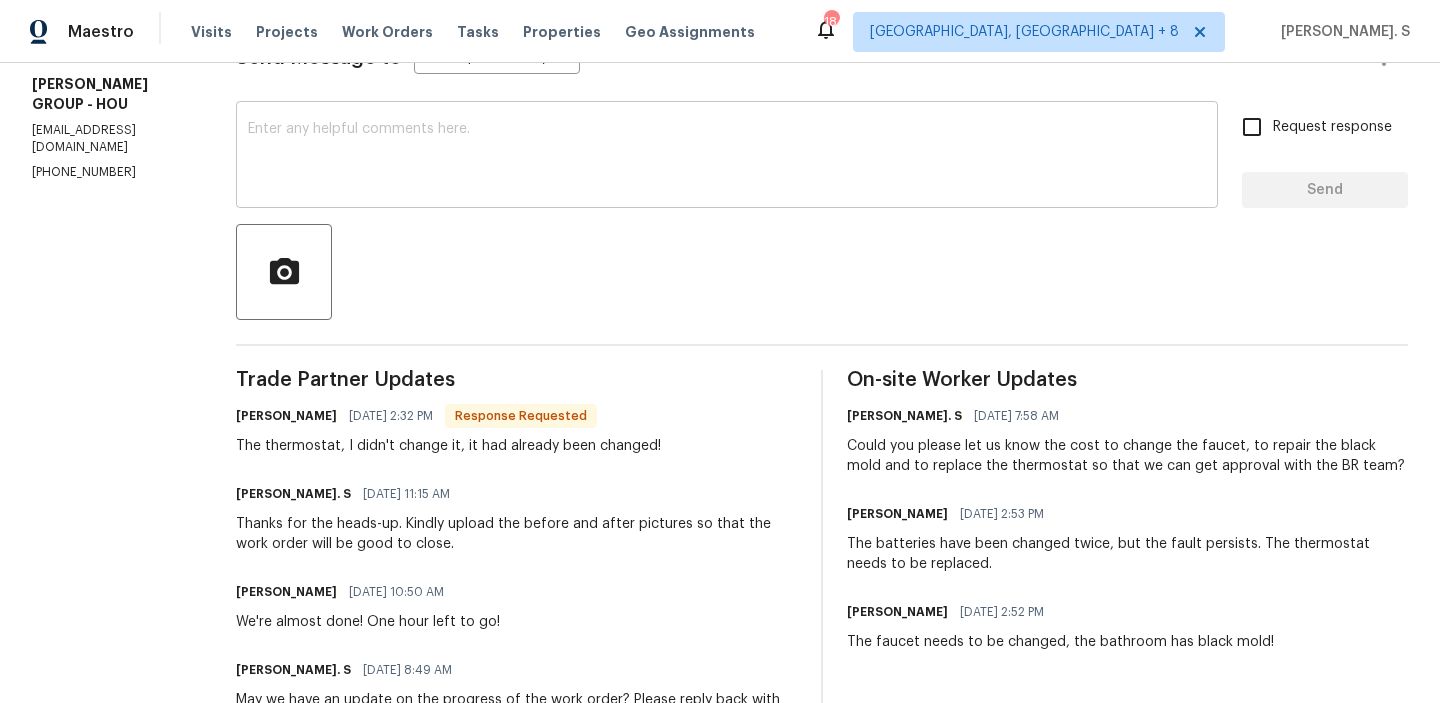 click at bounding box center [727, 157] 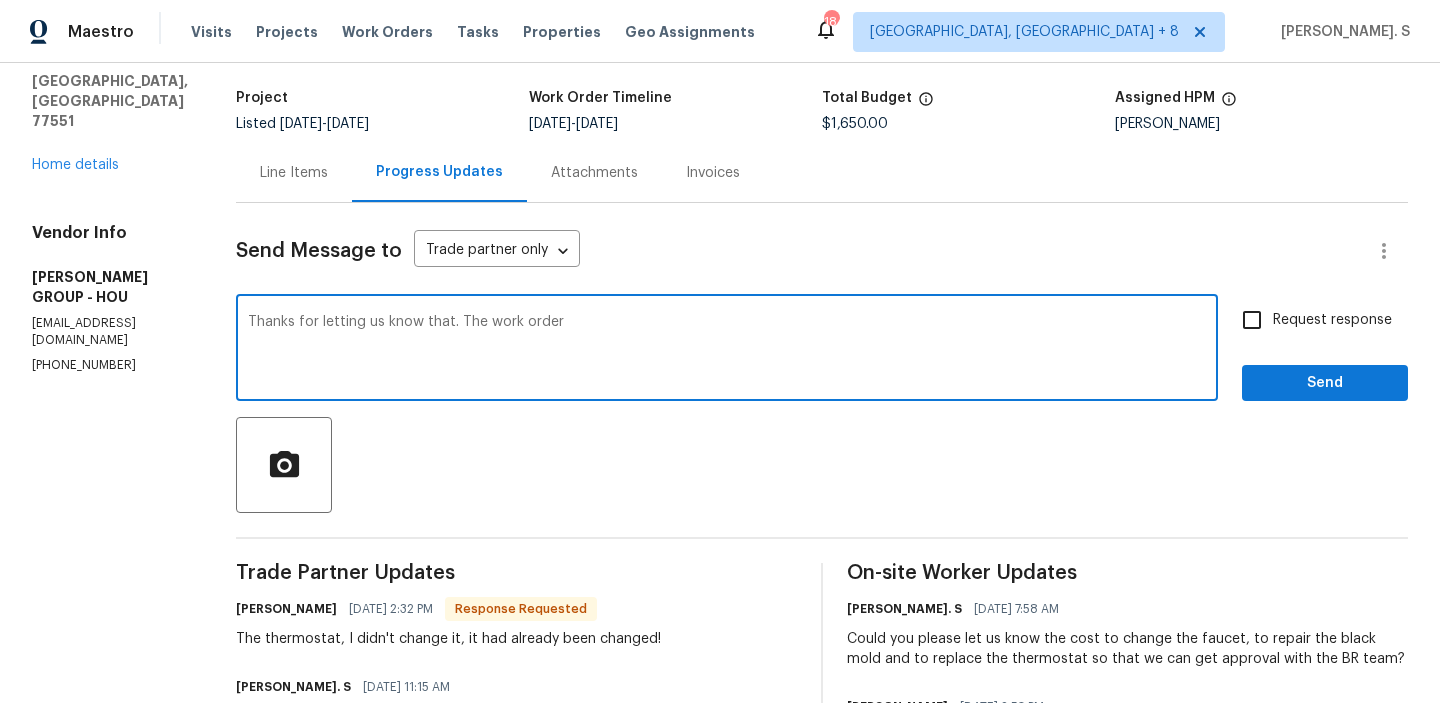 scroll, scrollTop: 112, scrollLeft: 0, axis: vertical 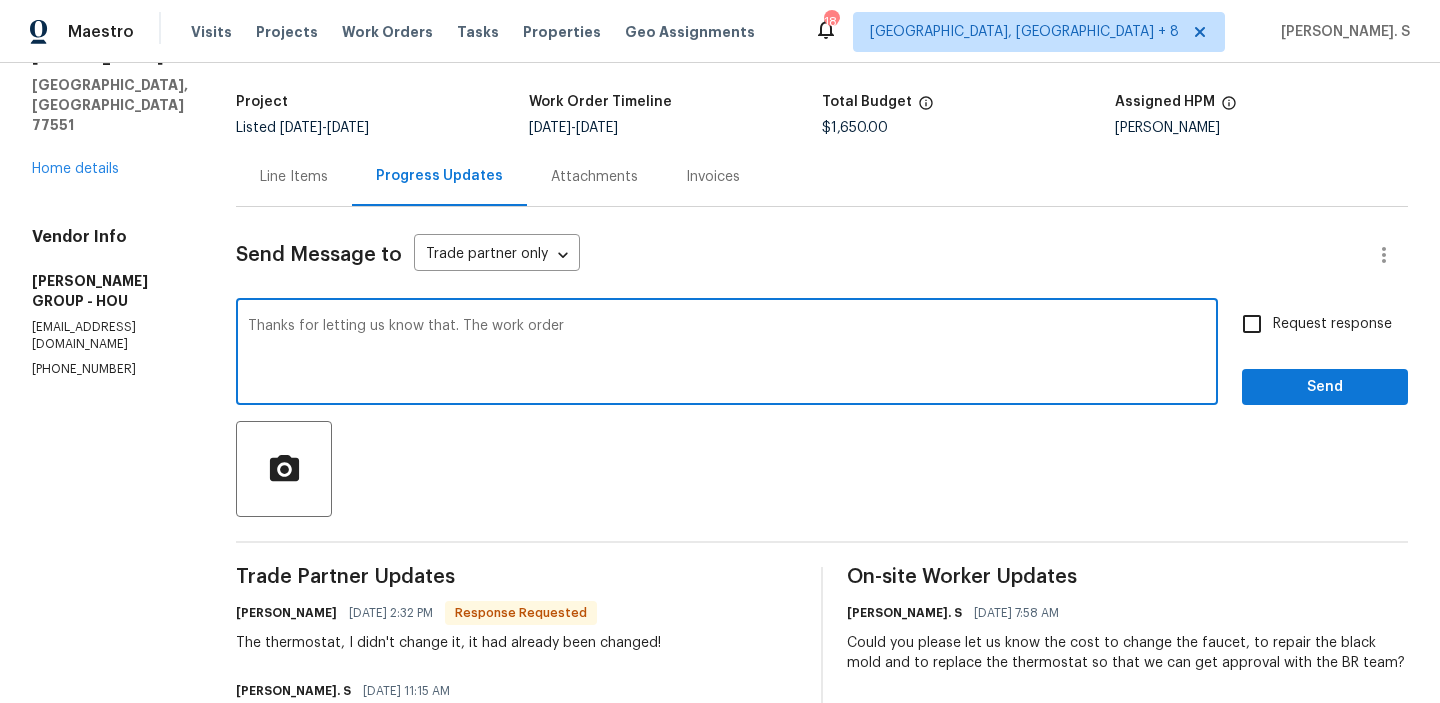click on "Thanks for letting us know that. The work order" at bounding box center (727, 354) 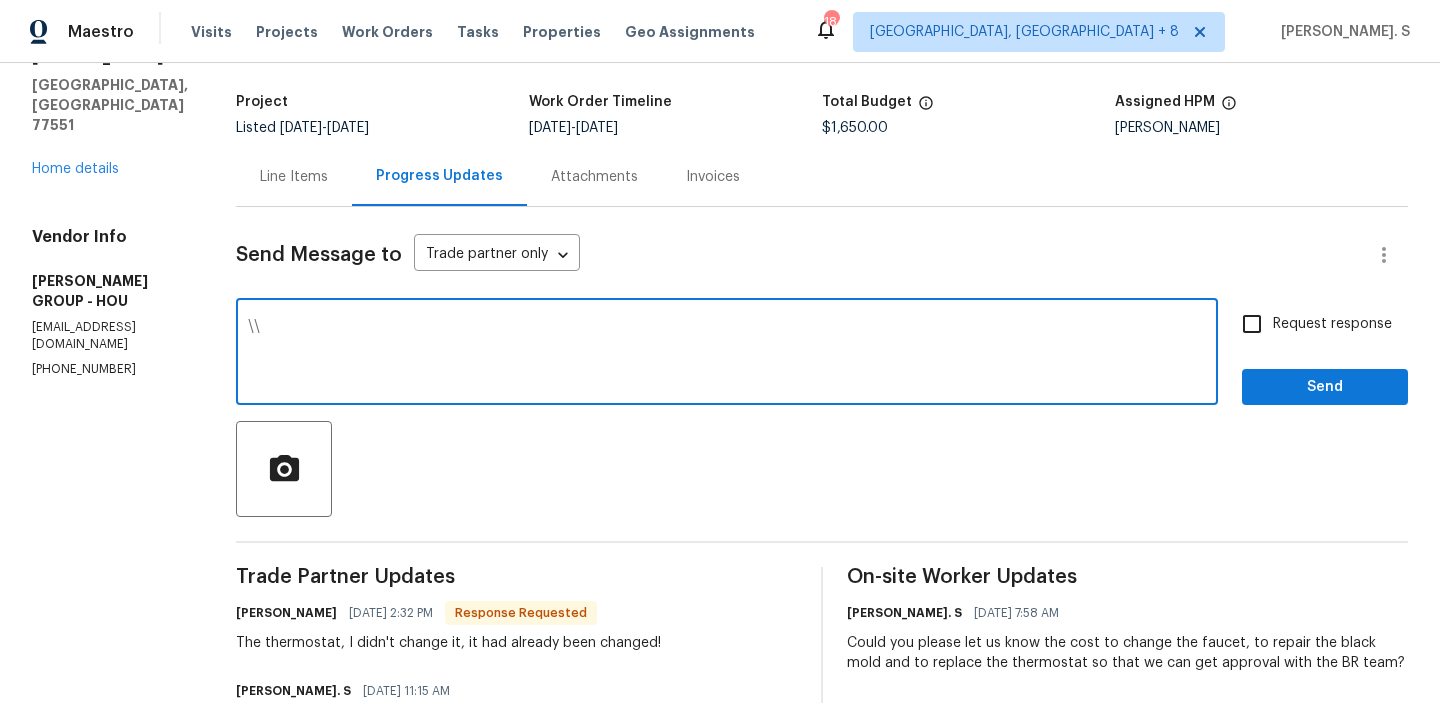 type on "\" 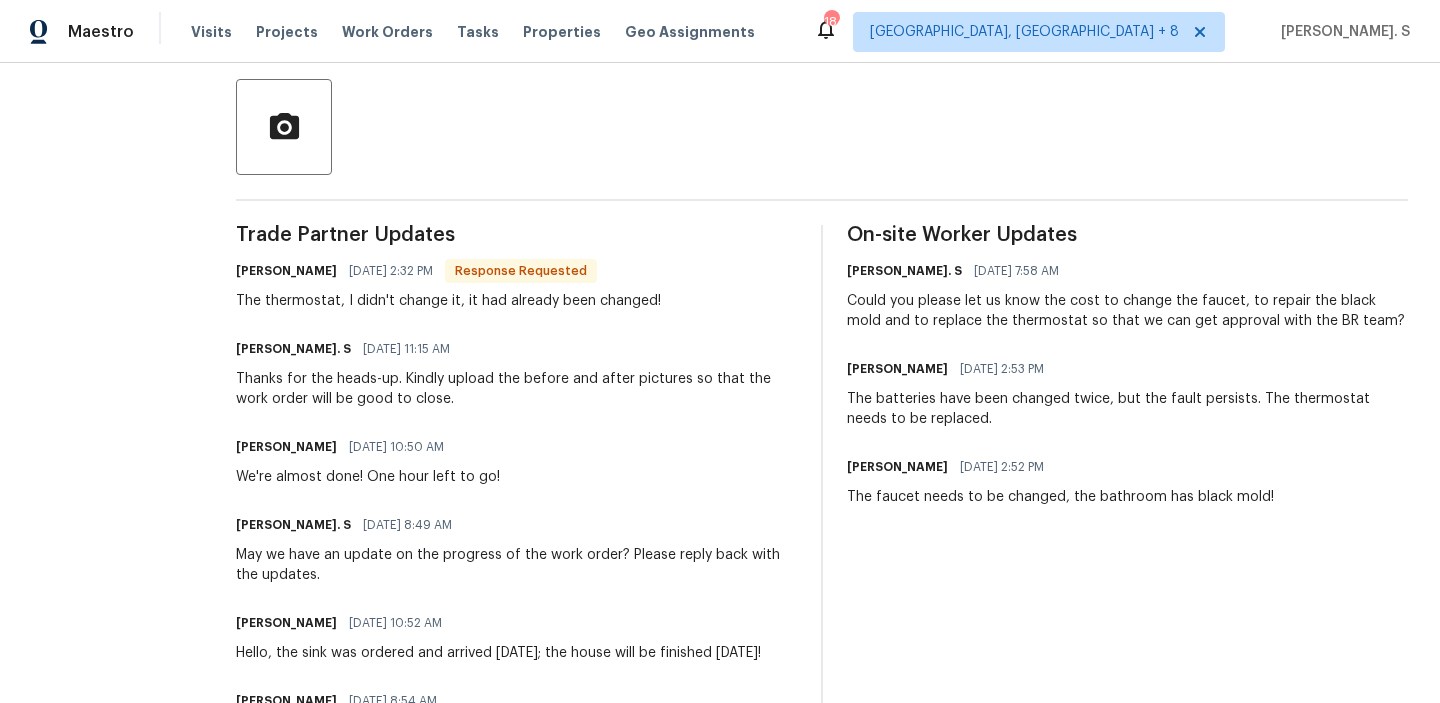 scroll, scrollTop: 172, scrollLeft: 0, axis: vertical 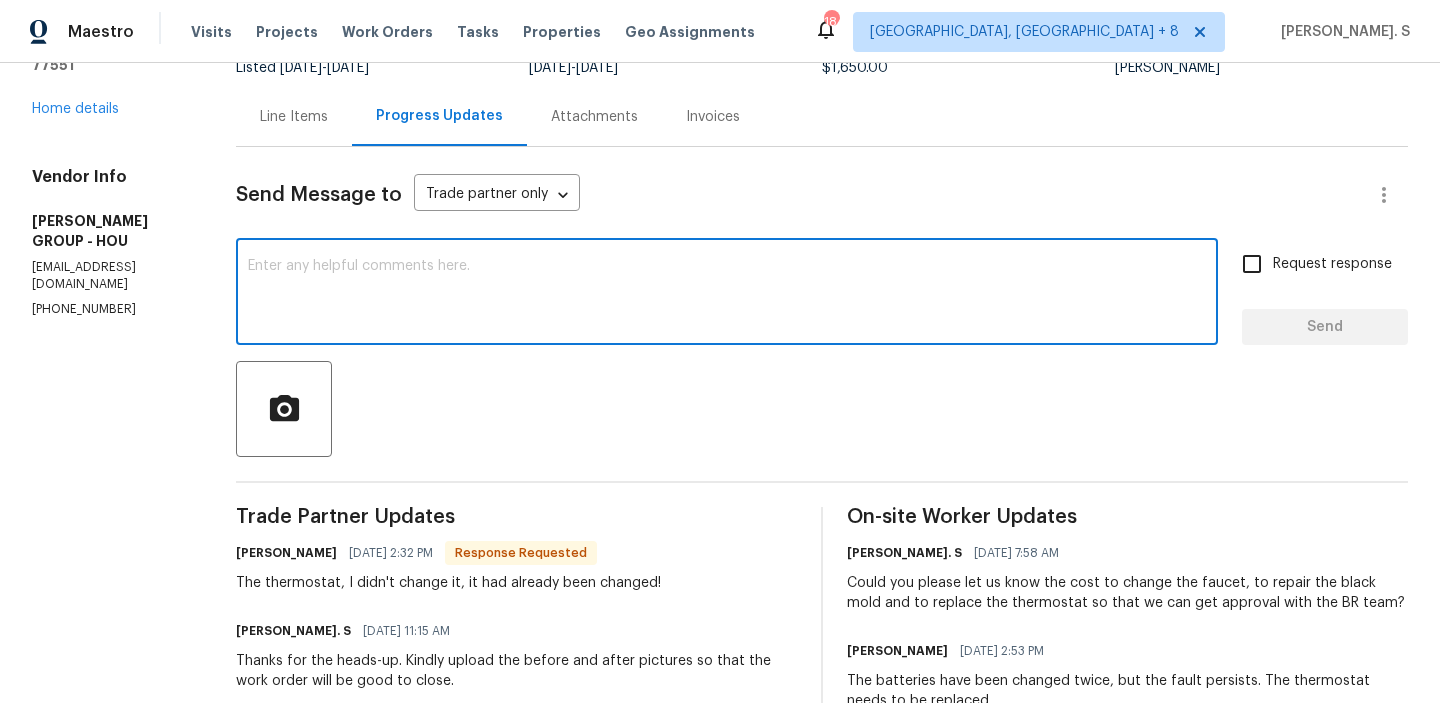 click at bounding box center (727, 294) 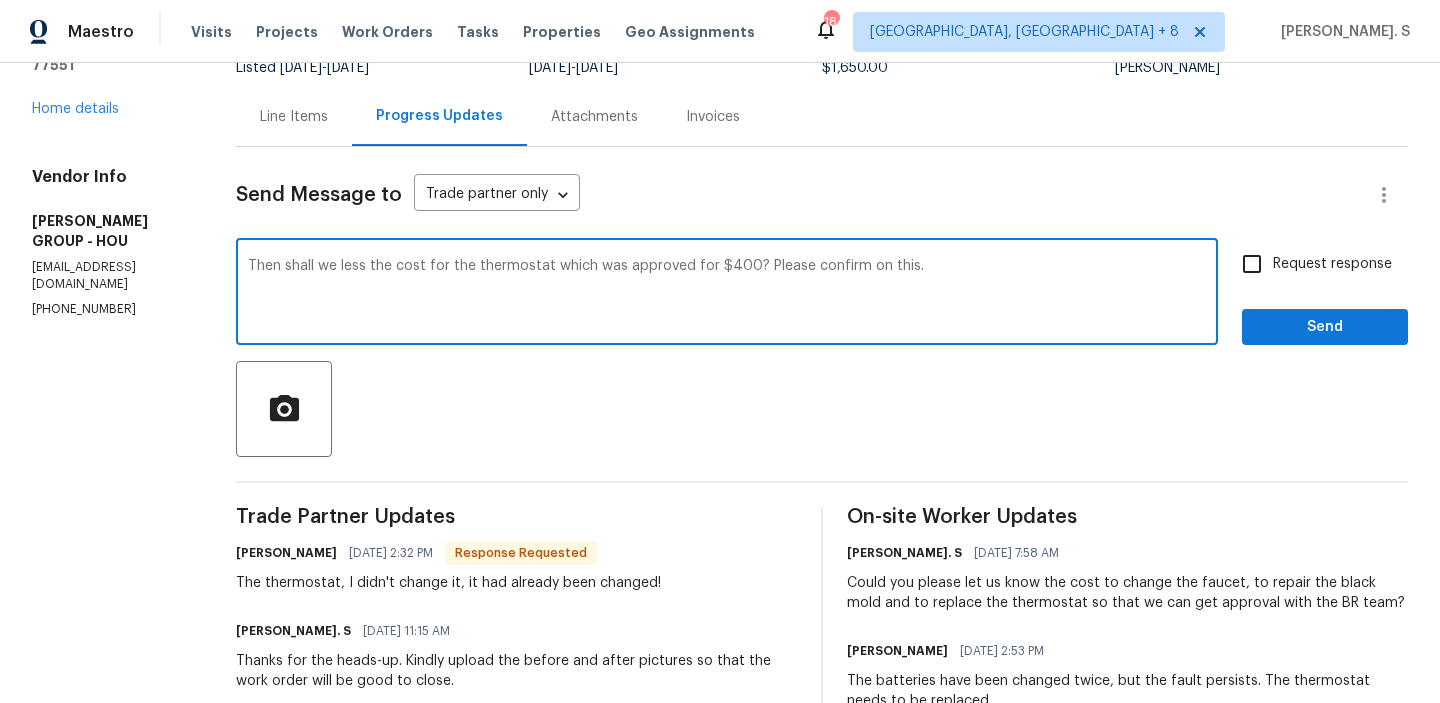 type on "Then shall we less the cost for the thermostat which was approved for $400? Please confirm on this." 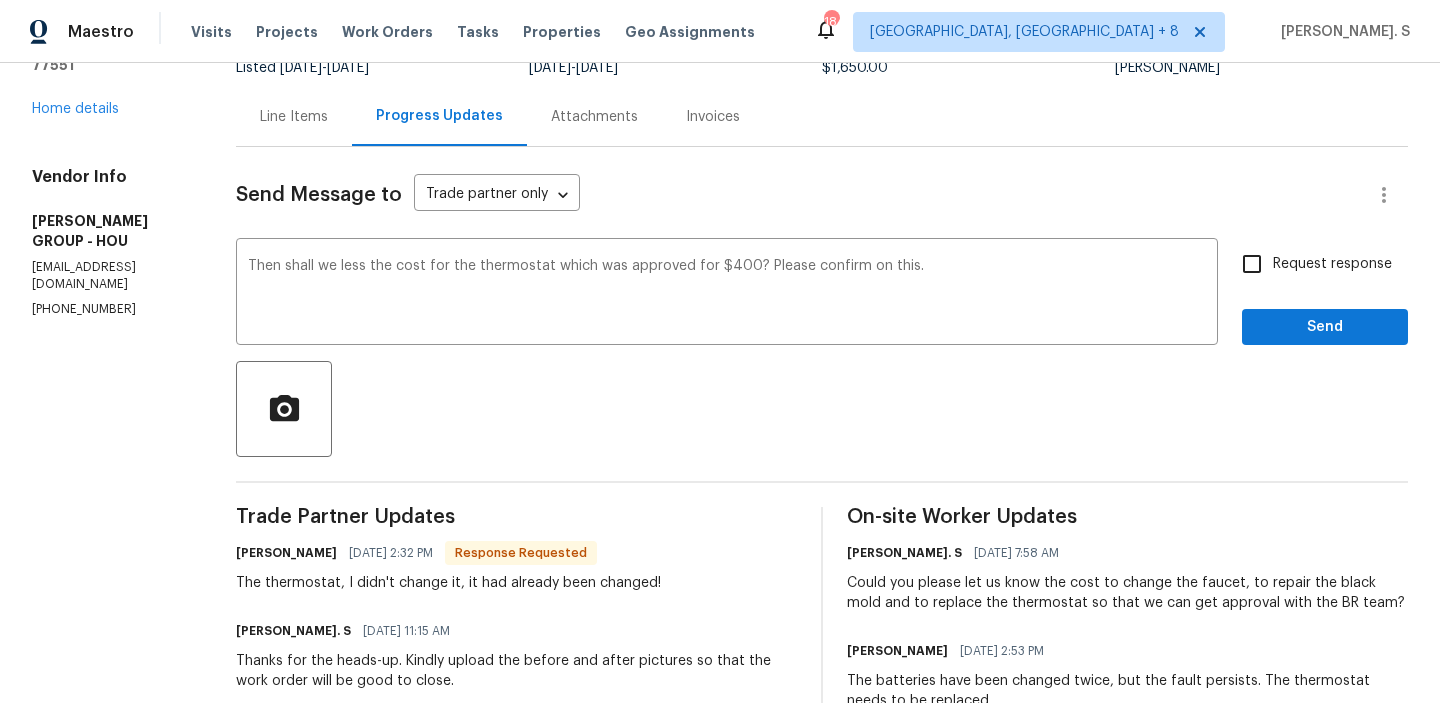 click on "Request response" at bounding box center (1311, 264) 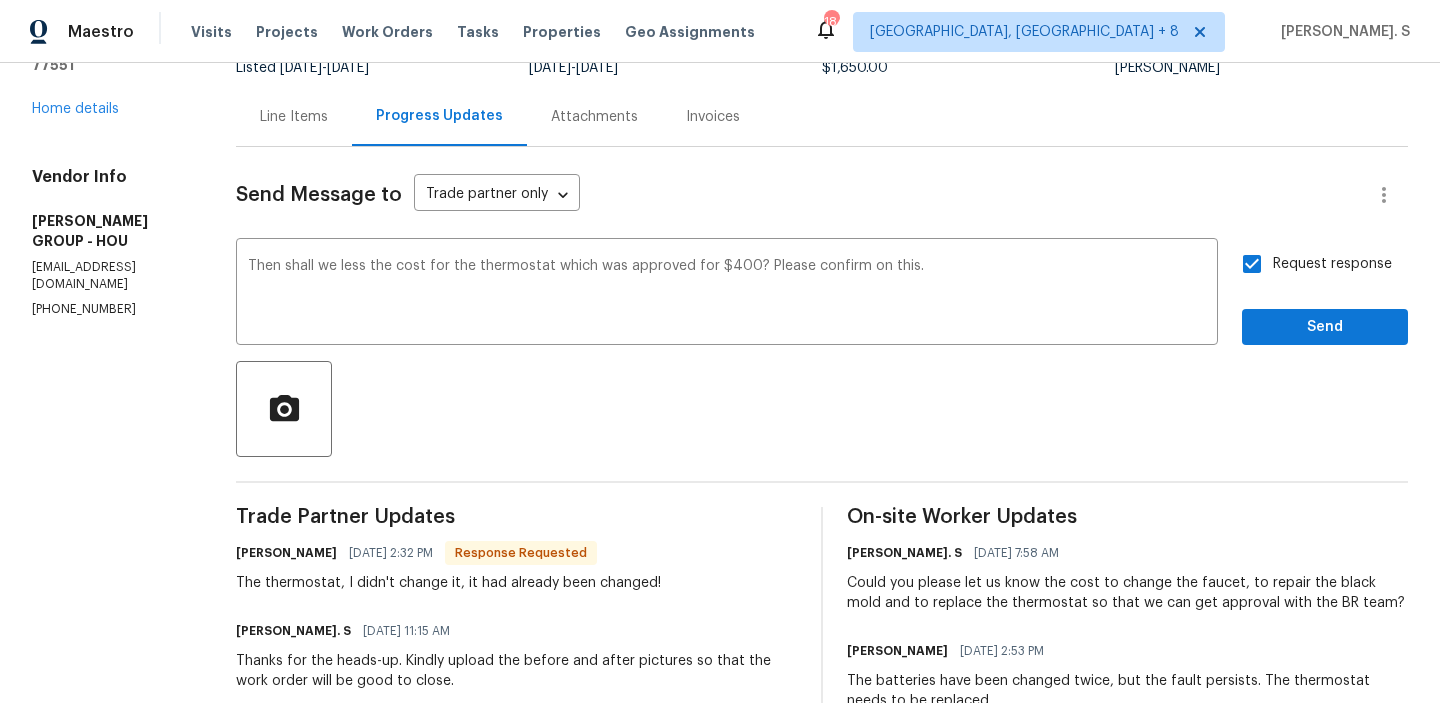 click on "Use a different part of speech lessen" at bounding box center (0, 0) 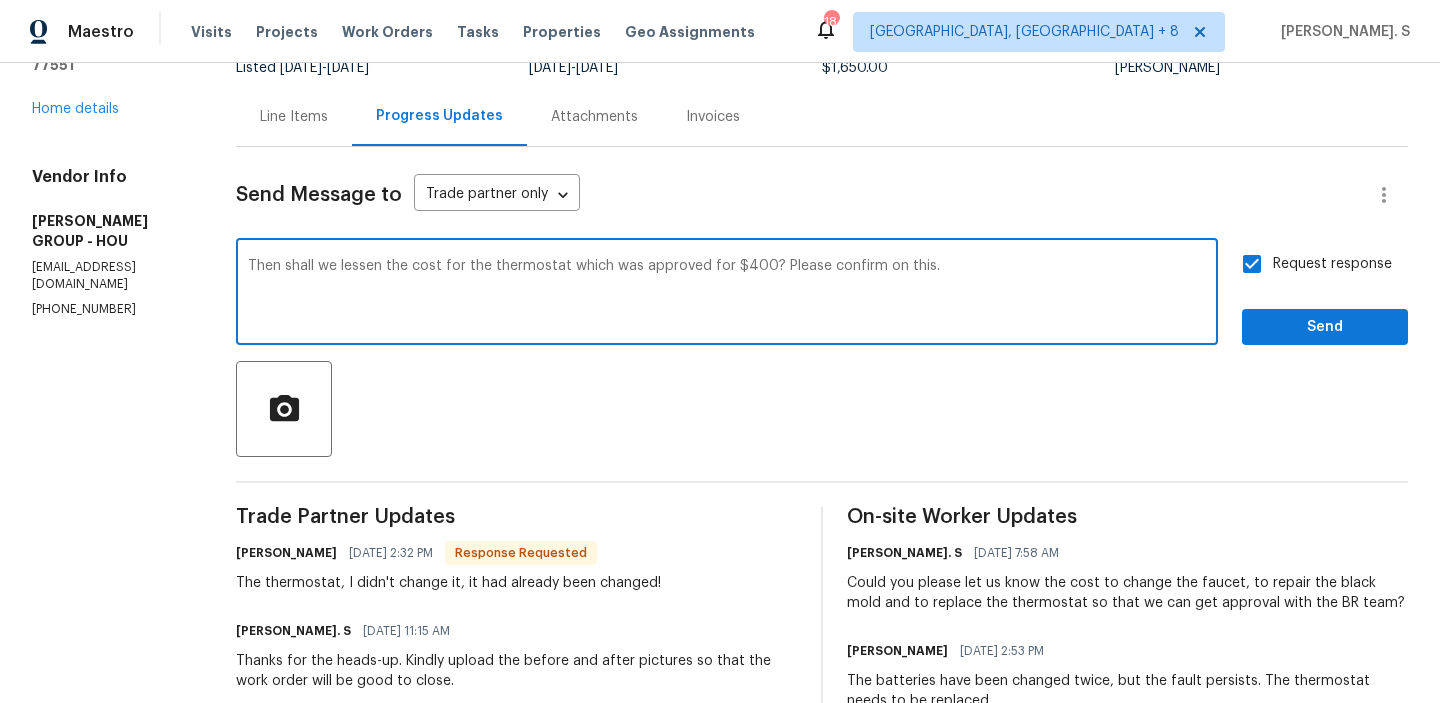 type on "Then shall we lessen the cost for the thermostat which was approved for $400? Please confirm on this." 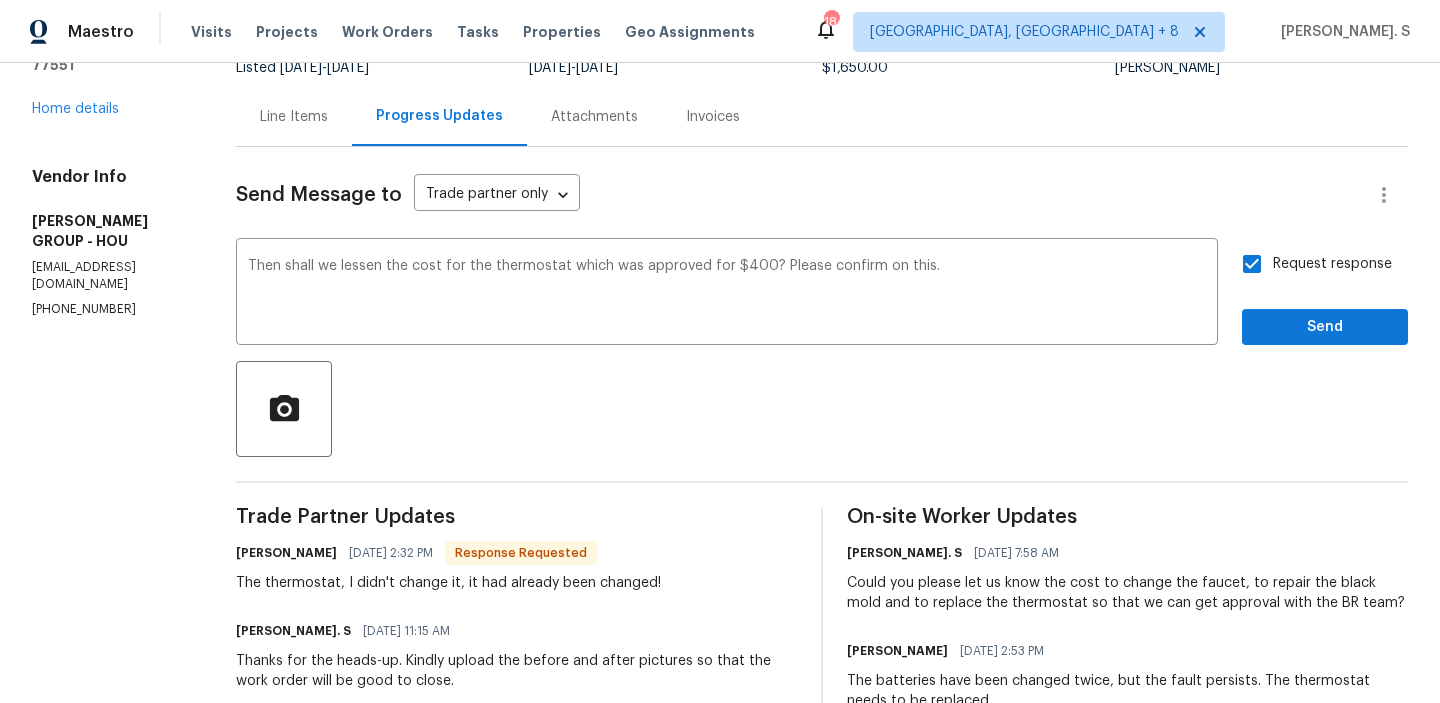 click on "Send Message to Trade partner only Trade partner only ​ Then shall we lessen the cost for the thermostat which was approved for $400? Please confirm on this. x ​ Request response Send Trade Partner Updates Jesus Ramon Bonalde 07/09/2025 2:32 PM Response Requested The thermostat, I didn't change it, it had already been changed! Glory Joyce. S 07/09/2025 11:15 AM Thanks for the heads-up. Kindly upload the before and after pictures so that the work order will be good to close. Jesus Ramon Bonalde 07/09/2025 10:50 AM We're almost done! One hour left to go! Glory Joyce. S 07/09/2025 8:49 AM May we have an update on the progress of the work order? Please reply back with the updates. Jesus Ramon Bonalde 07/08/2025 10:52 AM Hello, the sink was ordered and arrived today; the house will be finished tomorrow! Blessida Angeline M 07/08/2025 8:54 AM Hi team, Do we have any updates regarding the completion of the work? Glory Joyce. S 07/02/2025 7:51 AM Jesus Ramon Bonalde 06/30/2025 4:08 PM Ok thanks Glory Joyce. S" at bounding box center [822, 1195] 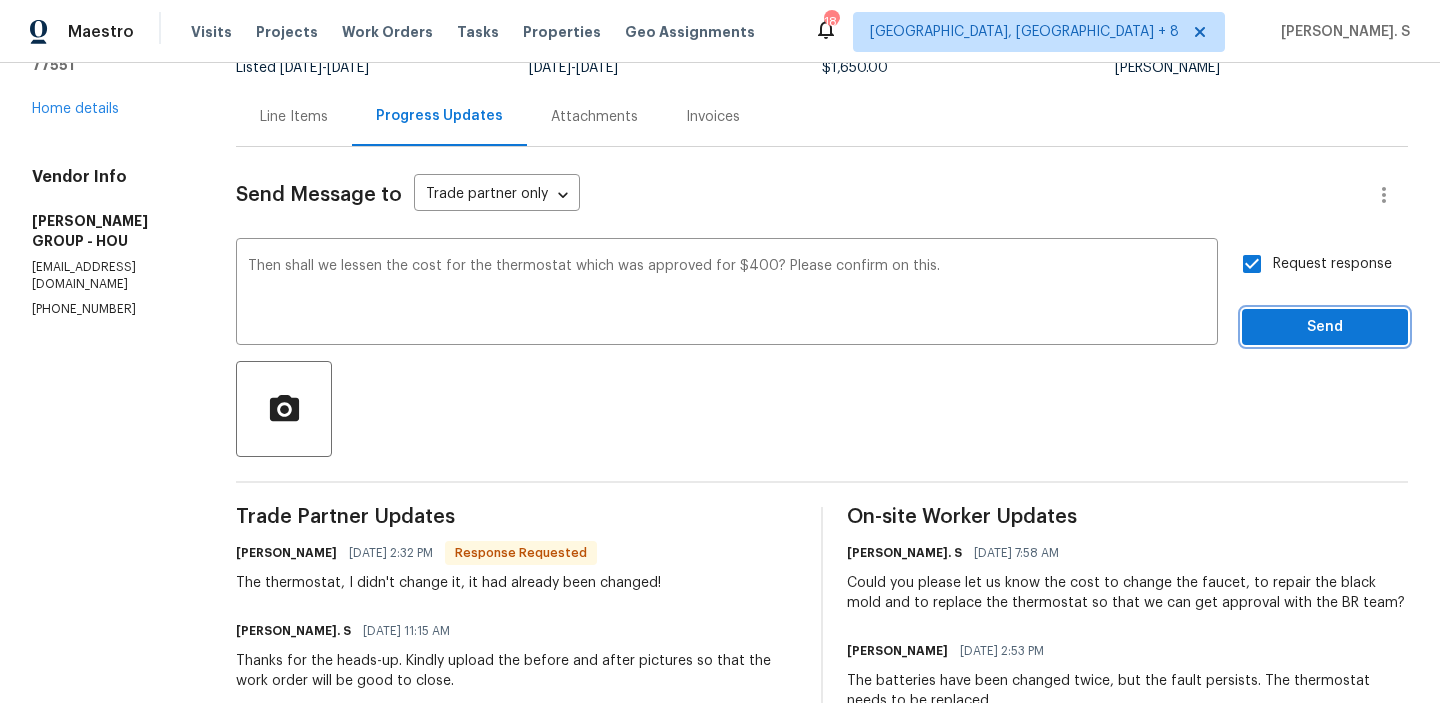 click on "Send" at bounding box center [1325, 327] 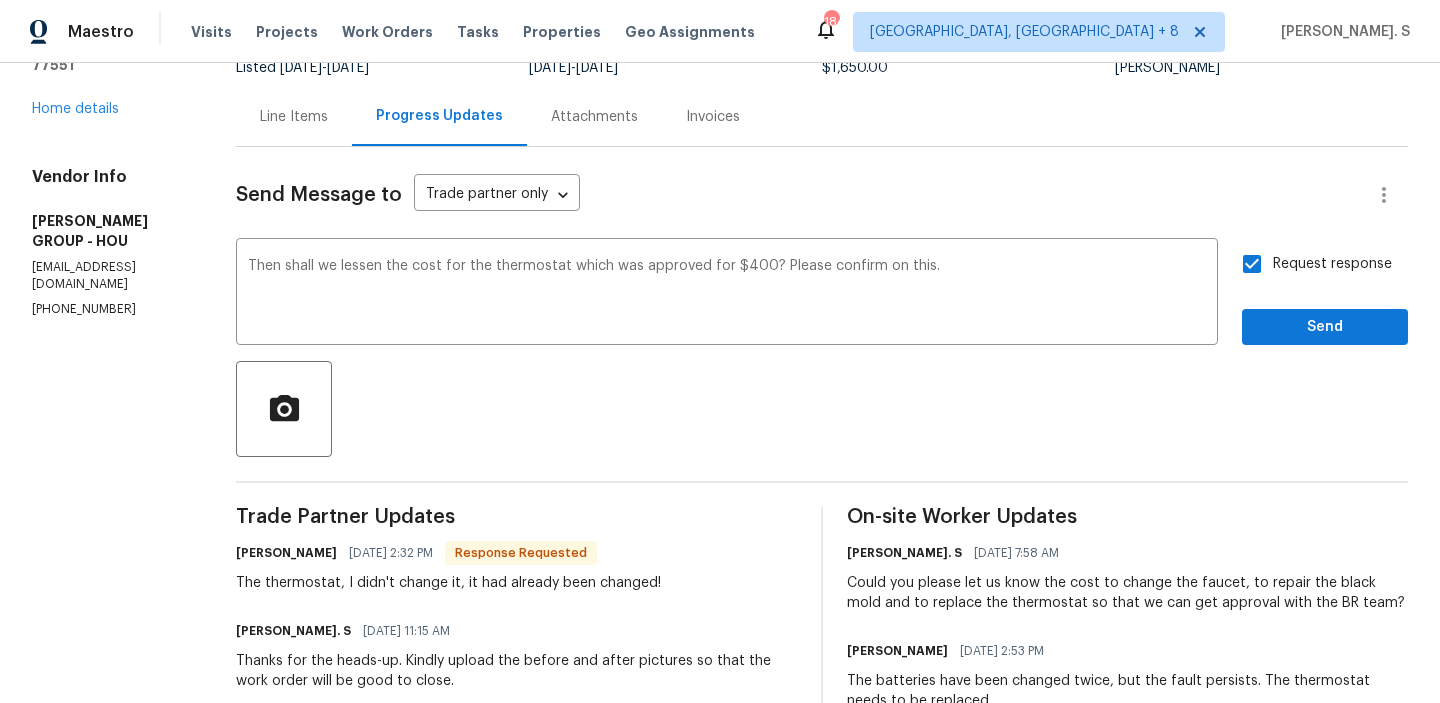 scroll, scrollTop: 152, scrollLeft: 0, axis: vertical 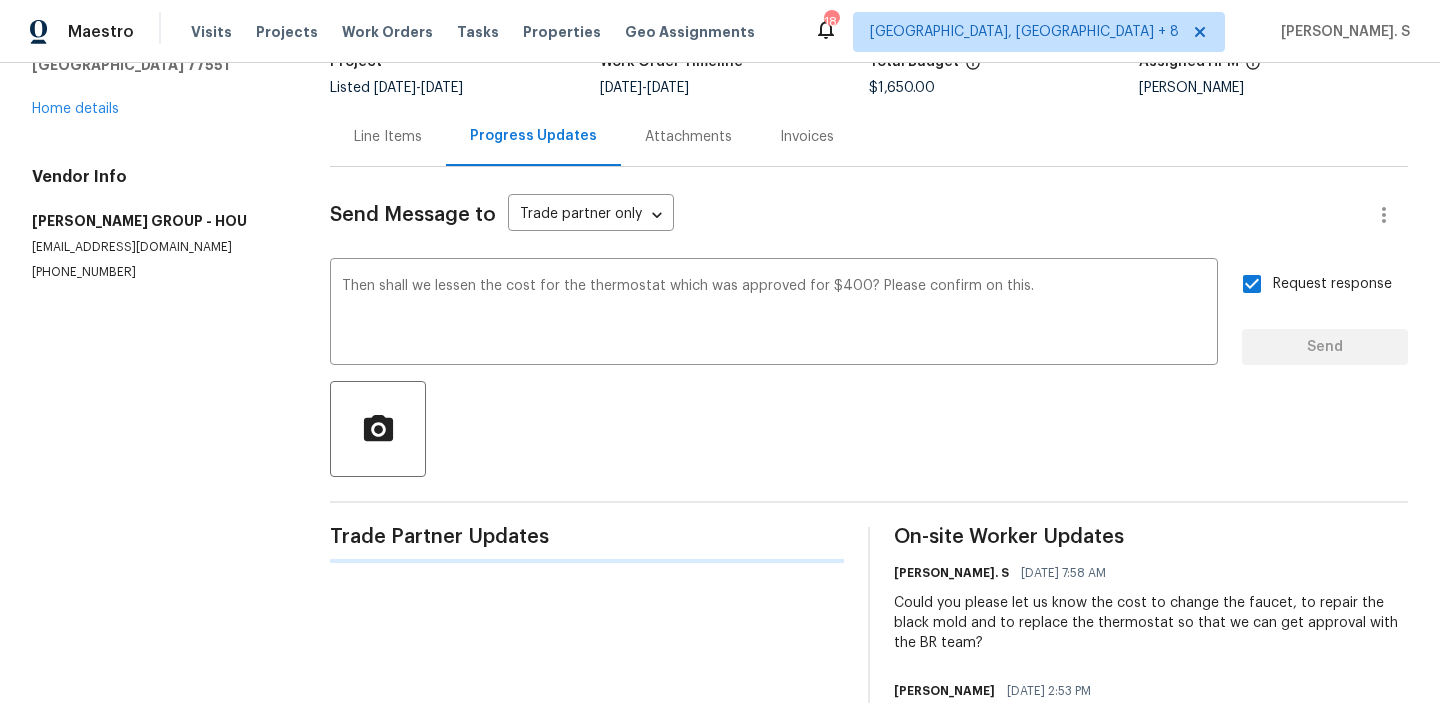click on "Line Items" at bounding box center [388, 137] 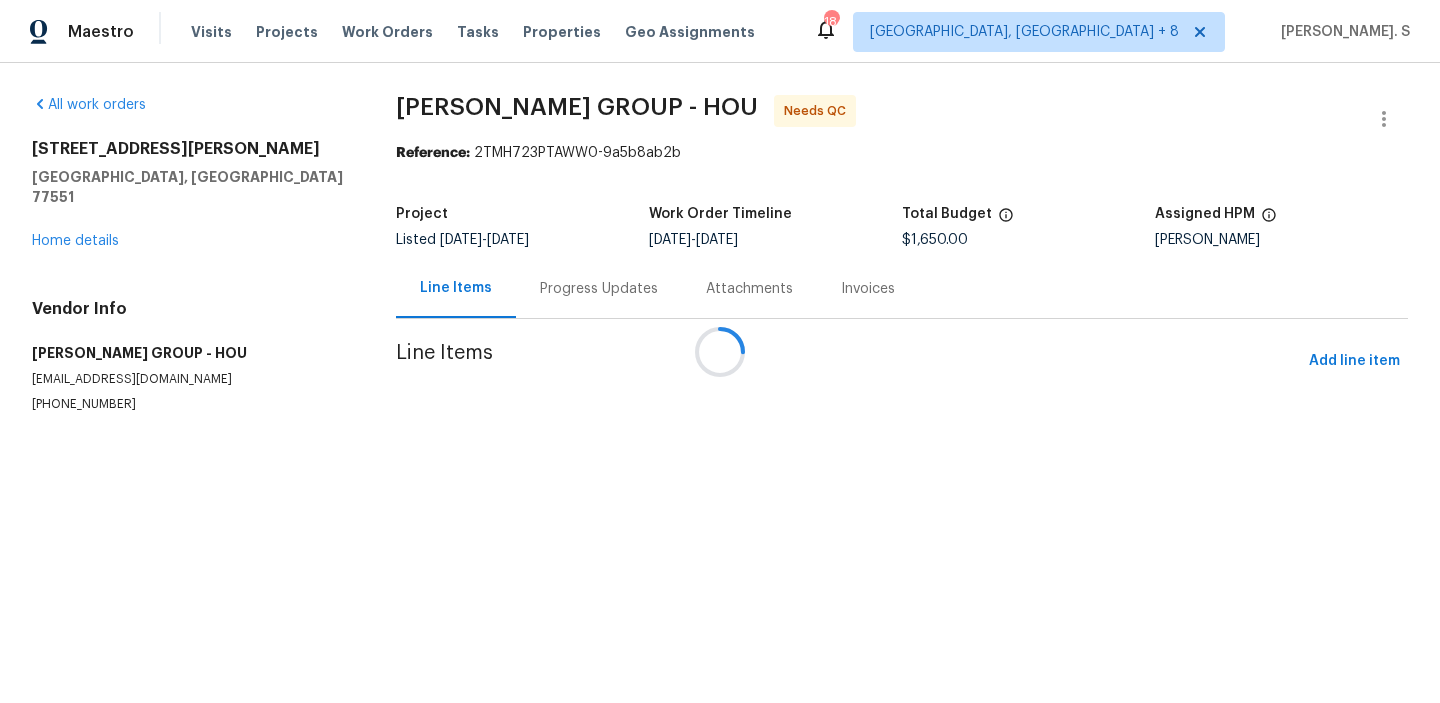 scroll, scrollTop: 0, scrollLeft: 0, axis: both 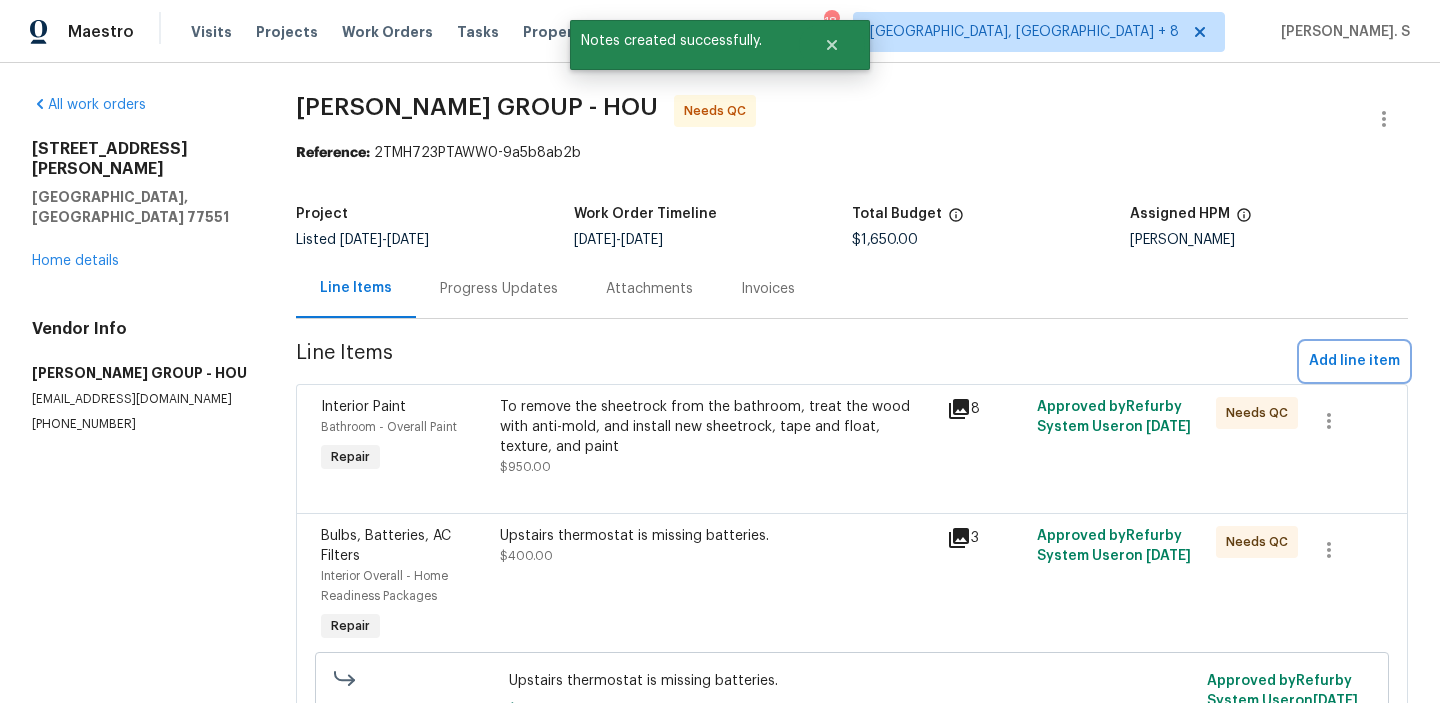 click on "Add line item" at bounding box center [1354, 361] 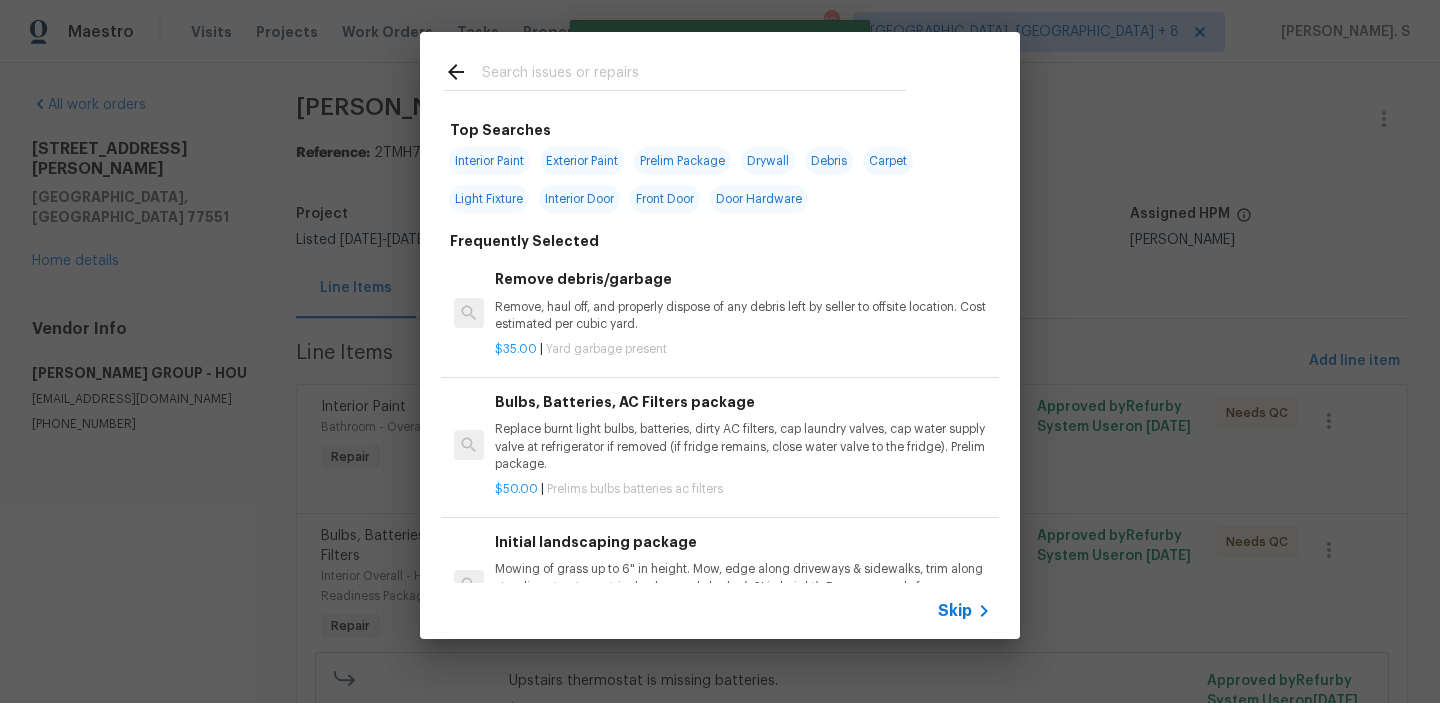 click on "Remove debris/garbage" at bounding box center (743, 279) 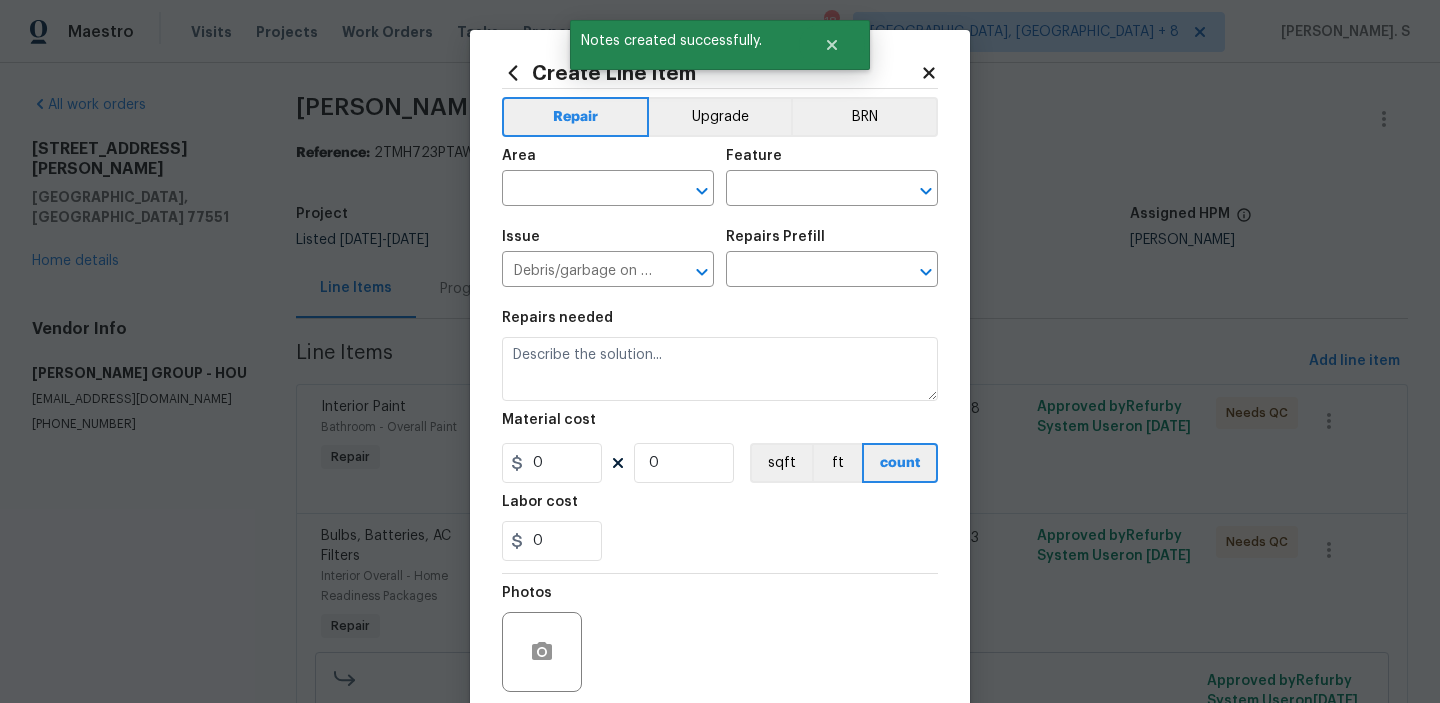 type on "Remove debris/garbage $35.00" 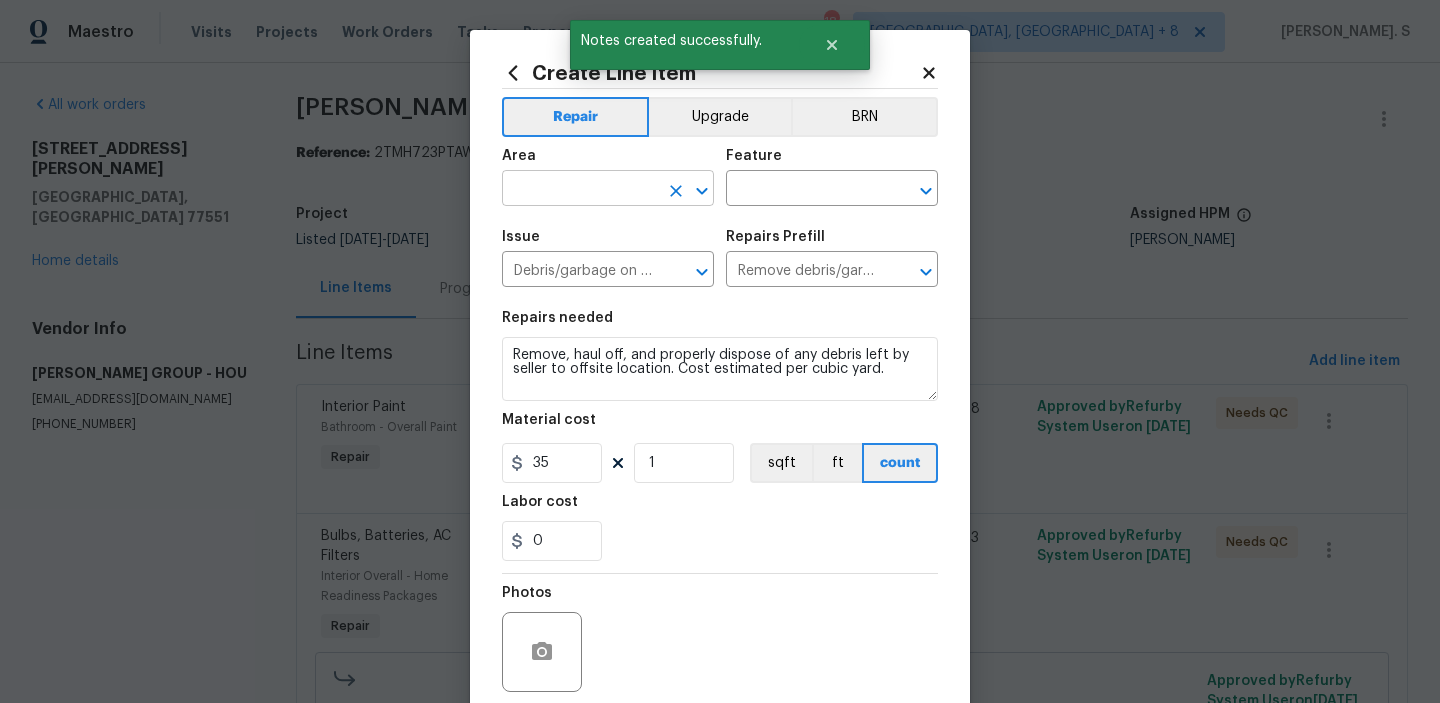 click 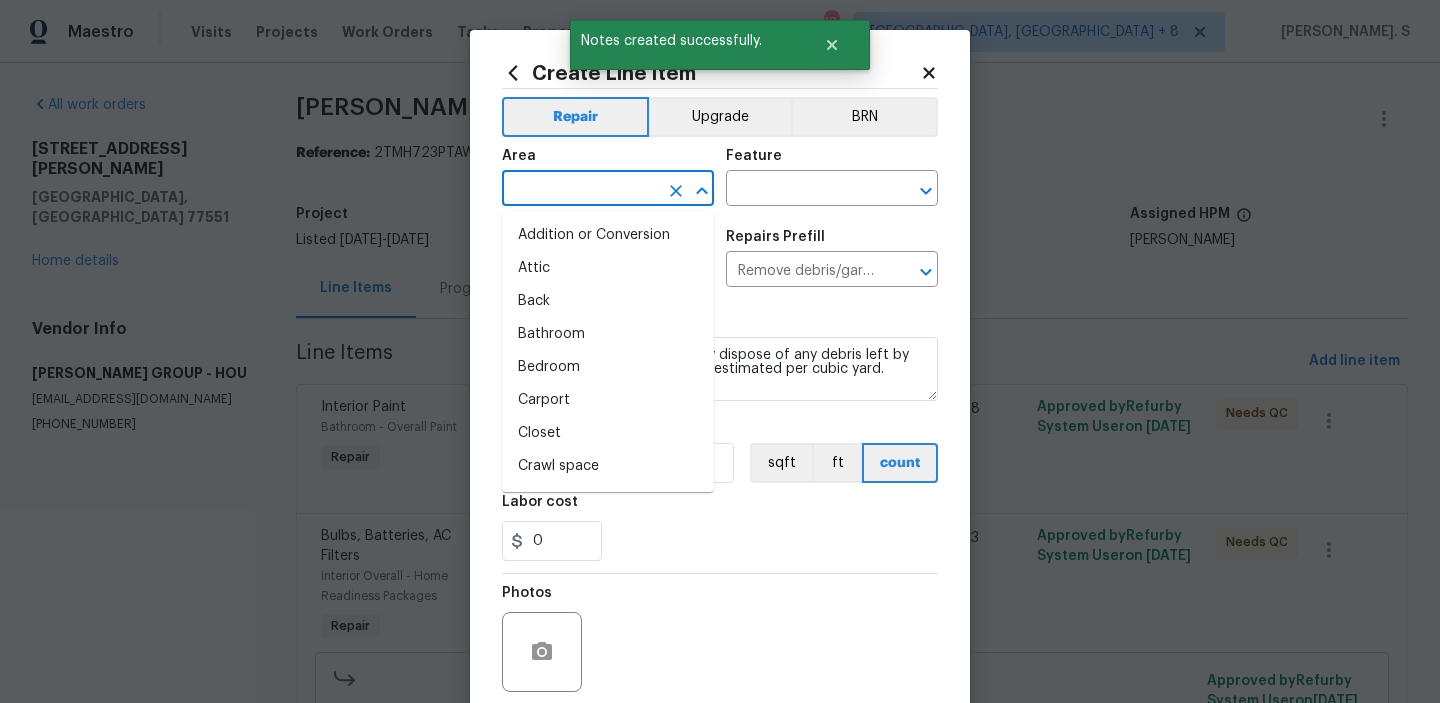 type on "h" 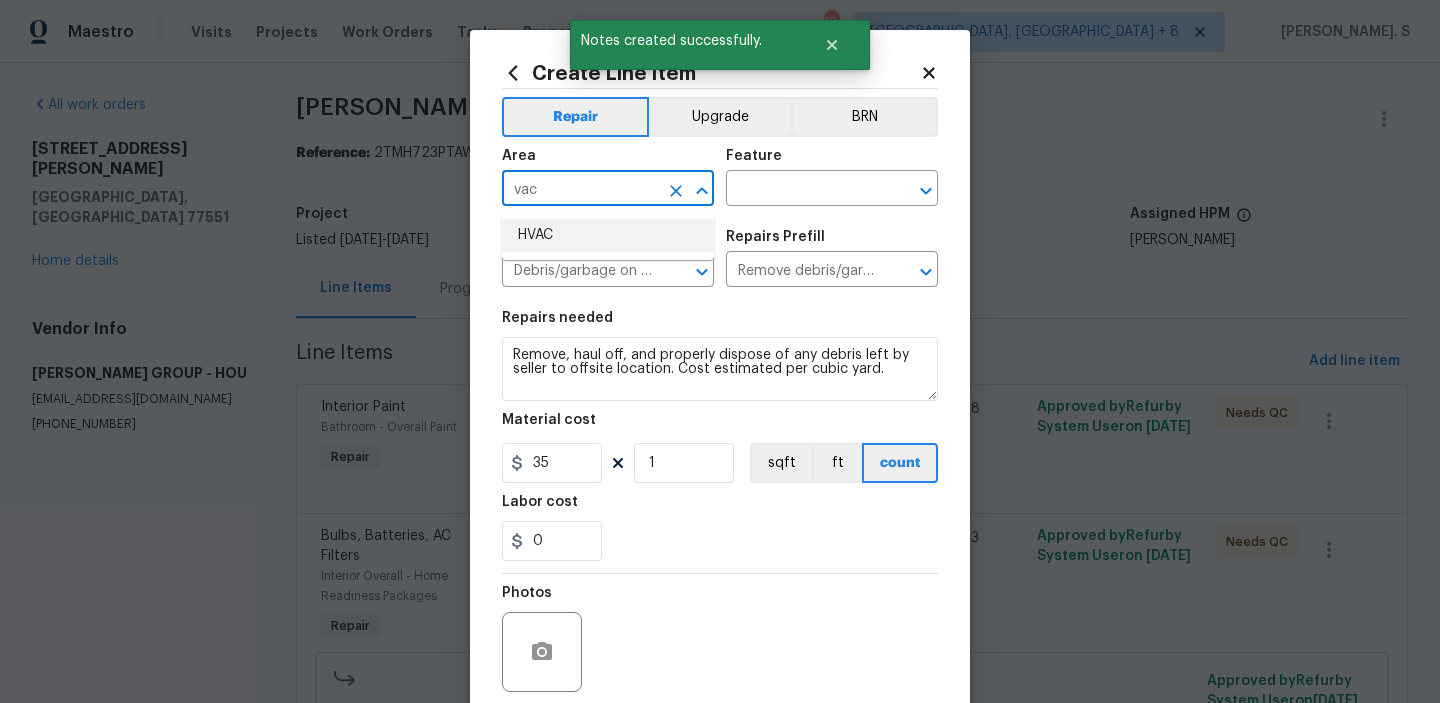 click on "HVAC" at bounding box center (608, 235) 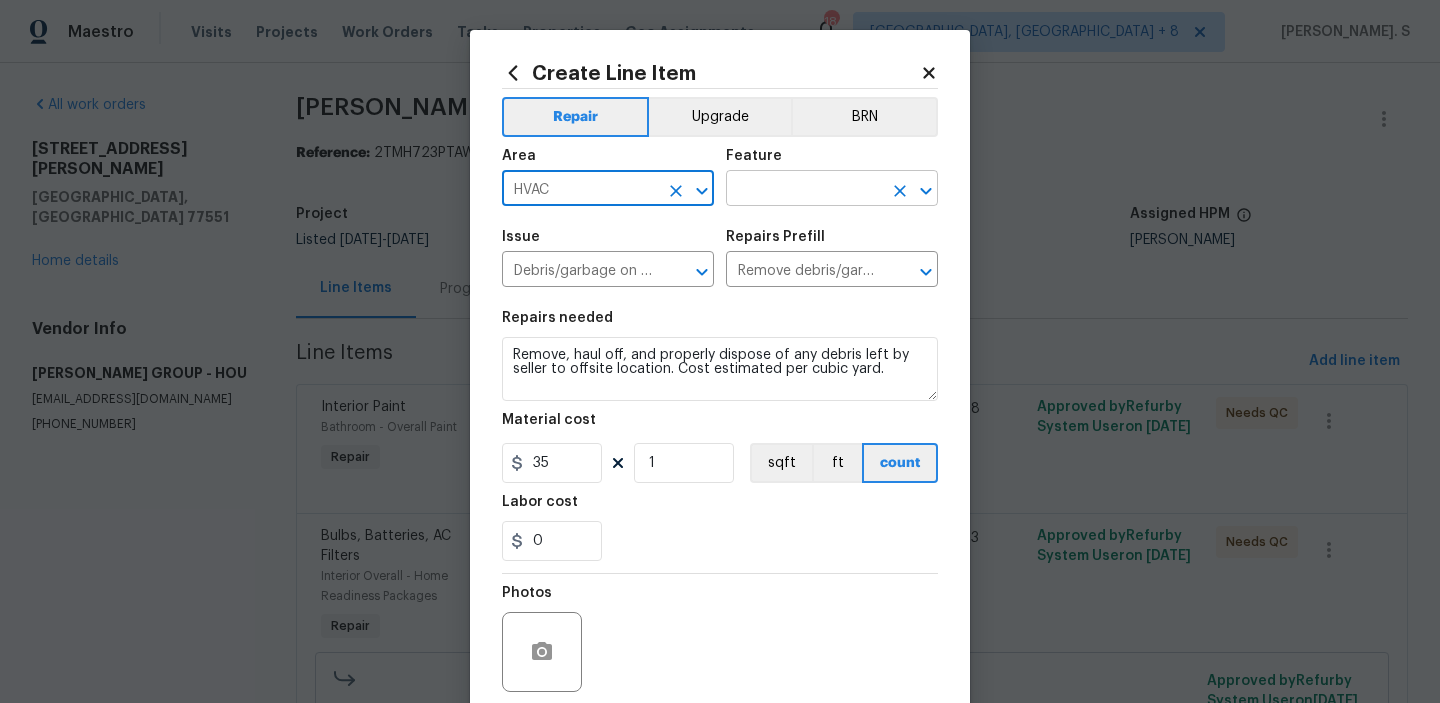 click 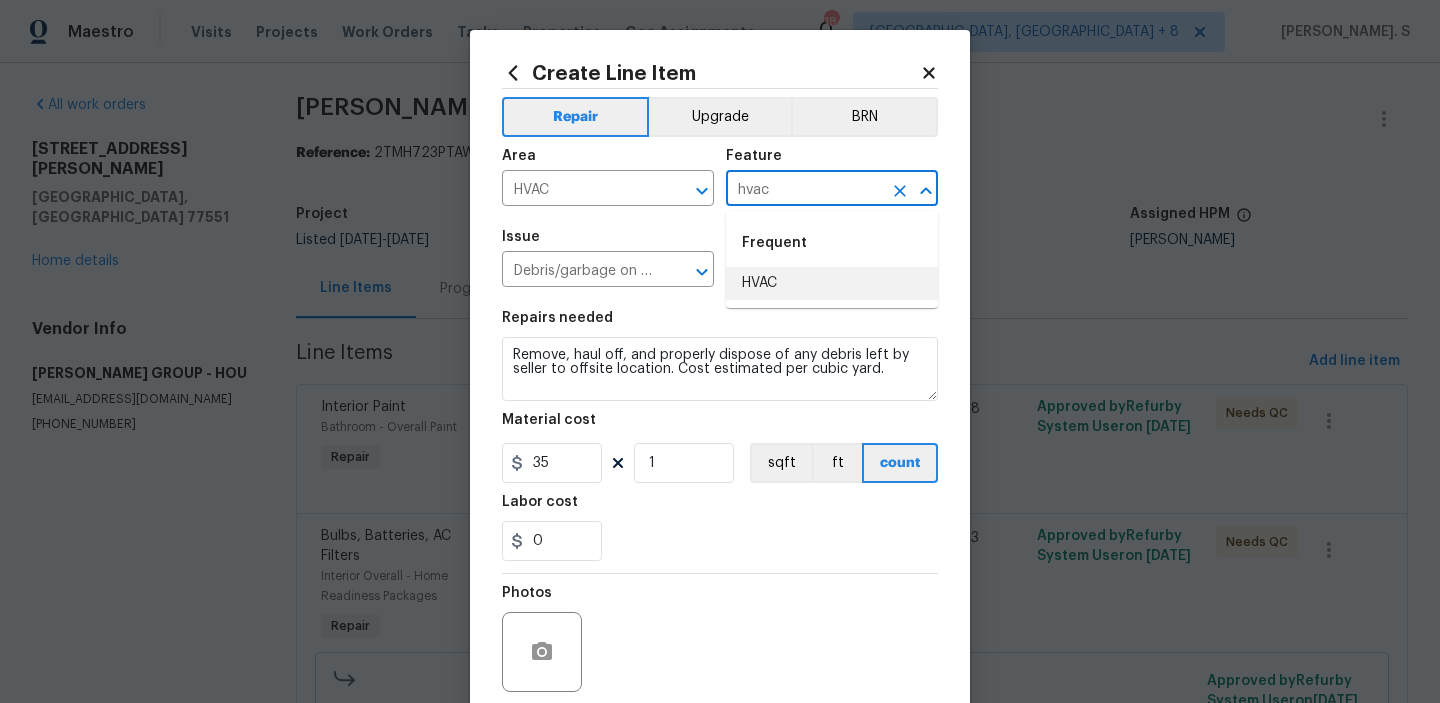 click on "HVAC" at bounding box center (832, 283) 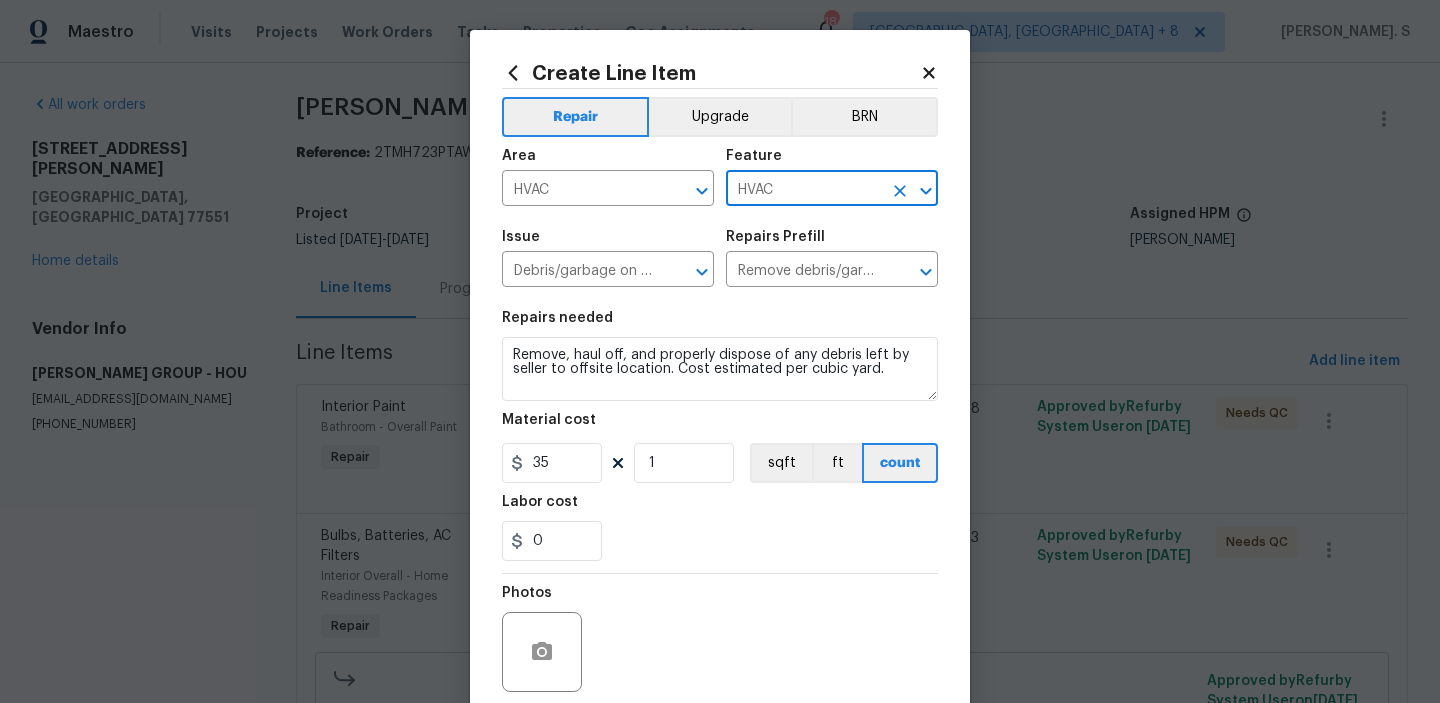 type on "HVAC" 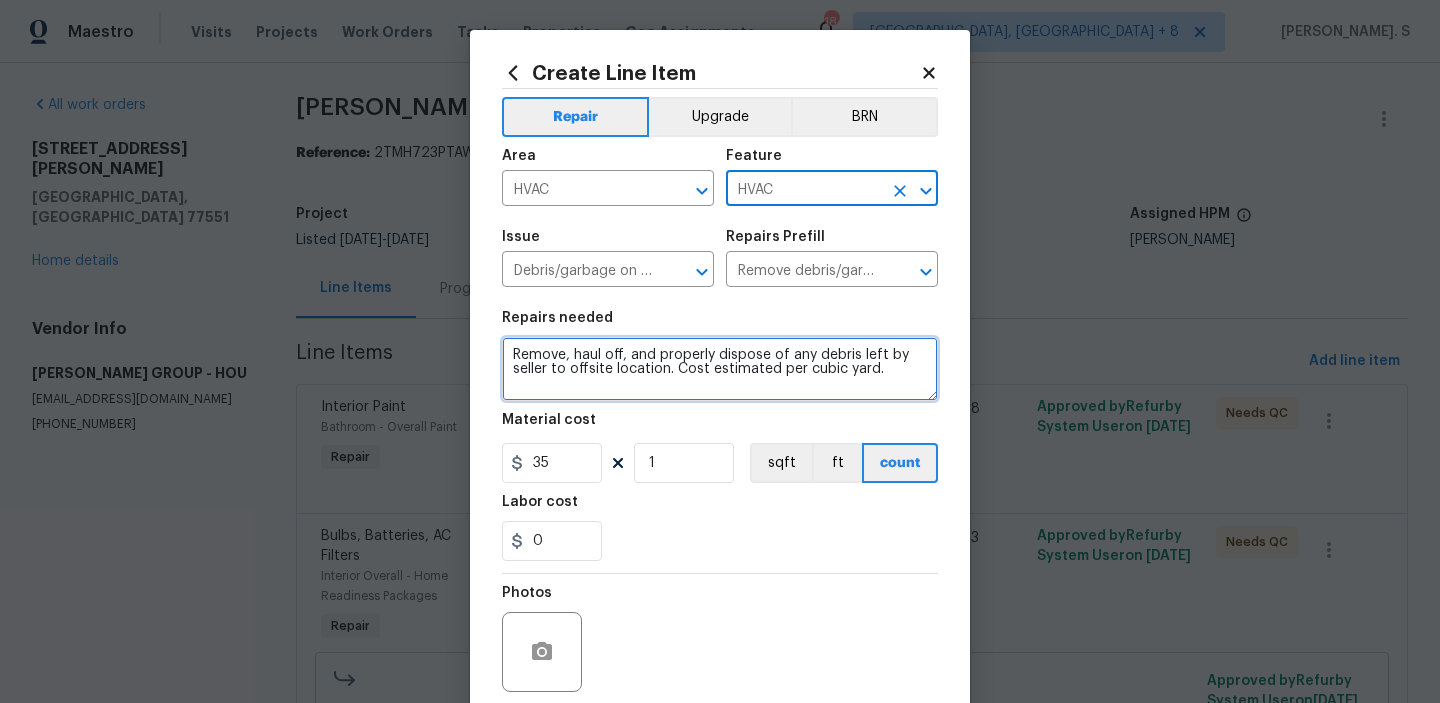 click on "Remove, haul off, and properly dispose of any debris left by seller to offsite location. Cost estimated per cubic yard." at bounding box center (720, 369) 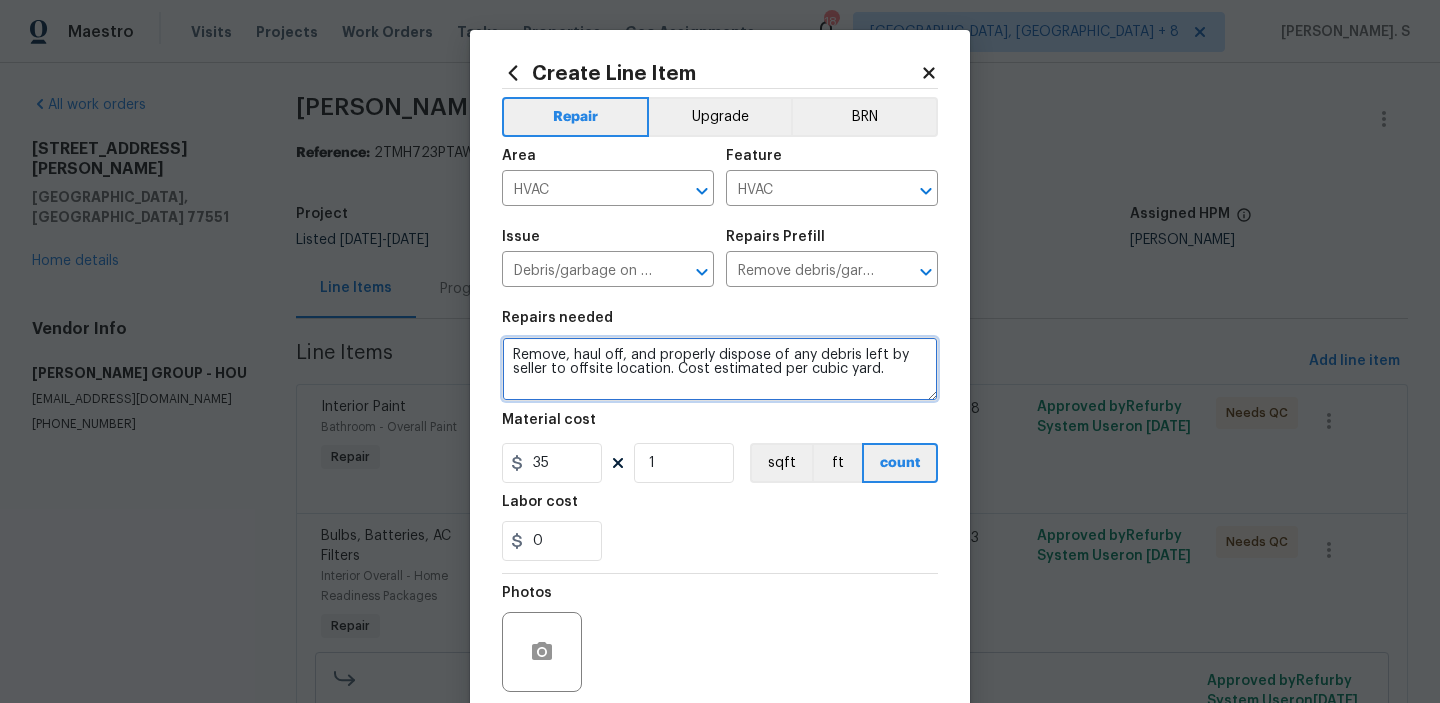 click on "Remove, haul off, and properly dispose of any debris left by seller to offsite location. Cost estimated per cubic yard." at bounding box center [720, 369] 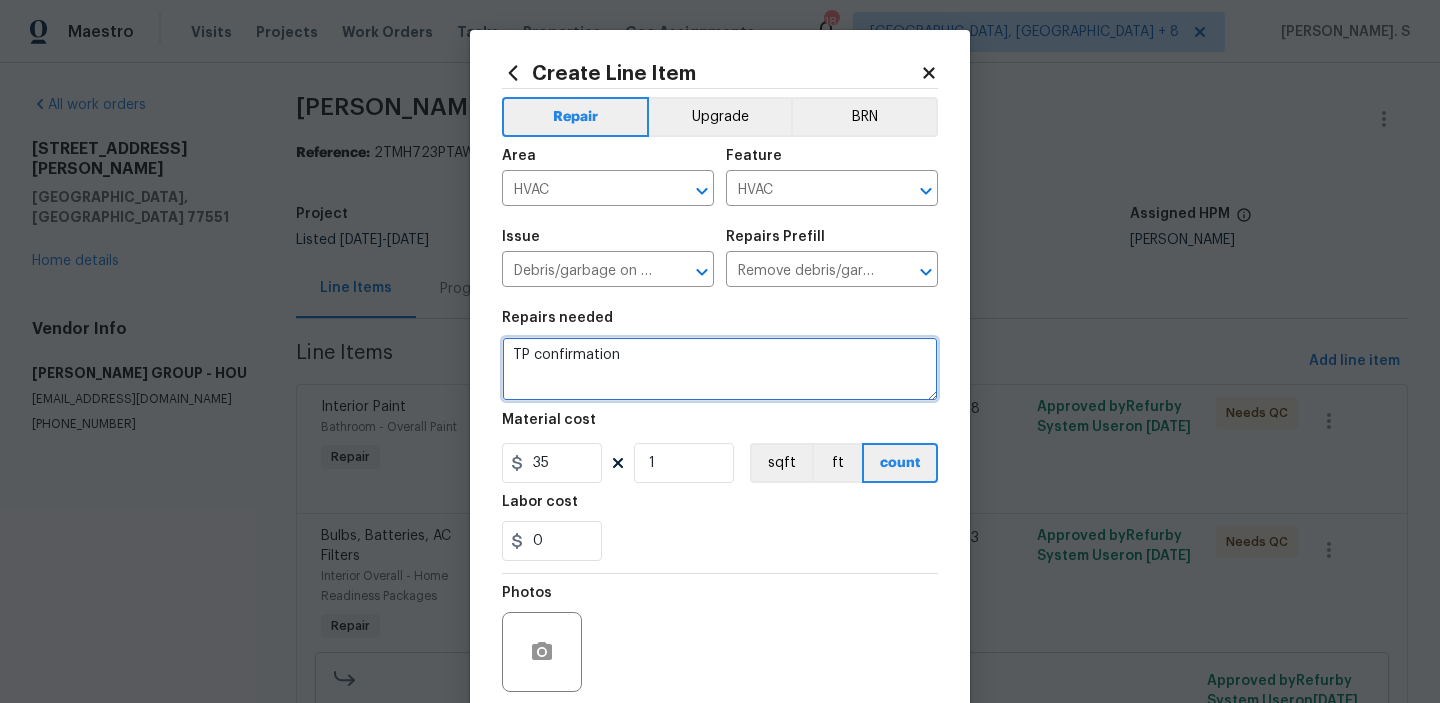 type on "TP confirmation" 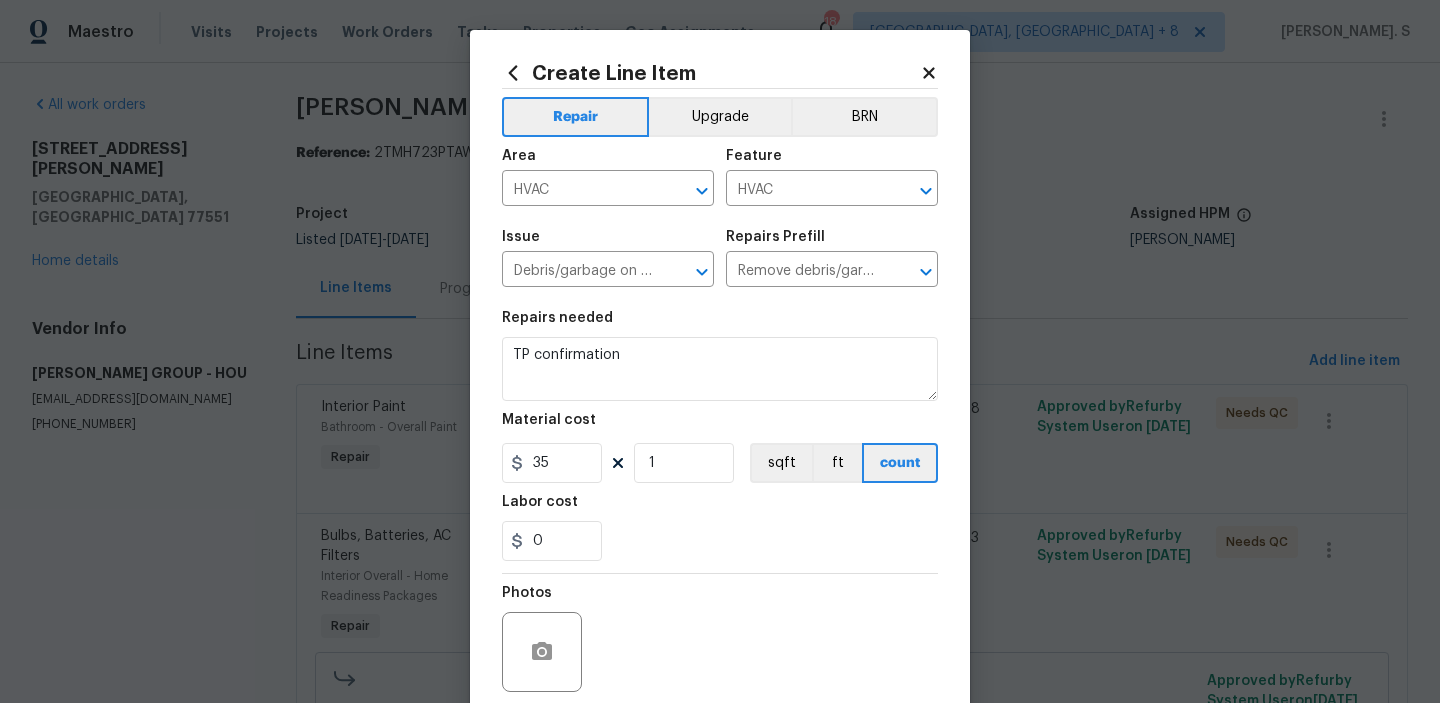 click on "Repairs needed TP confirmation Material cost 35 1 sqft ft count Labor cost 0" at bounding box center [720, 436] 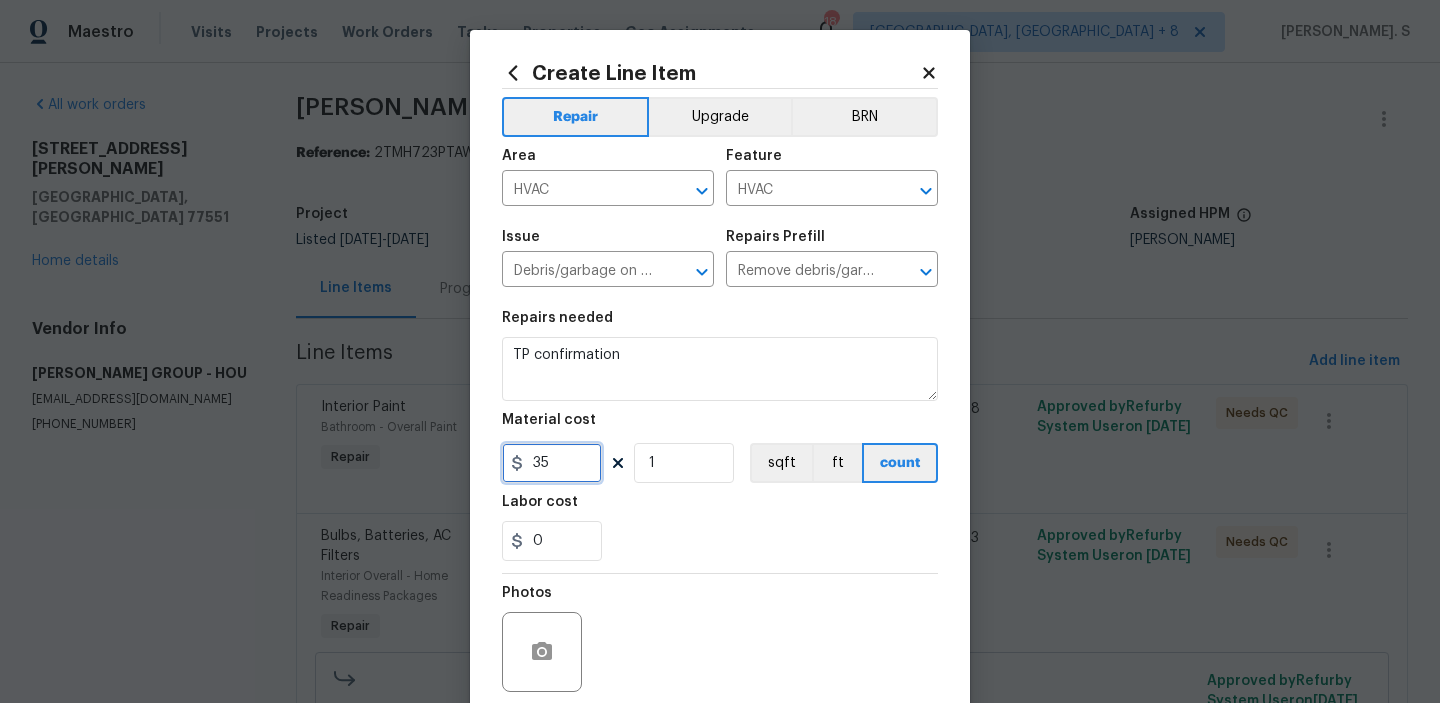 click on "35" at bounding box center [552, 463] 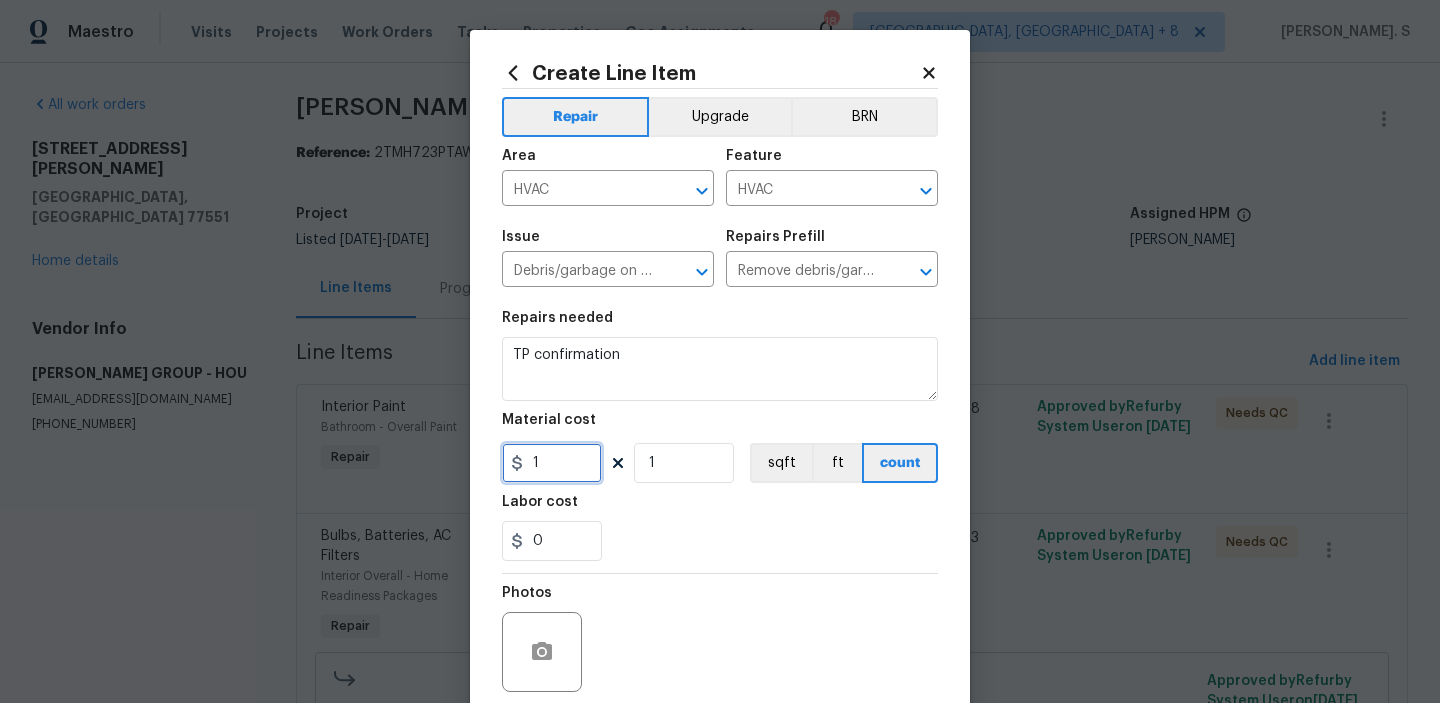 scroll, scrollTop: 159, scrollLeft: 0, axis: vertical 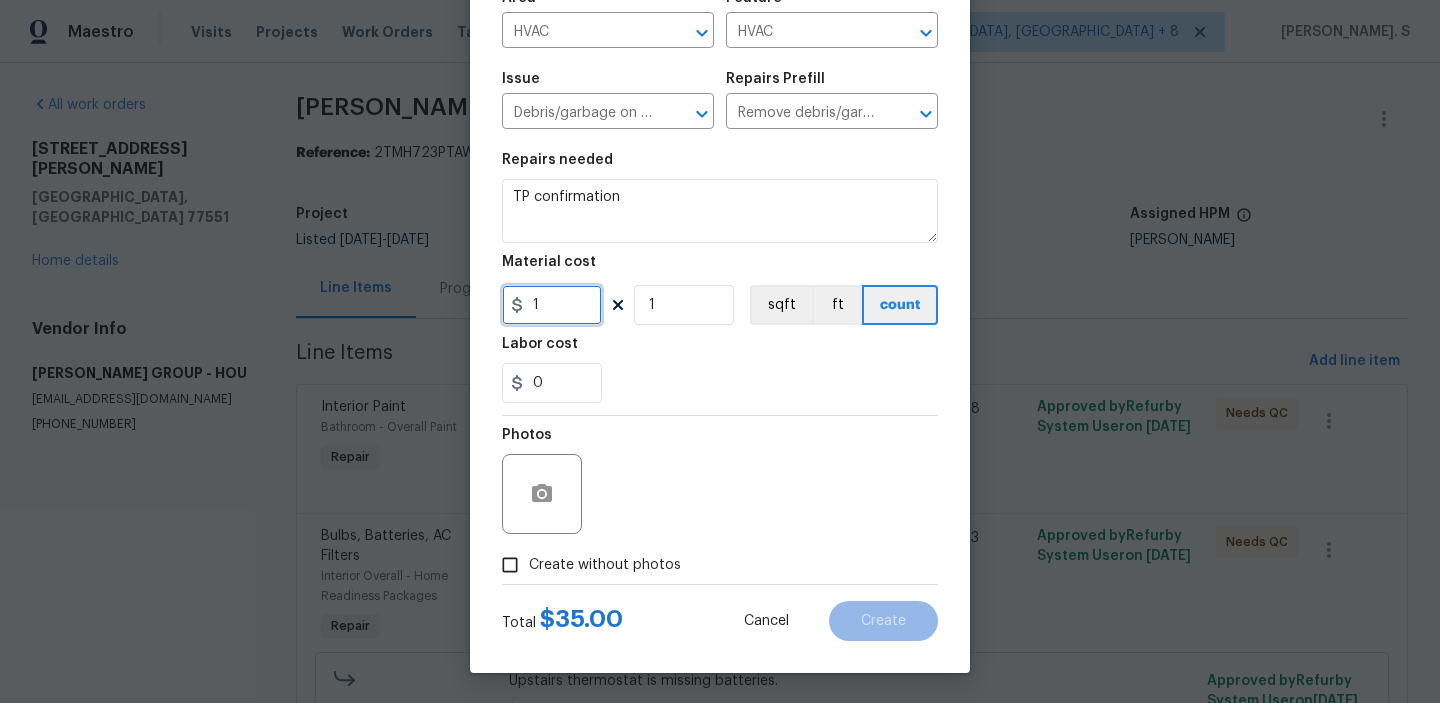type on "1" 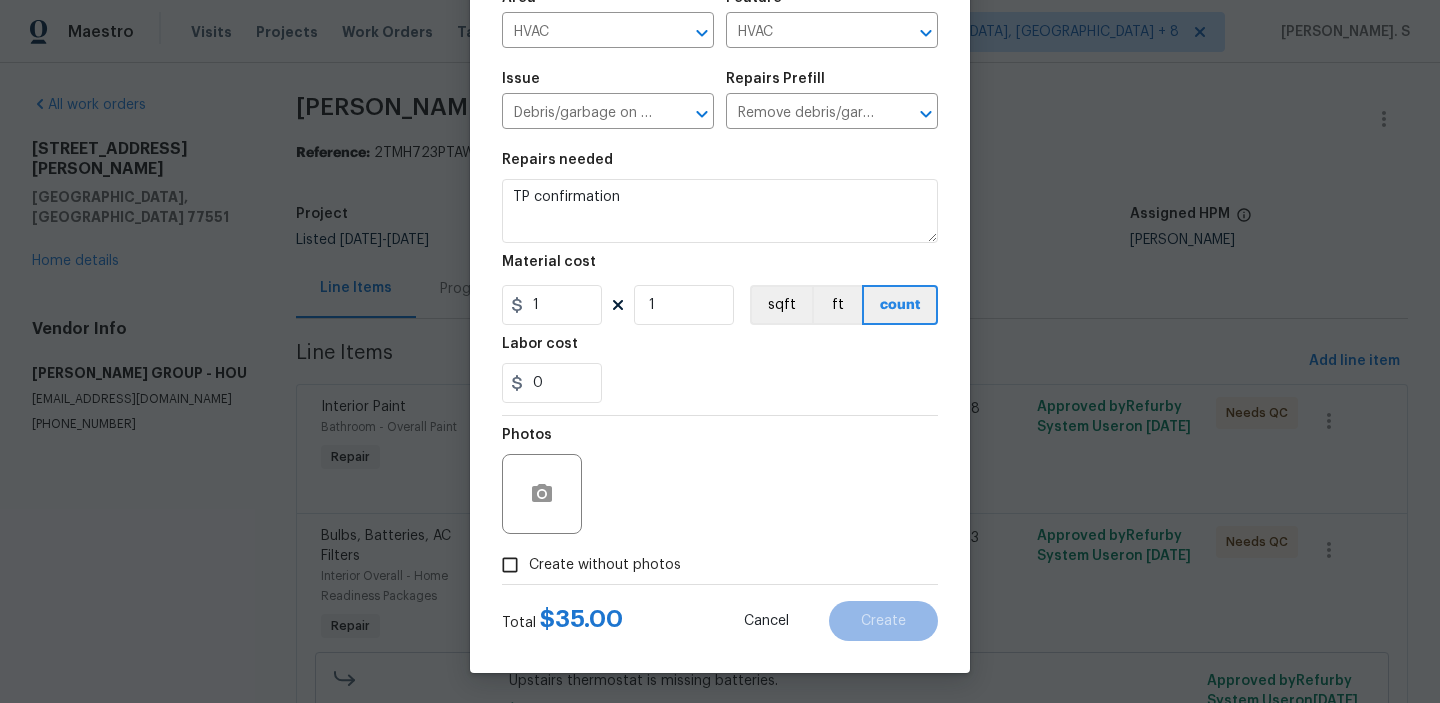 click on "Create without photos" at bounding box center (605, 565) 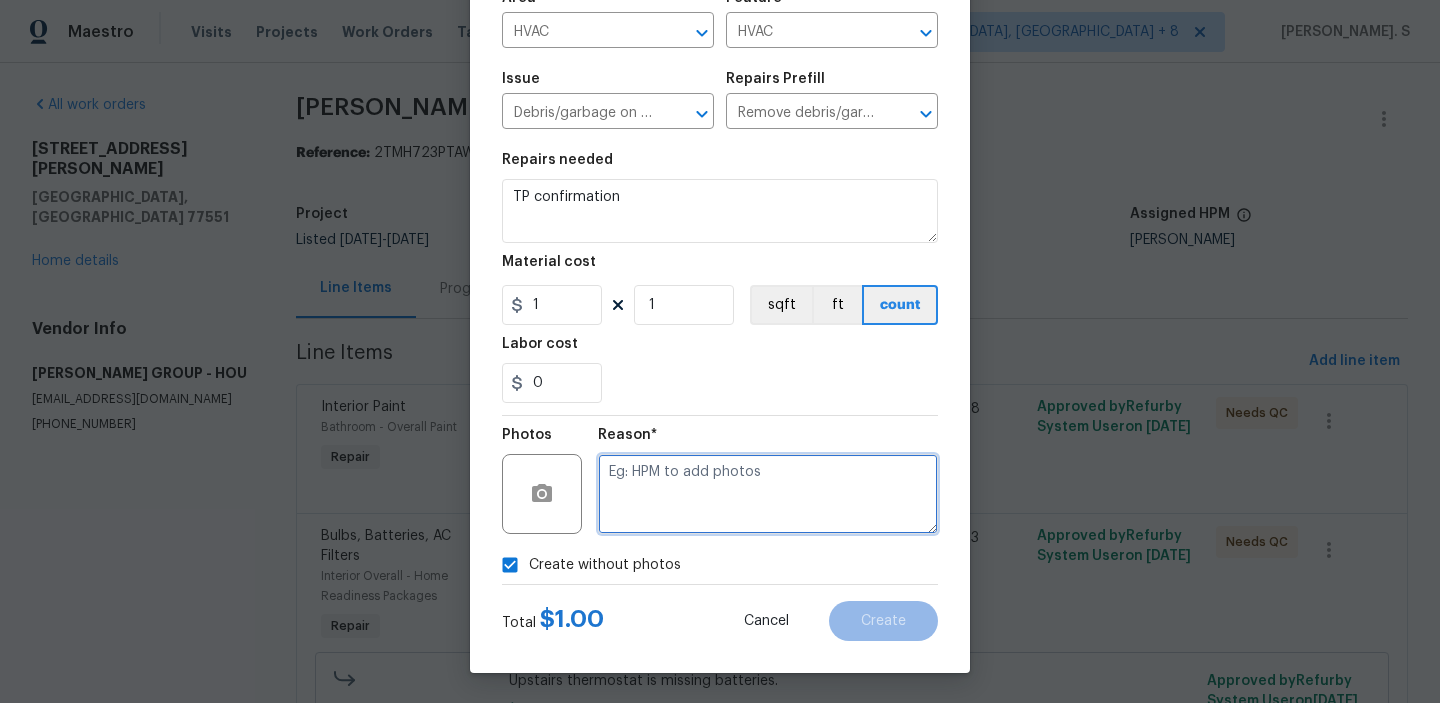 click at bounding box center (768, 494) 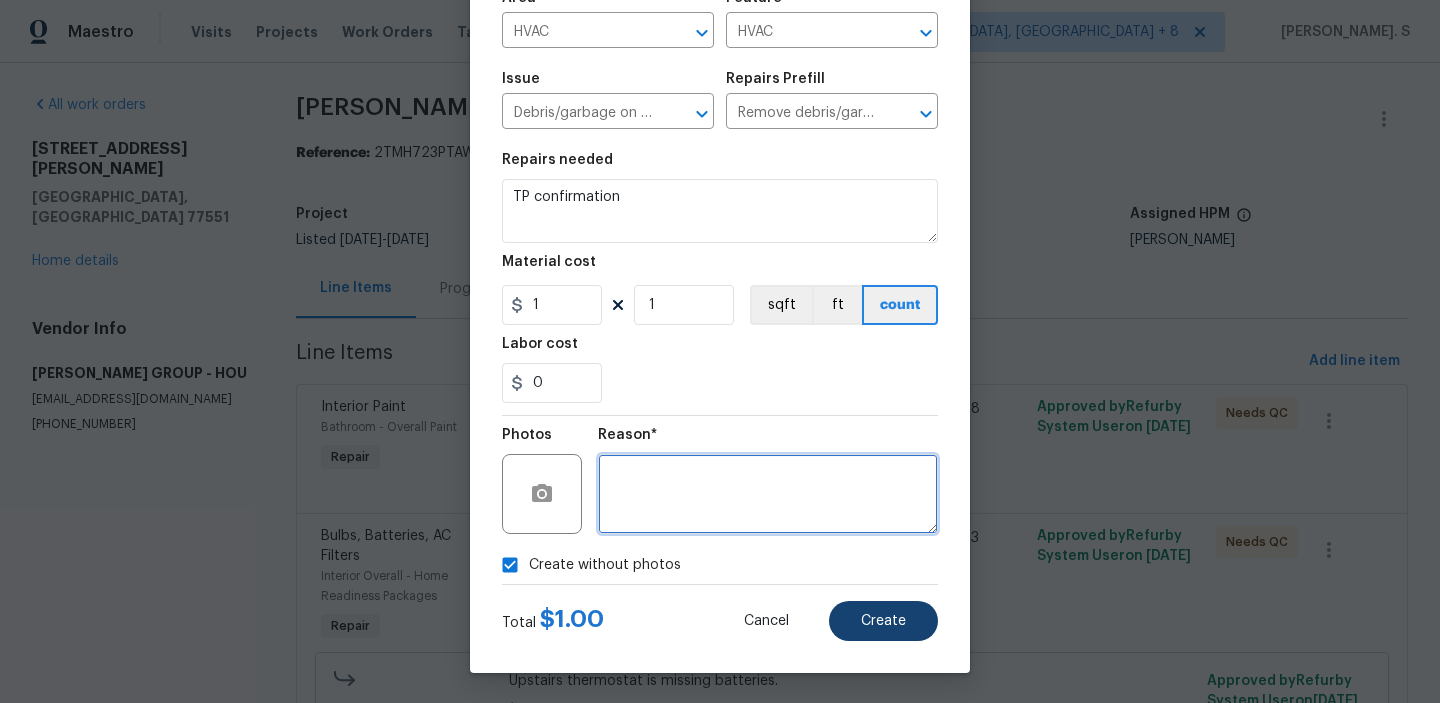 type 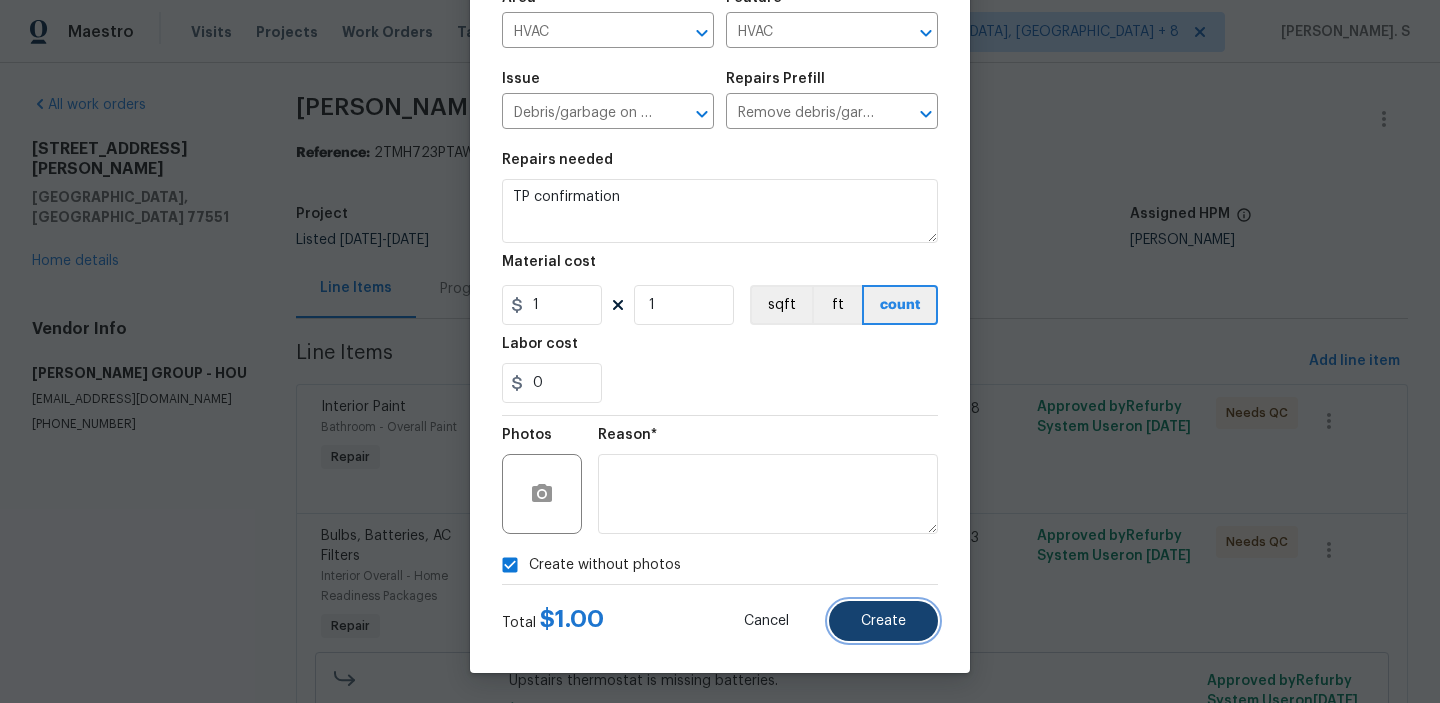 click on "Create" at bounding box center (883, 621) 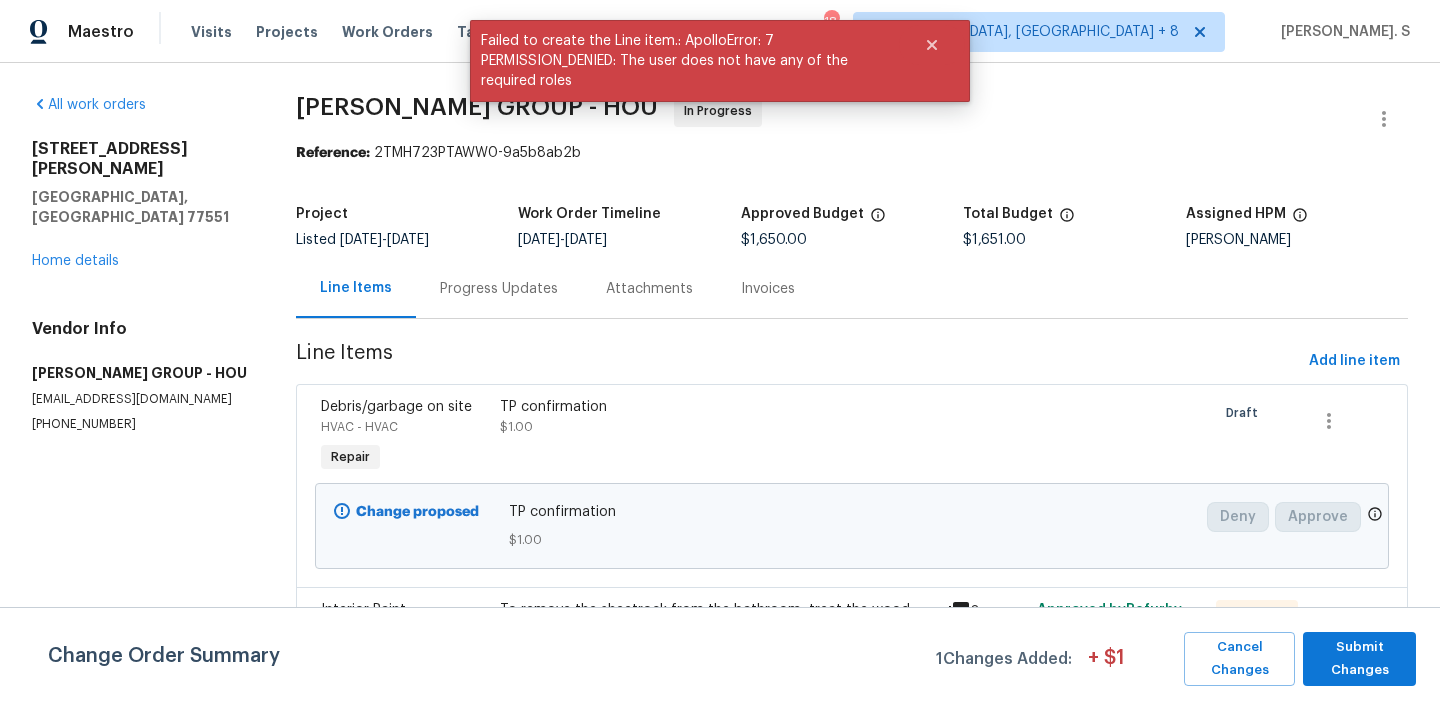 click on "BARAKEL VENZ GROUP - HOU In Progress Reference:   2TMH723PTAWW0-9a5b8ab2b Project Listed   6/20/2025  -  7/2/2025 Work Order Timeline 6/23/2025  -  6/25/2025 Approved Budget $1,650.00 Total Budget $1,651.00 Assigned HPM Navid Ranjbar Line Items Progress Updates Attachments Invoices Line Items Add line item Debris/garbage on site HVAC - HVAC Repair TP confirmation $1.00 Draft Change proposed TP confirmation $1.00 Deny Approve Interior Paint Bathroom - Overall Paint Repair To remove the sheetrock from the bathroom, treat the wood with anti-mold, and install new sheetrock, tape and float, texture, and paint $950.00   8 Approved by  Refurby System User  on   7/2/2025 Needs QC Bulbs, Batteries, AC Filters Interior Overall - Home Readiness Packages Repair Upstairs thermostat is missing batteries. $400.00   3 Approved by  Refurby System User  on   7/2/2025 Needs QC Upstairs thermostat is missing batteries. $400.00 Reason:  (GJ) Updated cost per BR team approval Approved by  Refurby System User  on  7/2/2025 Repair" at bounding box center [852, 669] 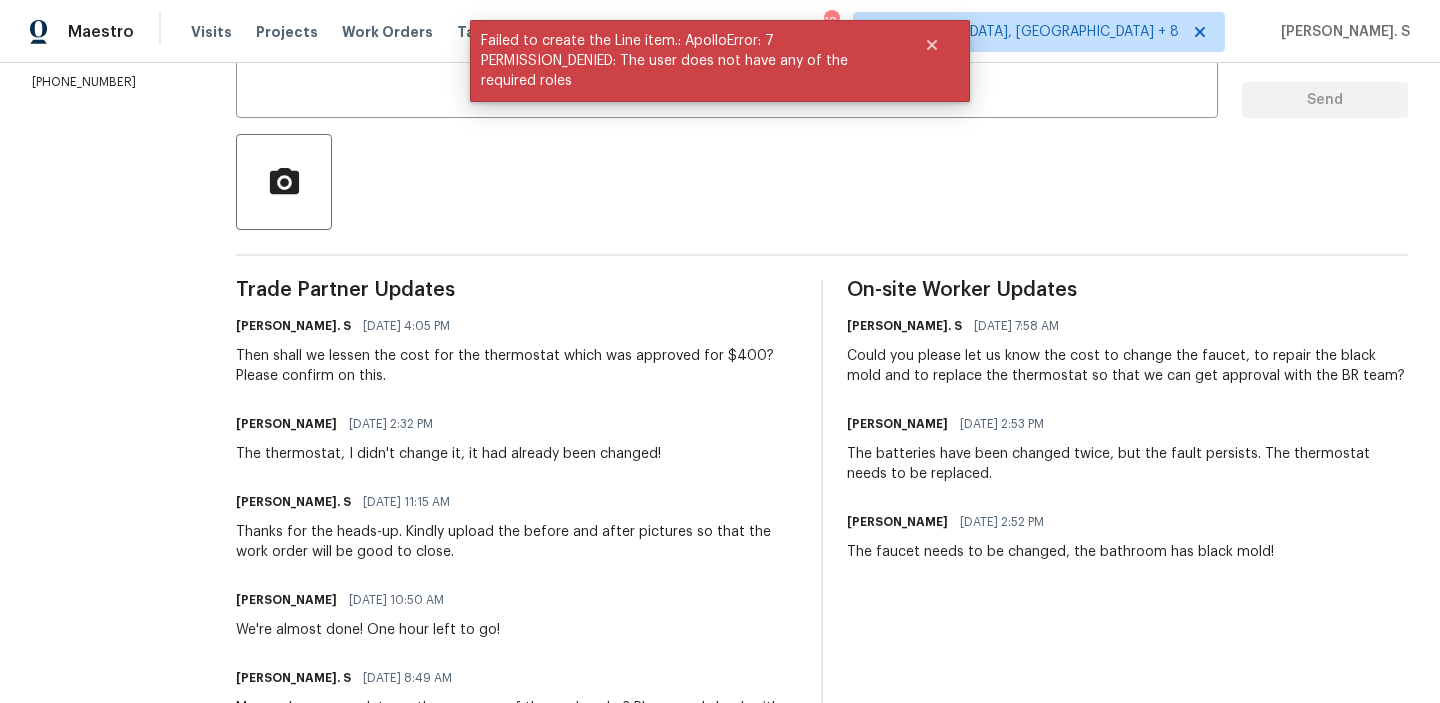 scroll, scrollTop: 451, scrollLeft: 0, axis: vertical 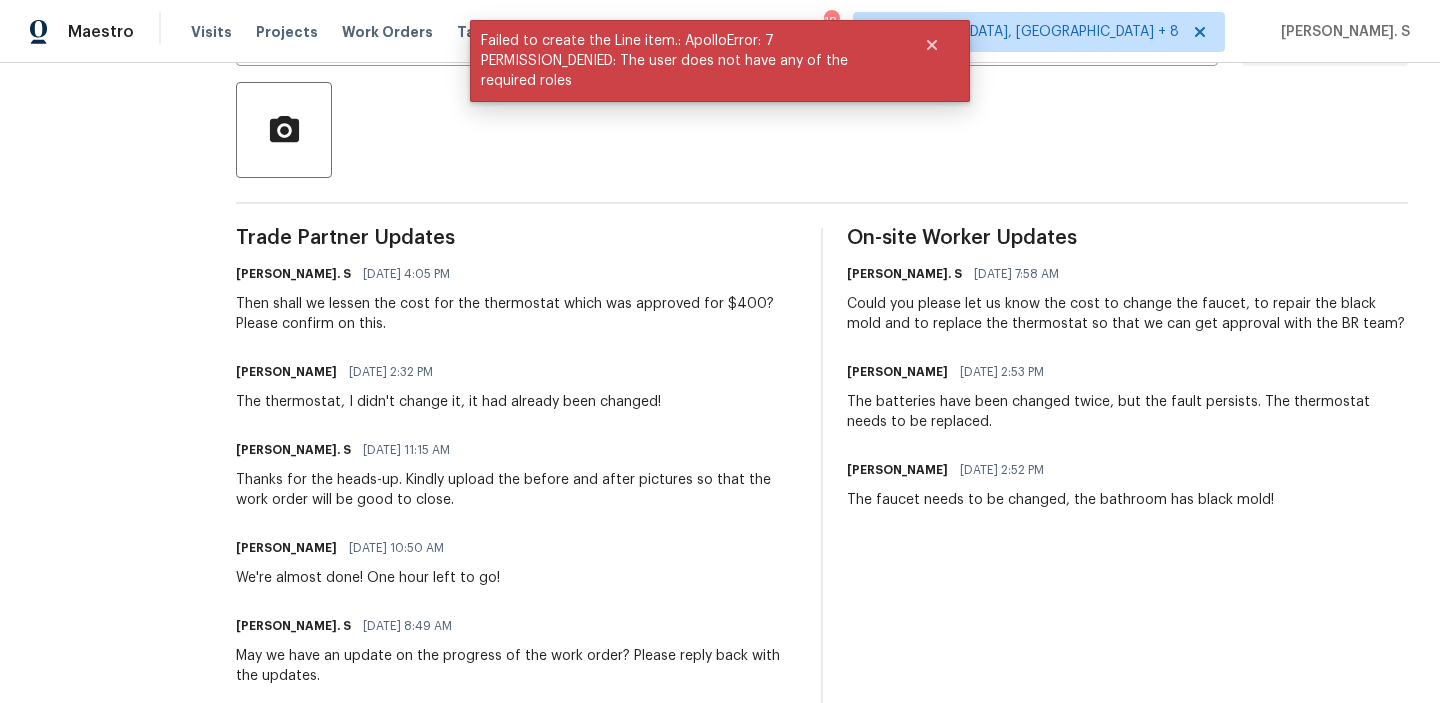 click on "The thermostat, I didn't change it, it had already been changed!" at bounding box center [448, 402] 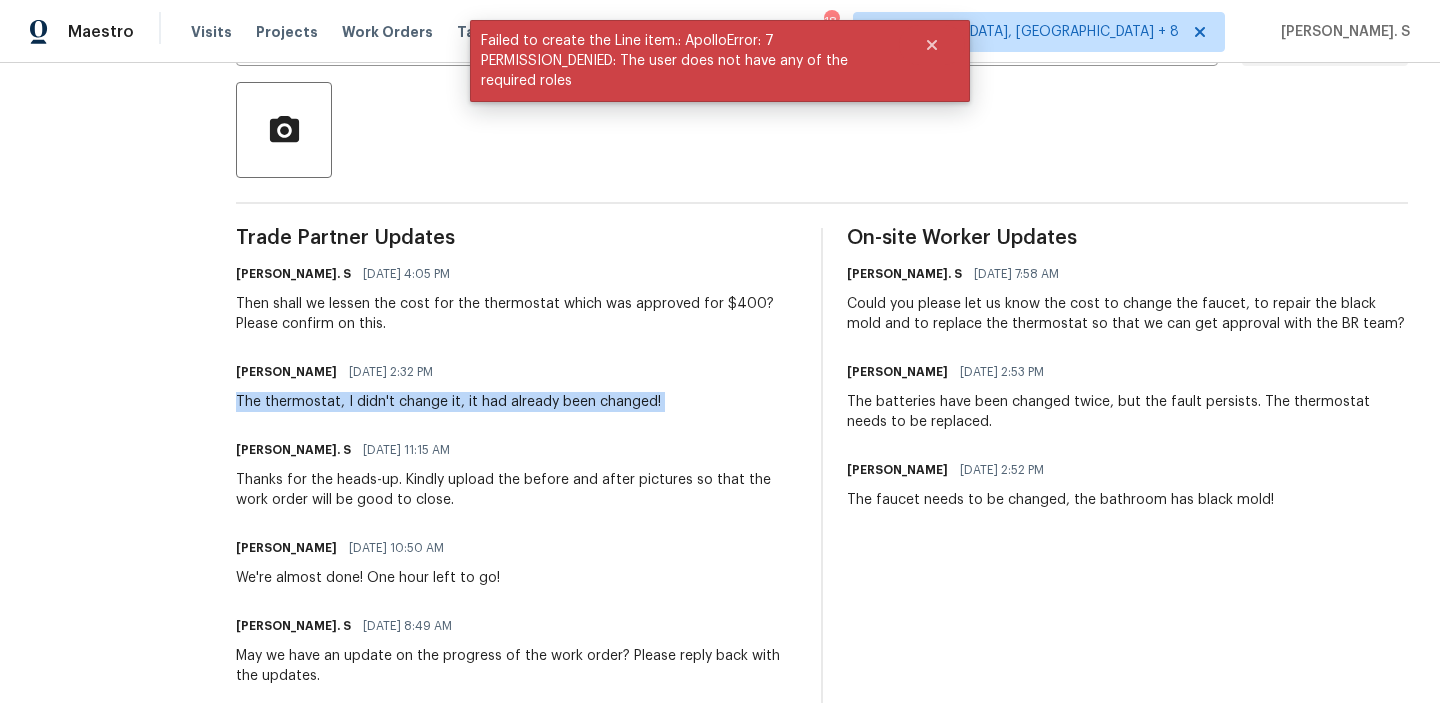 click on "The thermostat, I didn't change it, it had already been changed!" at bounding box center [448, 402] 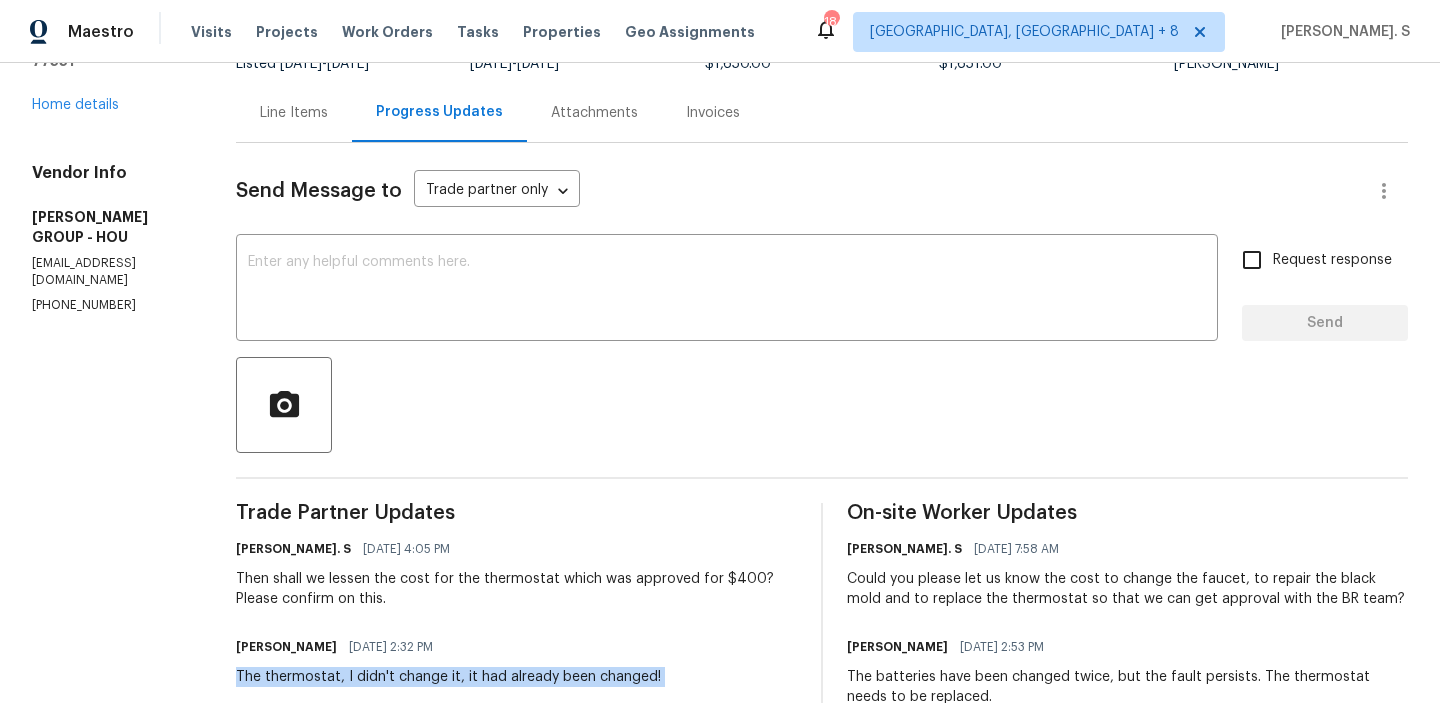click on "Line Items" at bounding box center [294, 113] 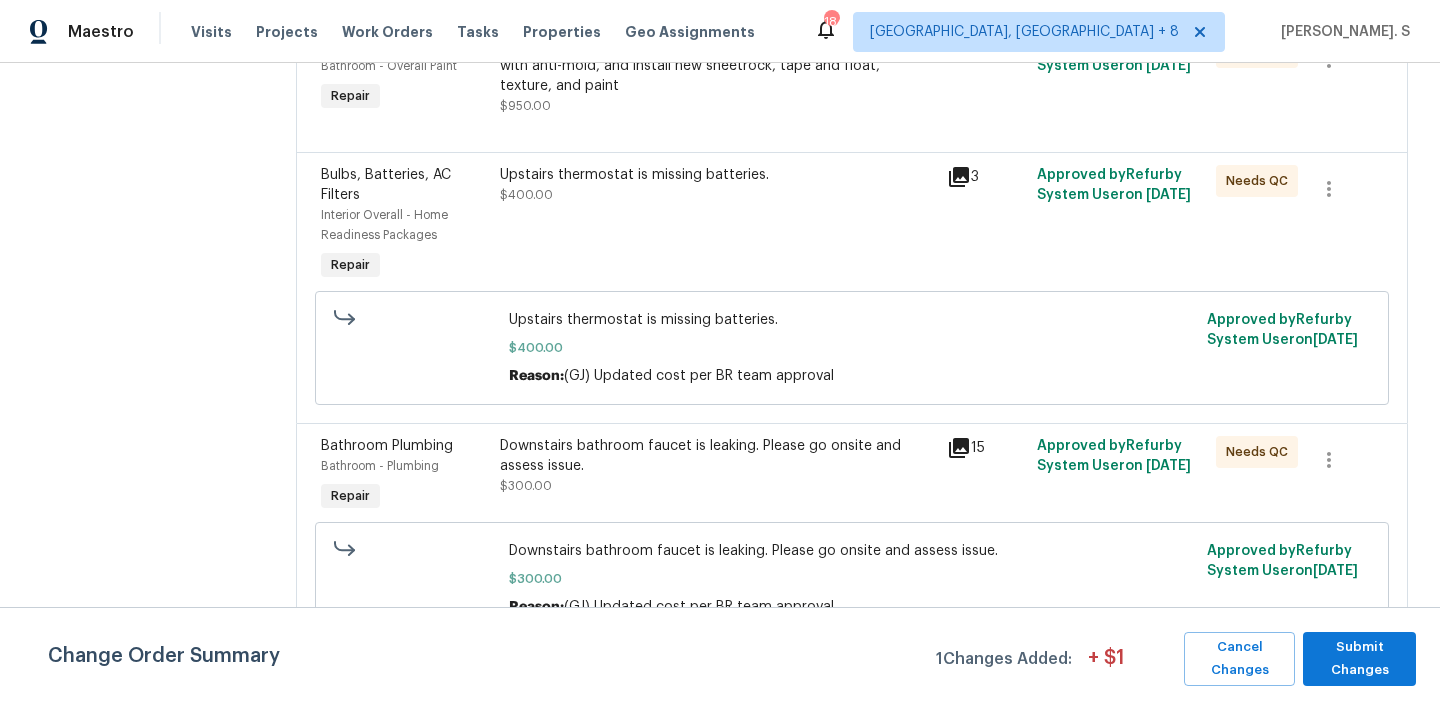 scroll, scrollTop: 575, scrollLeft: 0, axis: vertical 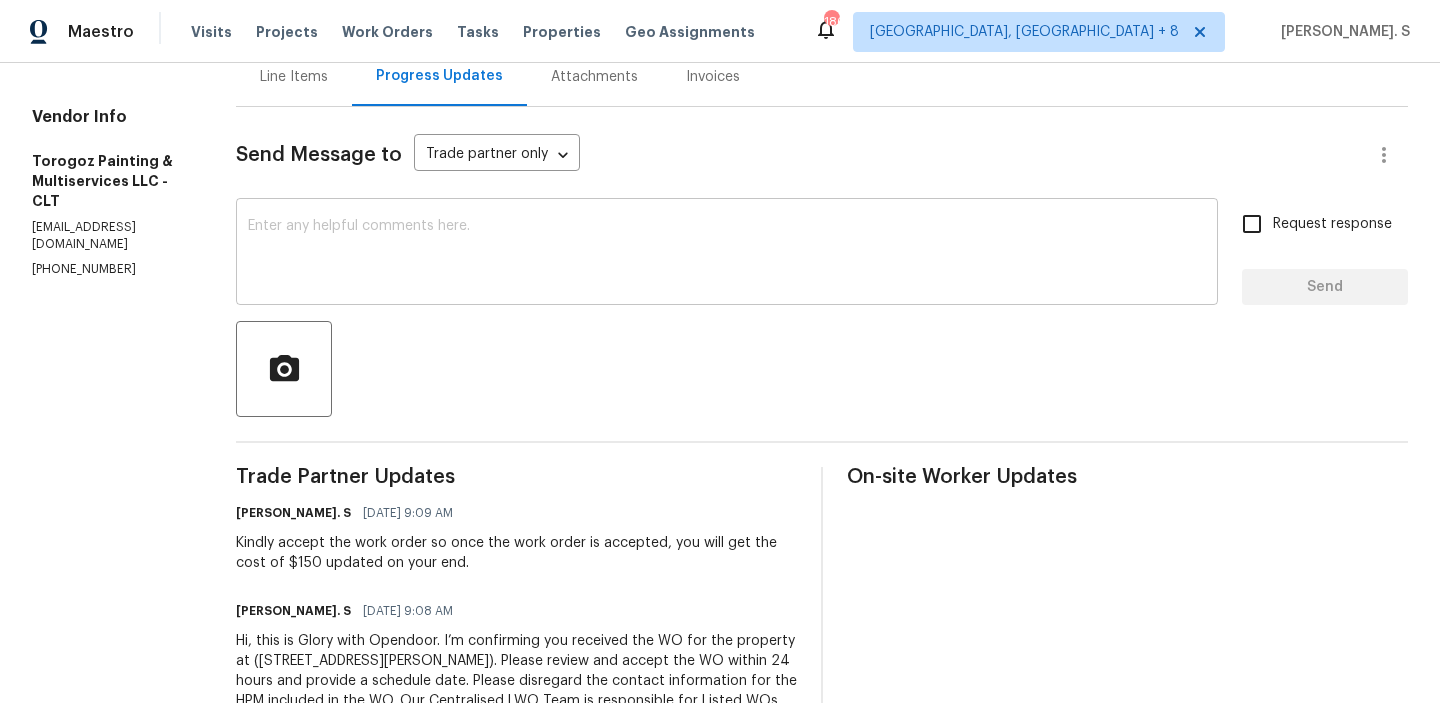 click at bounding box center (727, 254) 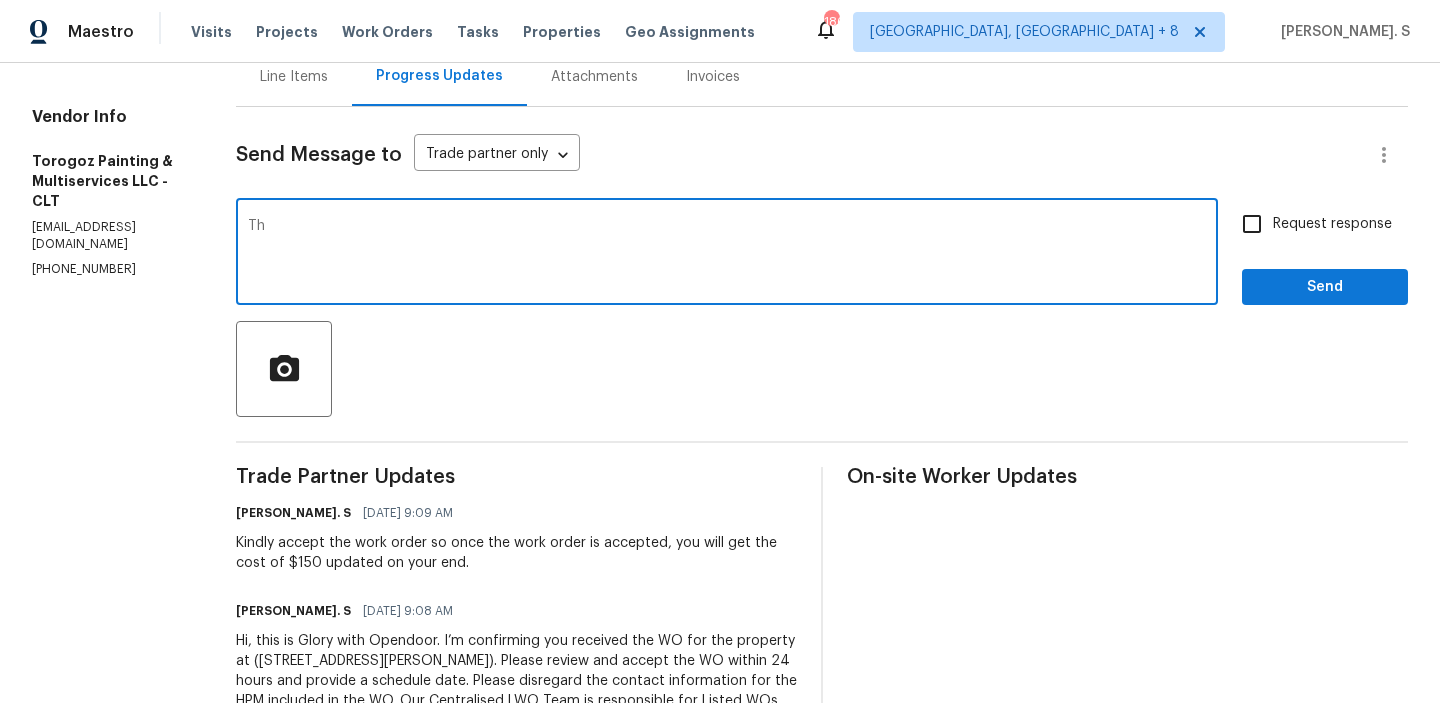 type on "T" 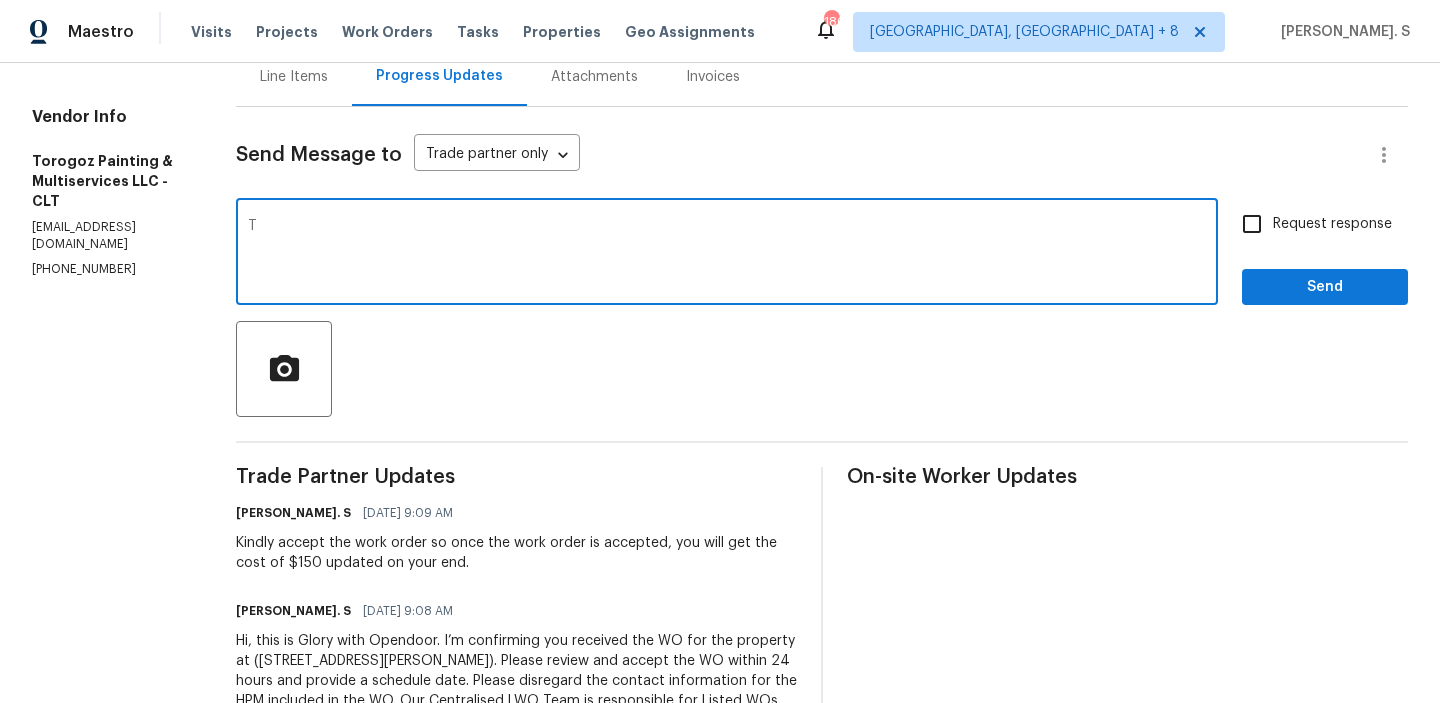 type 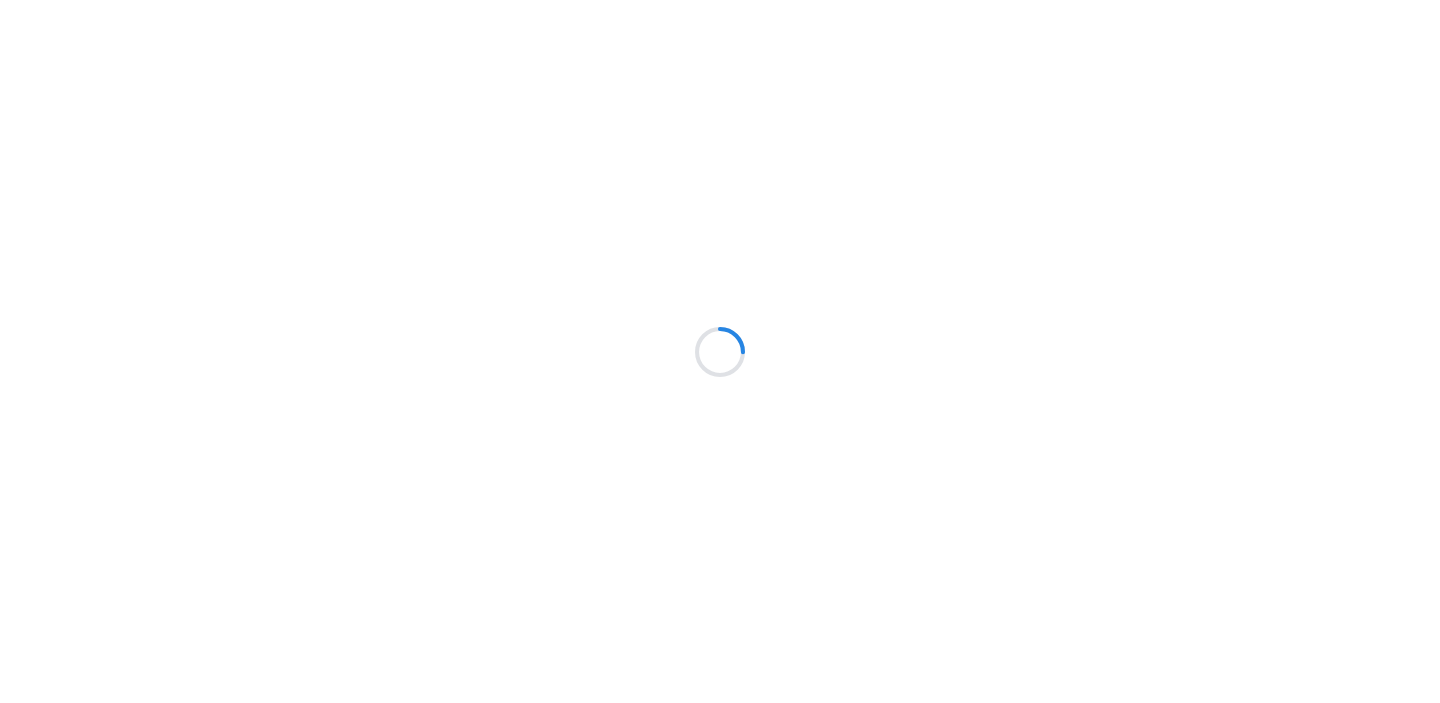 scroll, scrollTop: 0, scrollLeft: 0, axis: both 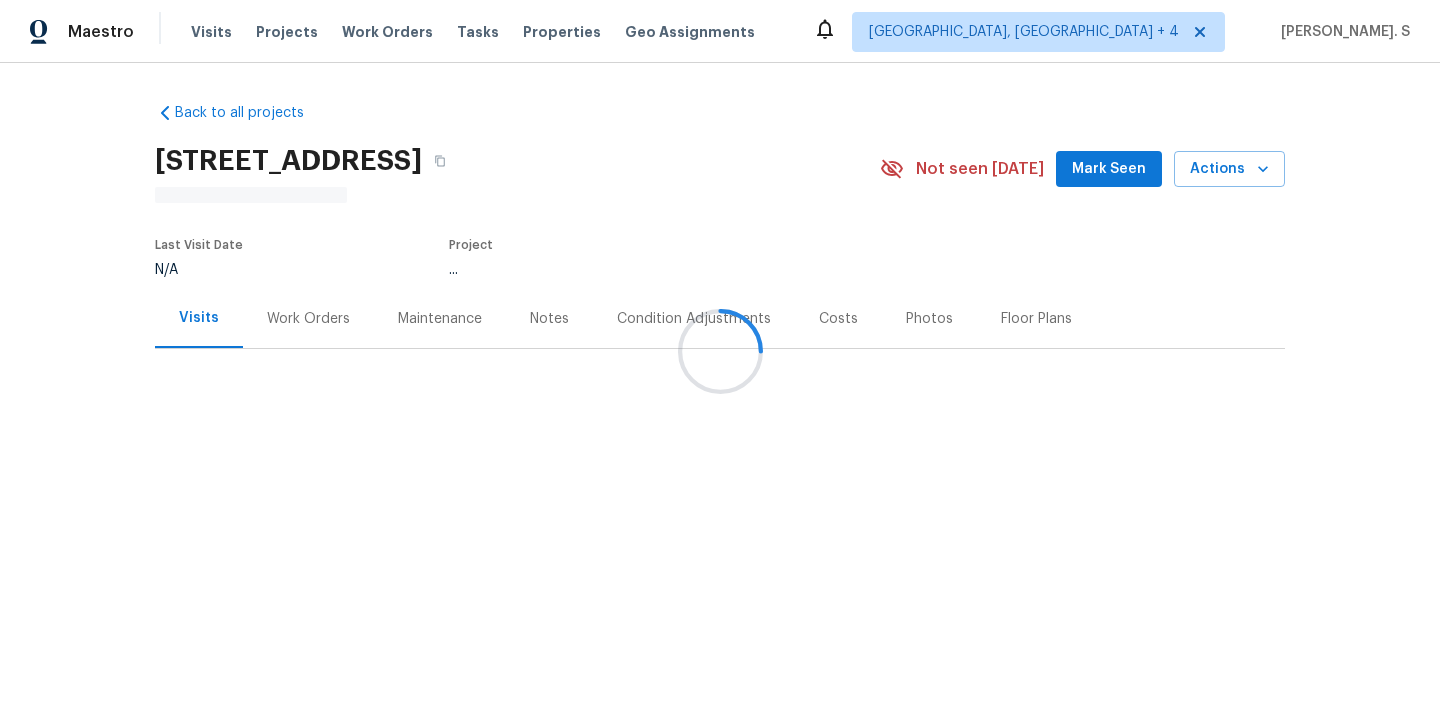 click at bounding box center (720, 351) 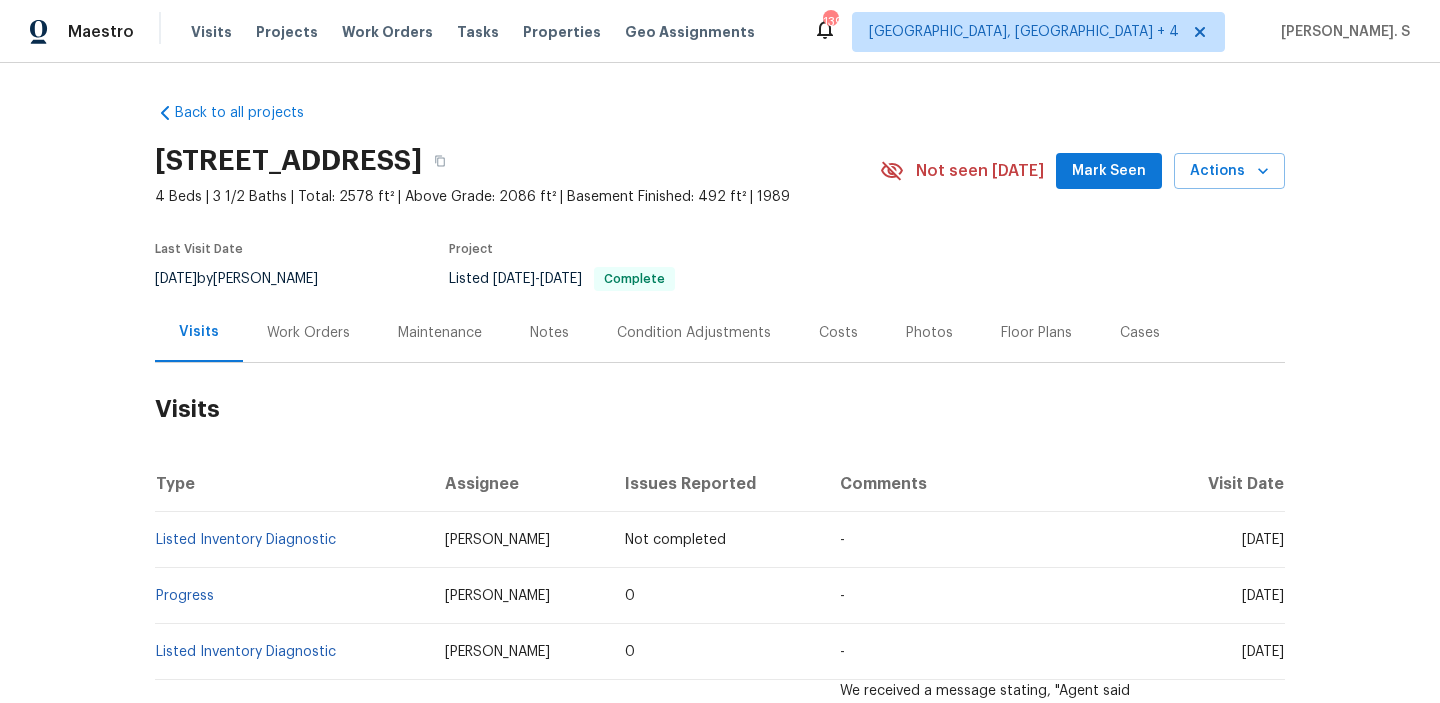 click on "[DATE]  by  [PERSON_NAME]" at bounding box center [248, 279] 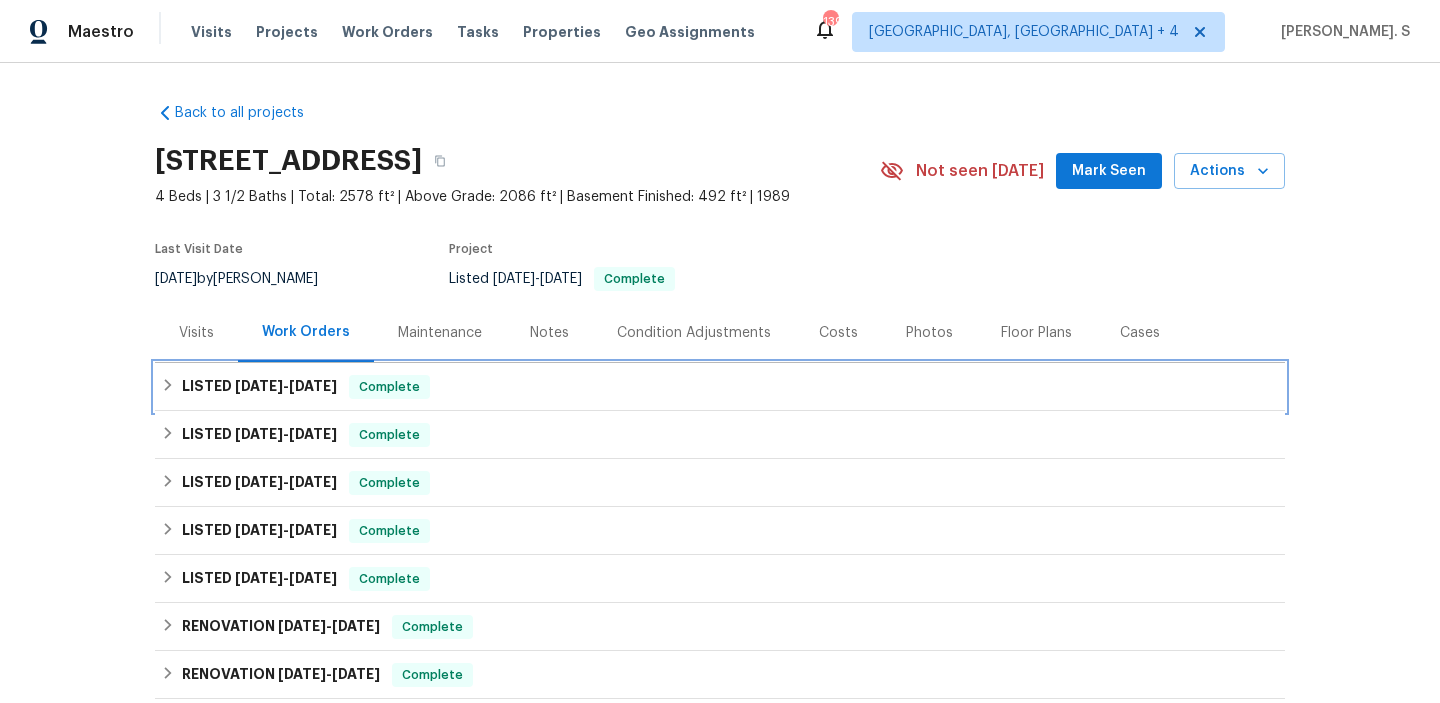 click on "LISTED   [DATE]  -  [DATE]" at bounding box center [259, 387] 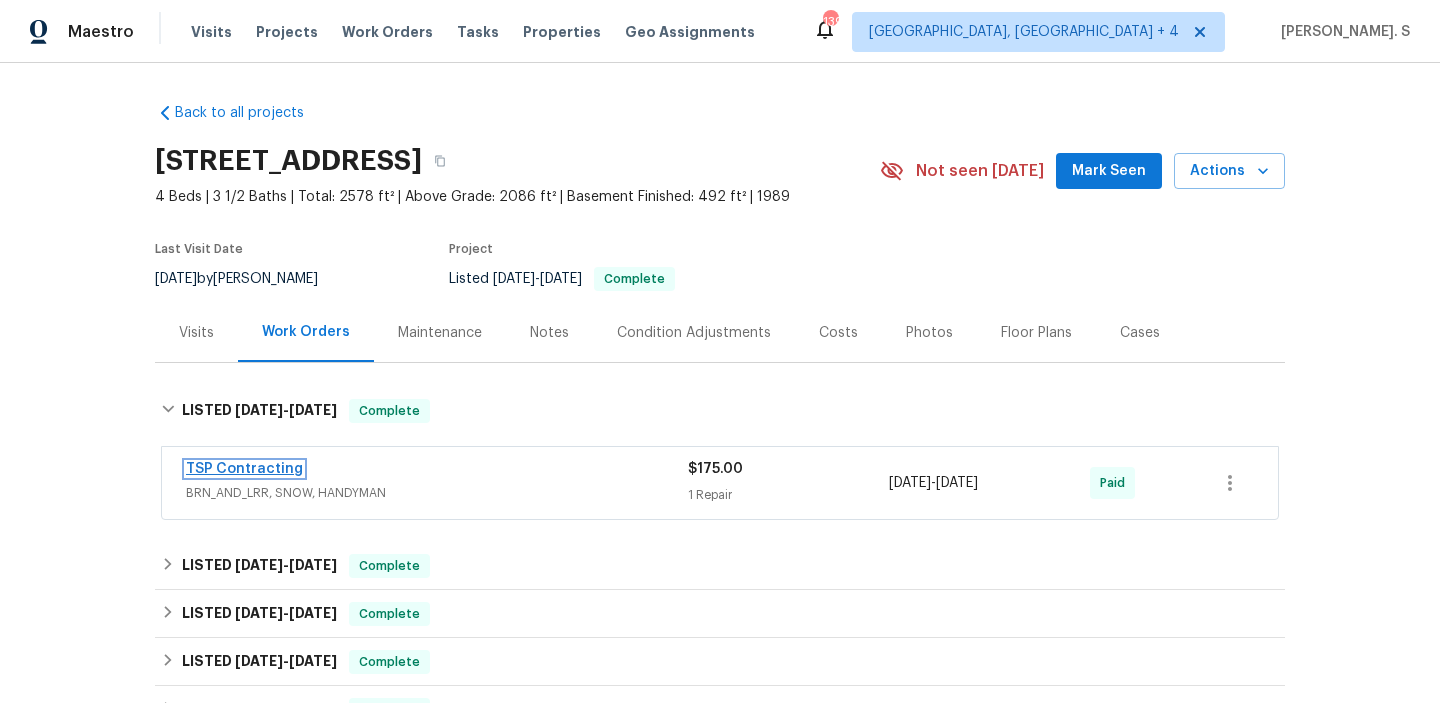 click on "TSP Contracting" at bounding box center (244, 469) 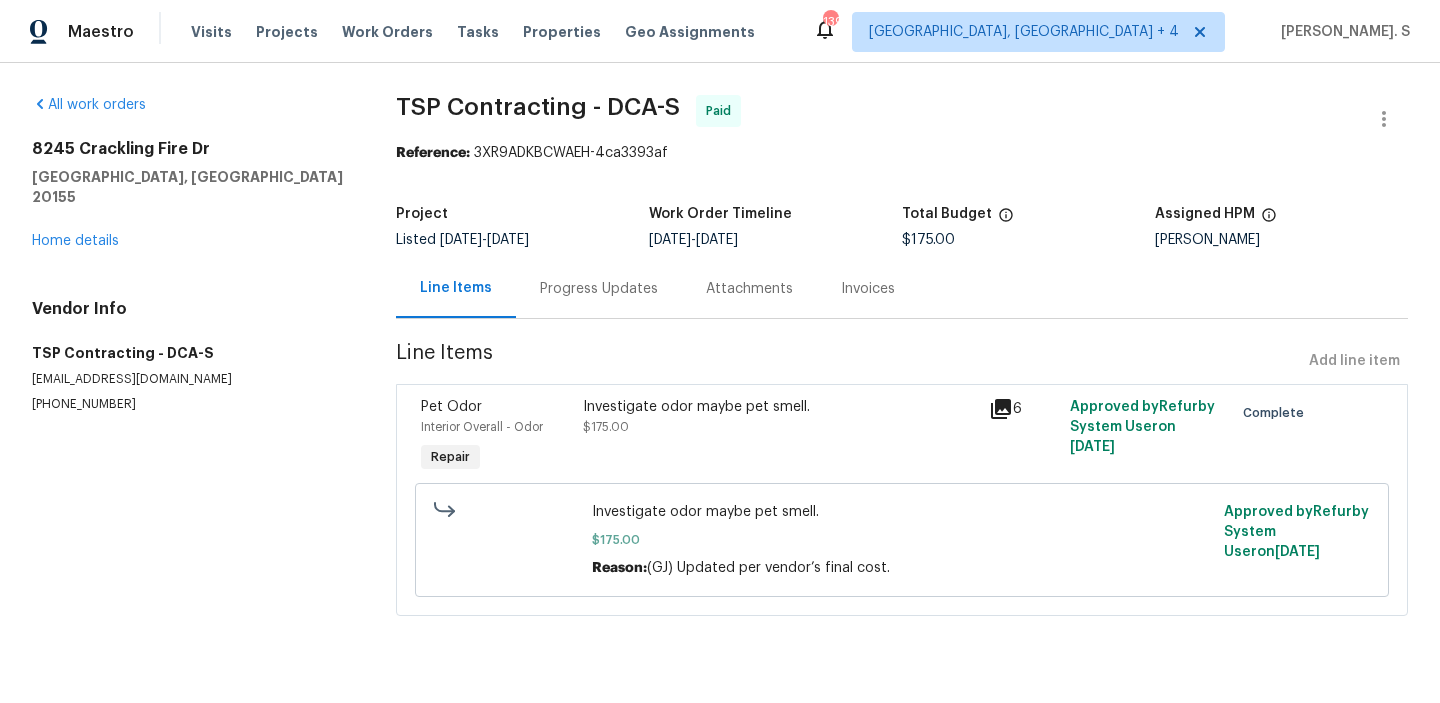 click on "Progress Updates" at bounding box center (599, 289) 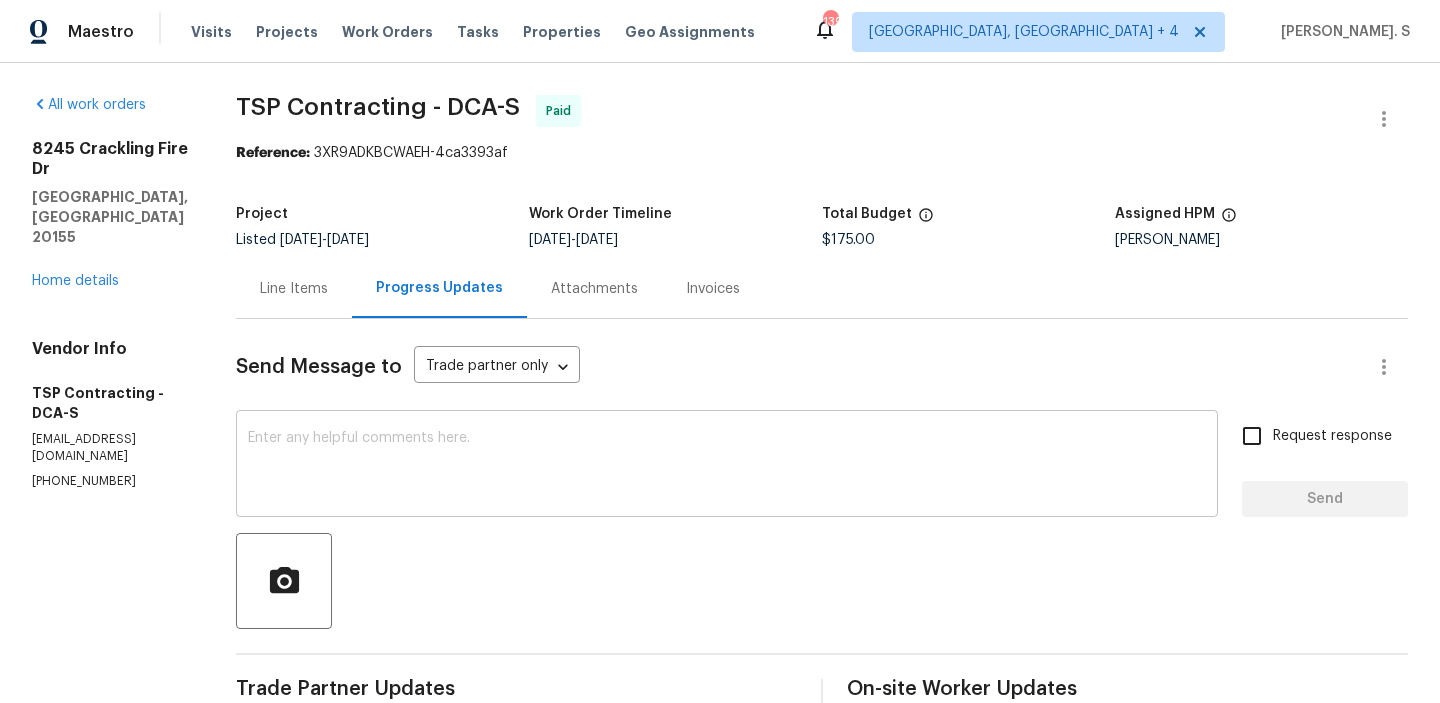 click at bounding box center [727, 466] 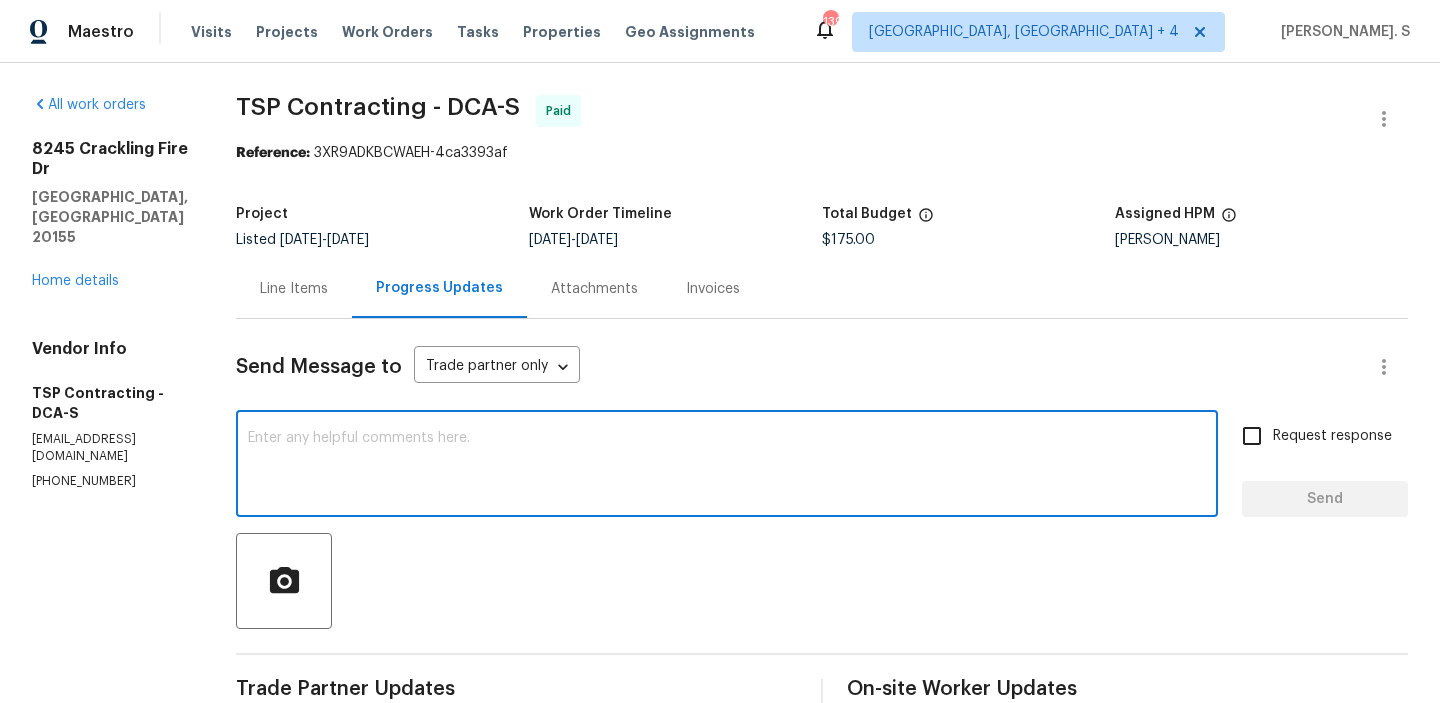 type on "v" 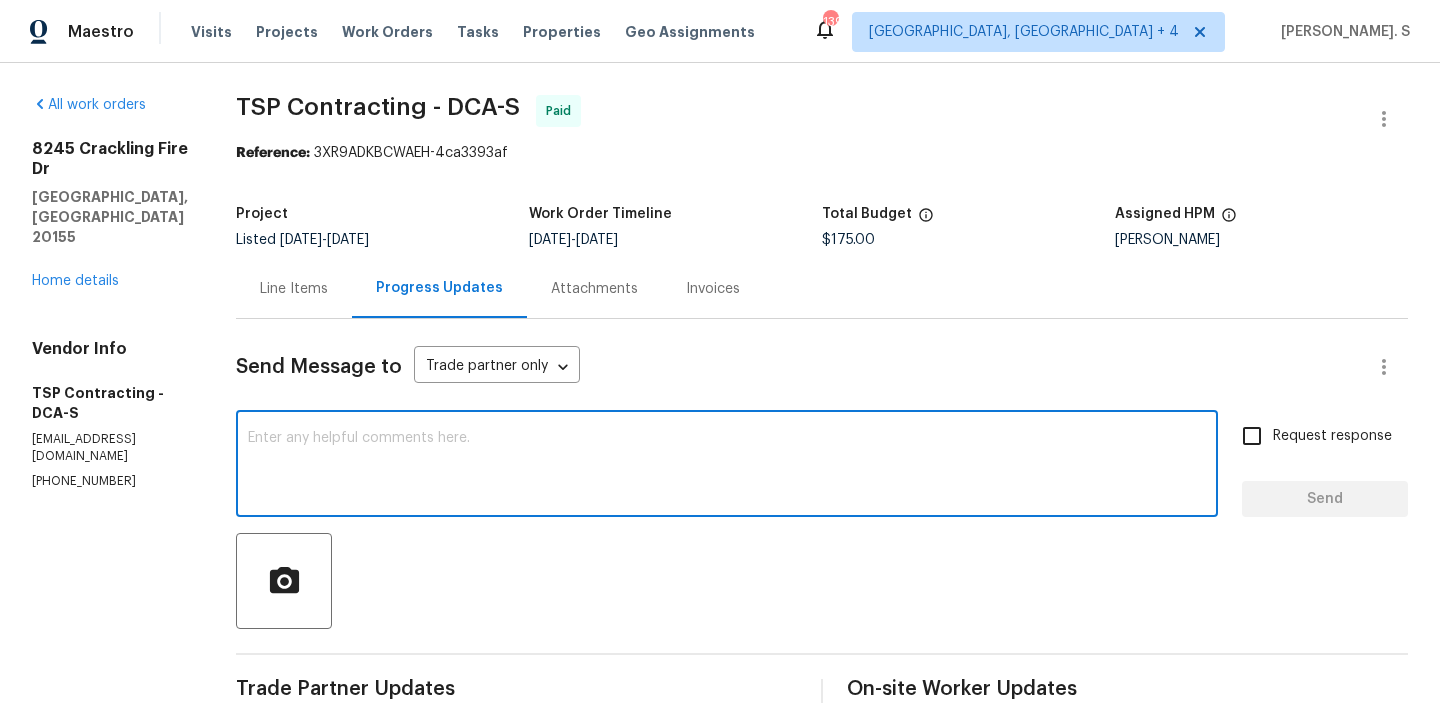 paste on "For some reason we can't get ahold of this TP.  could you confirm if just refinishing the hardwood and removing the LVP then seal both would do the job instead of taking up all the hardwood?" 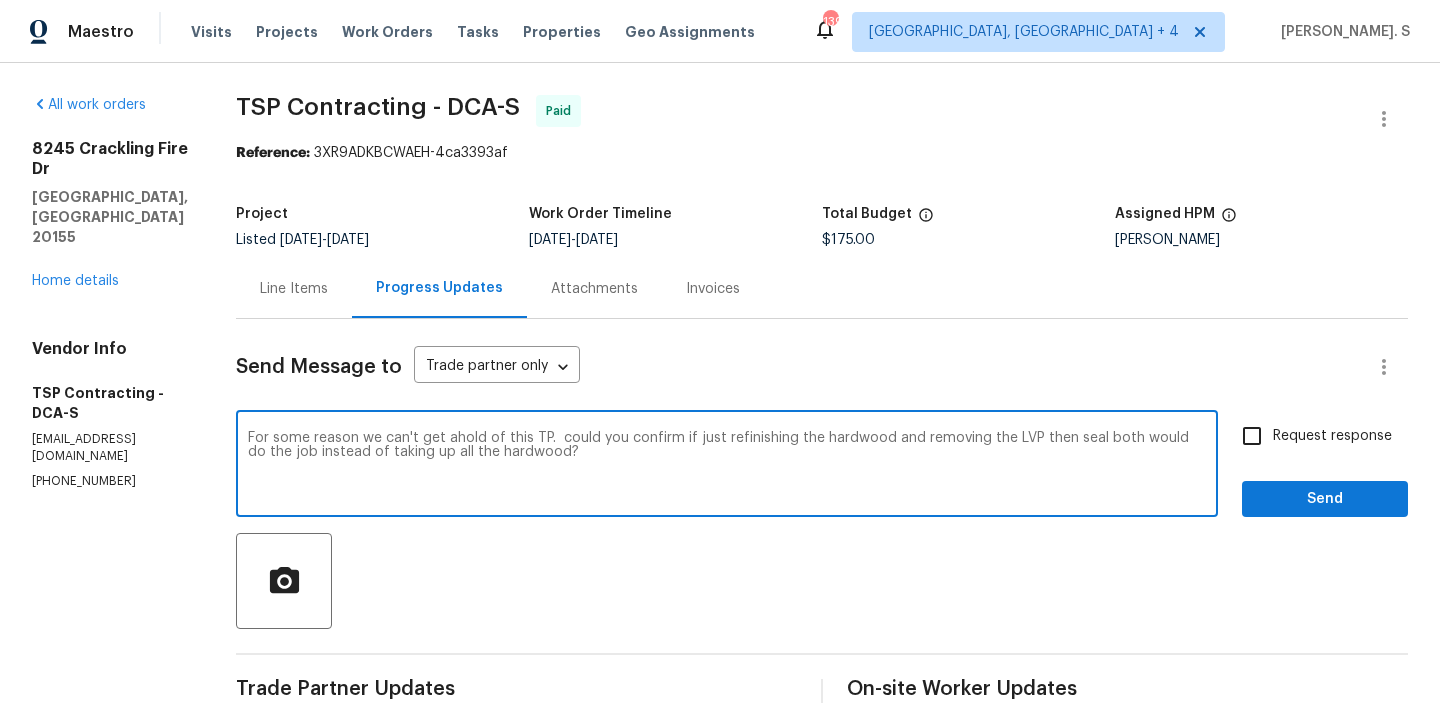 click on "For some reason we can't get ahold of this TP.  could you confirm if just refinishing the hardwood and removing the LVP then seal both would do the job instead of taking up all the hardwood?" at bounding box center (727, 466) 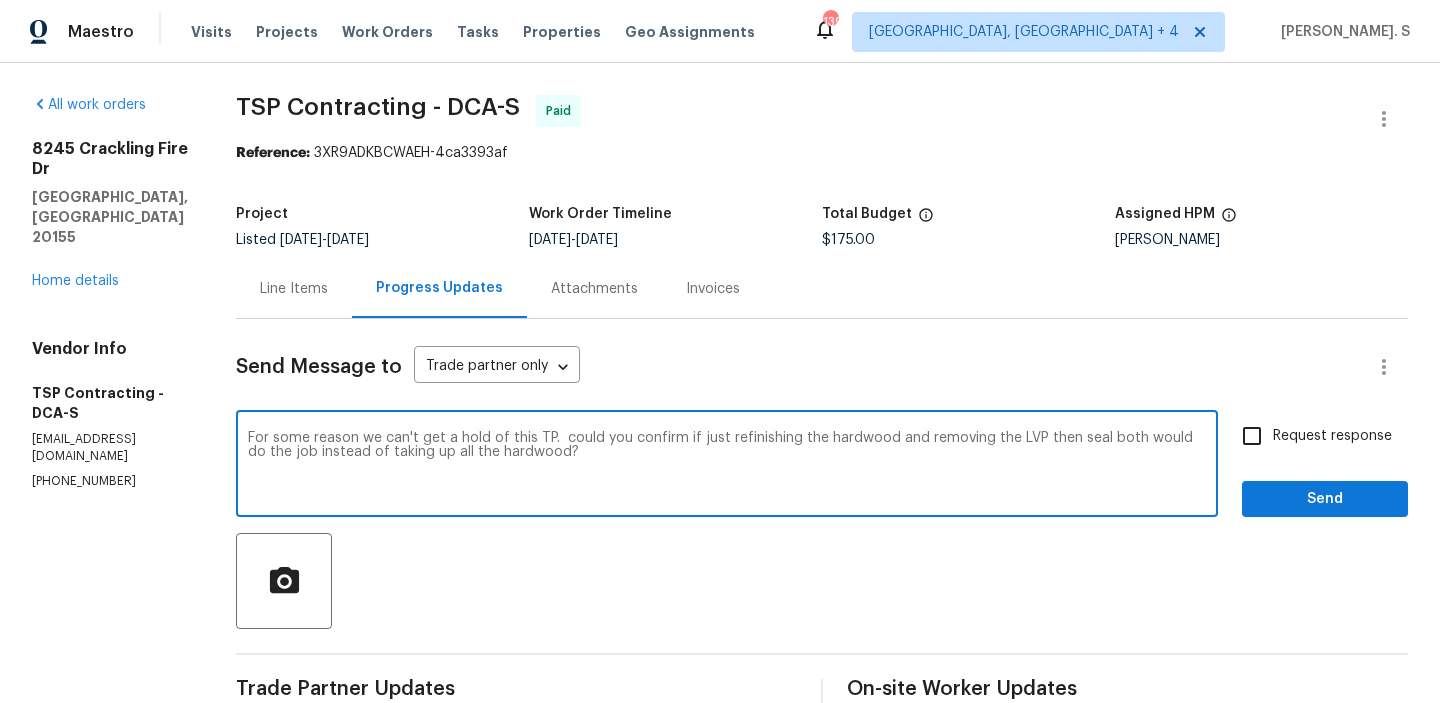click on "For some reason we can't get a hold of this TP.  could you confirm if just refinishing the hardwood and removing the LVP then seal both would do the job instead of taking up all the hardwood?" at bounding box center (727, 466) 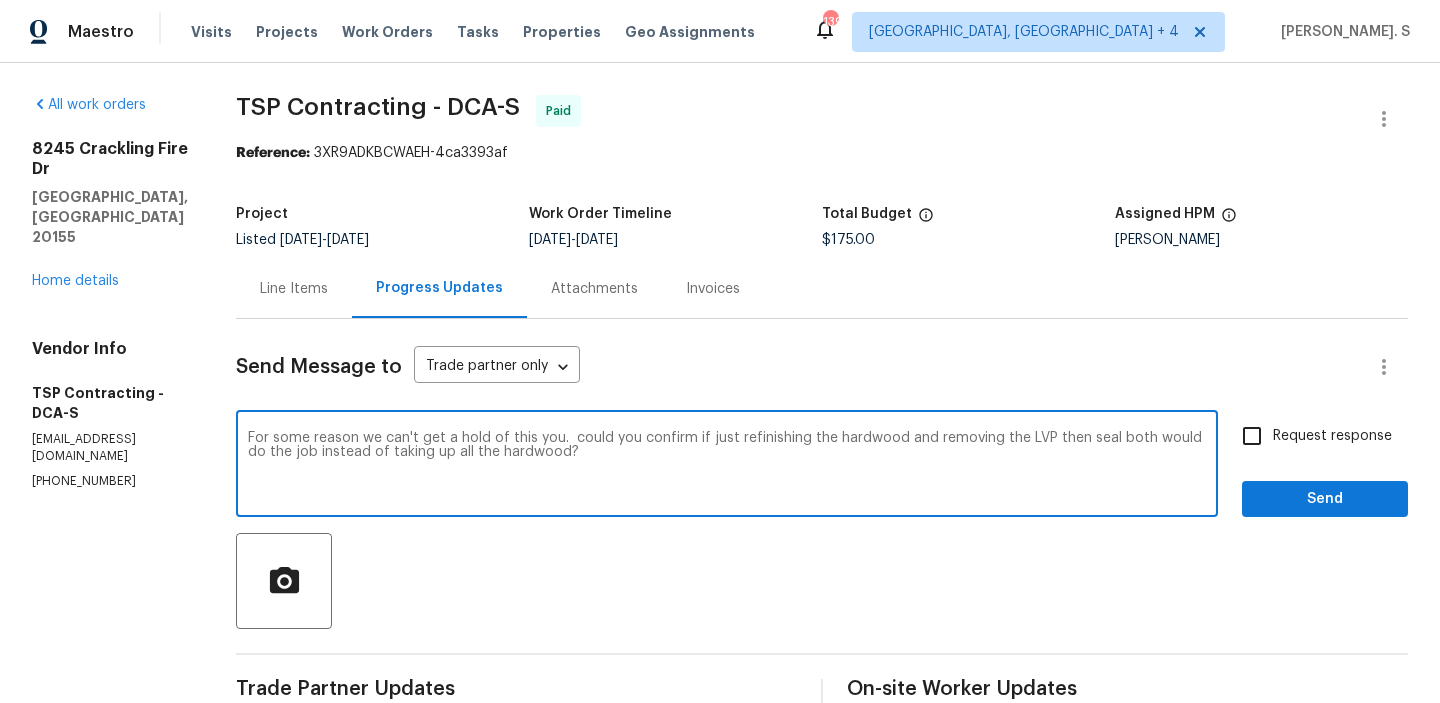type on "For some reason we can't get a hold of this you.  could you confirm if just refinishing the hardwood and removing the LVP then seal both would do the job instead of taking up all the hardwood?" 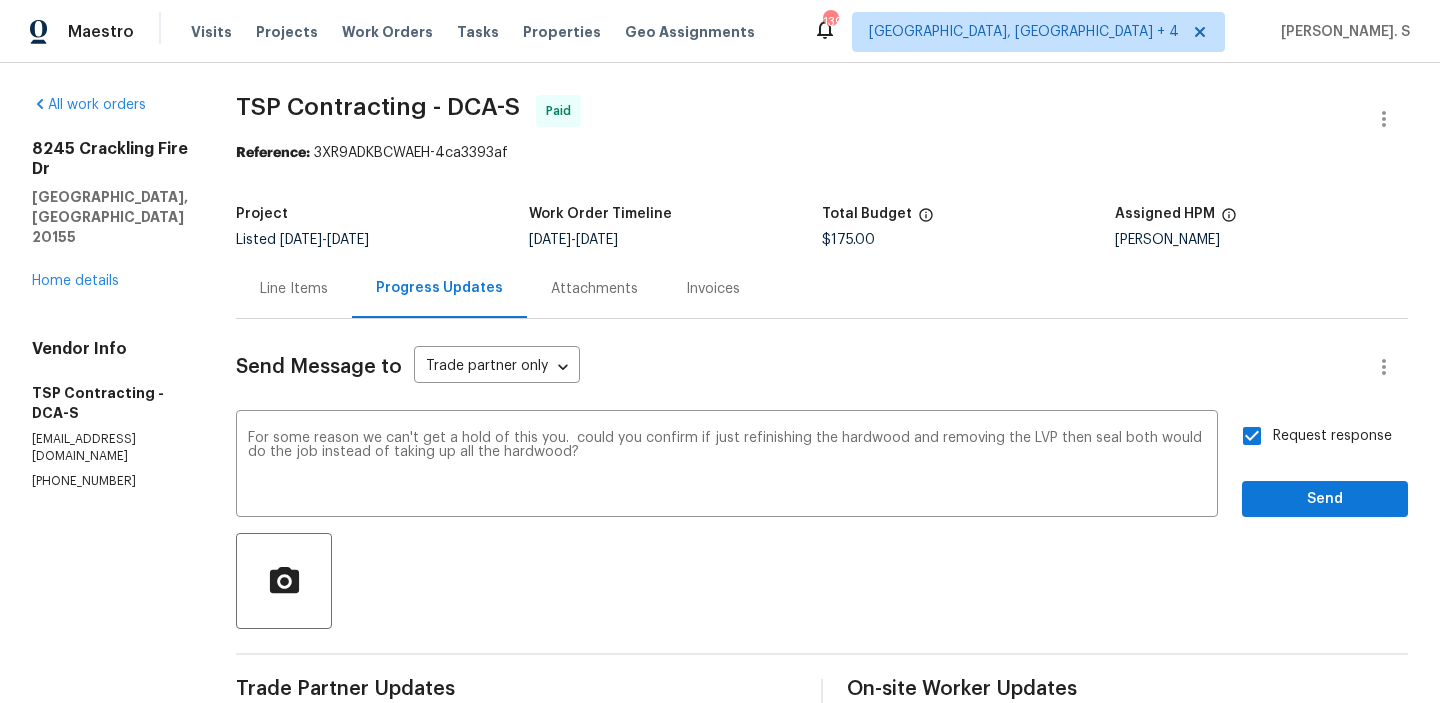 click on "Replace with sealing both, Ignore Rewrite sentence" at bounding box center (0, 0) 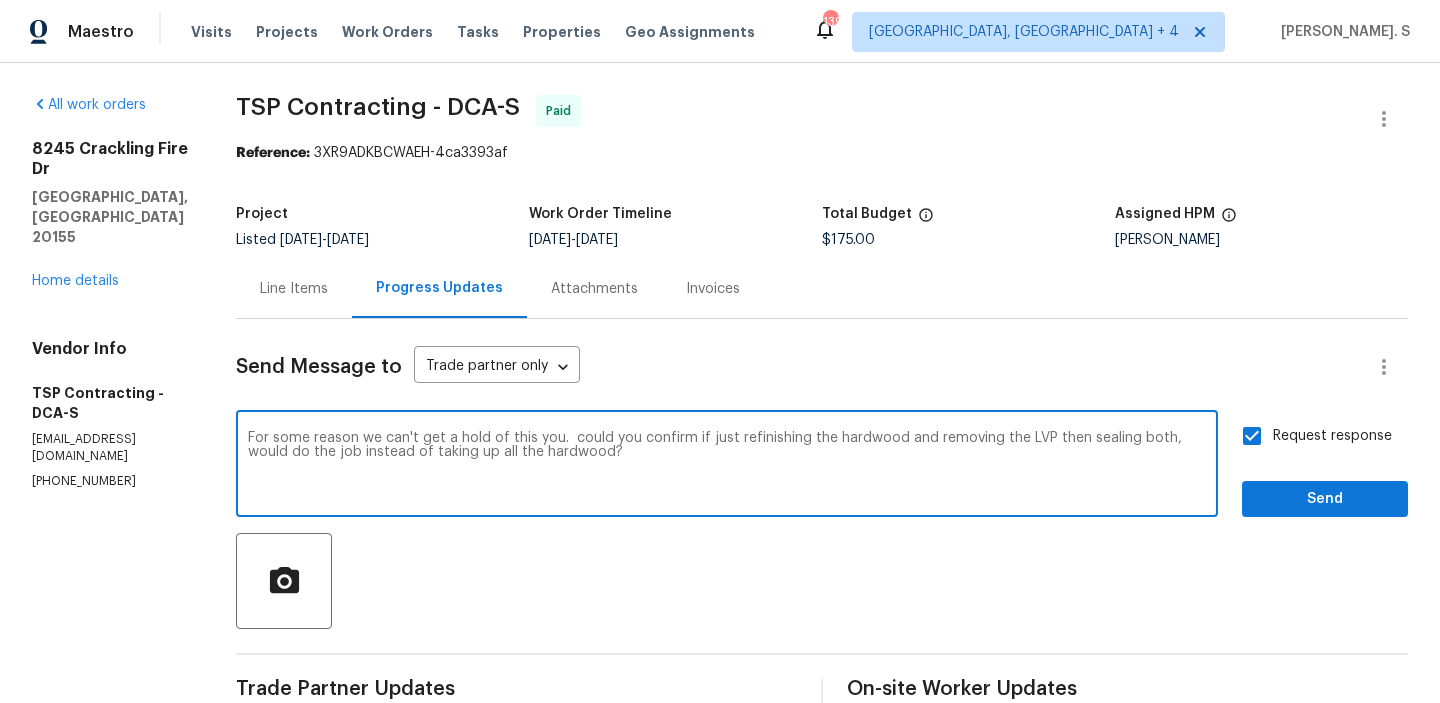 type on "For some reason we can't get a hold of this you.  could you confirm if just refinishing the hardwood and removing the LVP then sealing both, would do the job instead of taking up all the hardwood?" 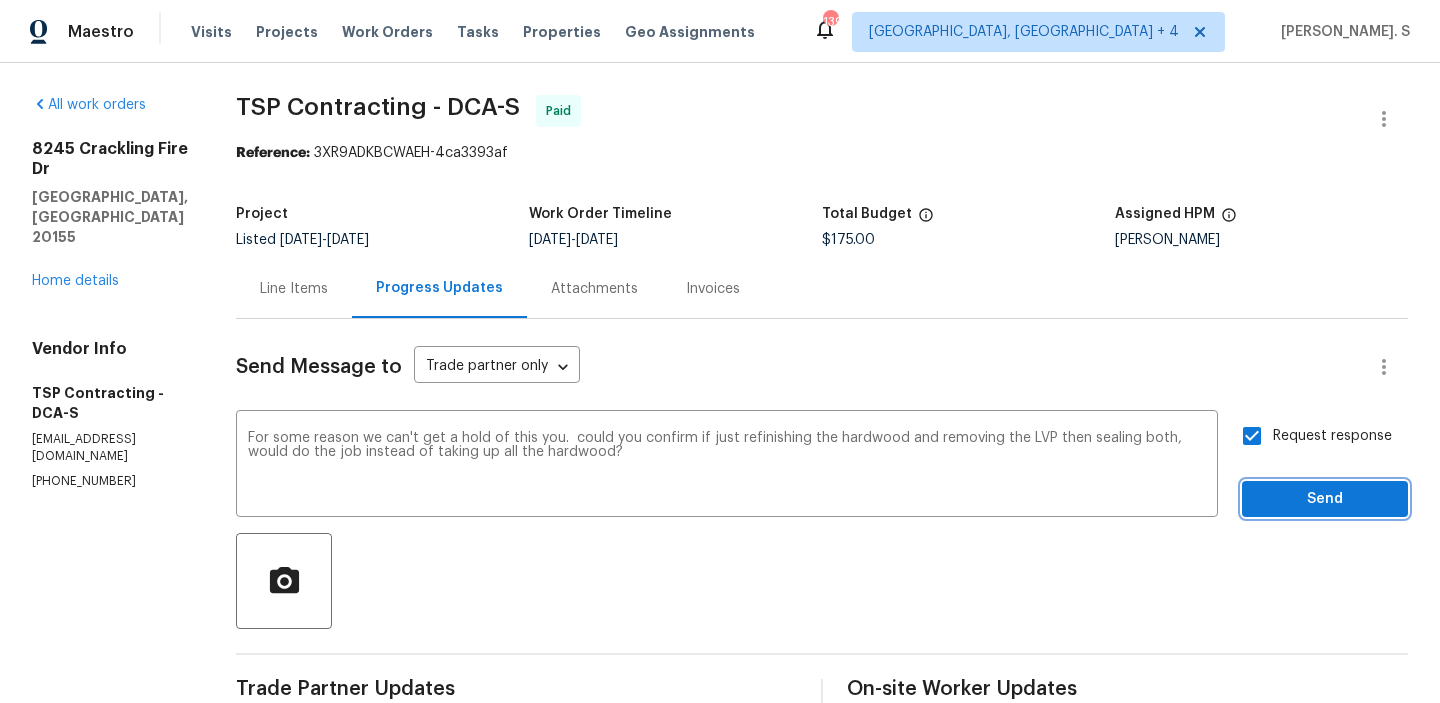 click on "Send" at bounding box center (1325, 499) 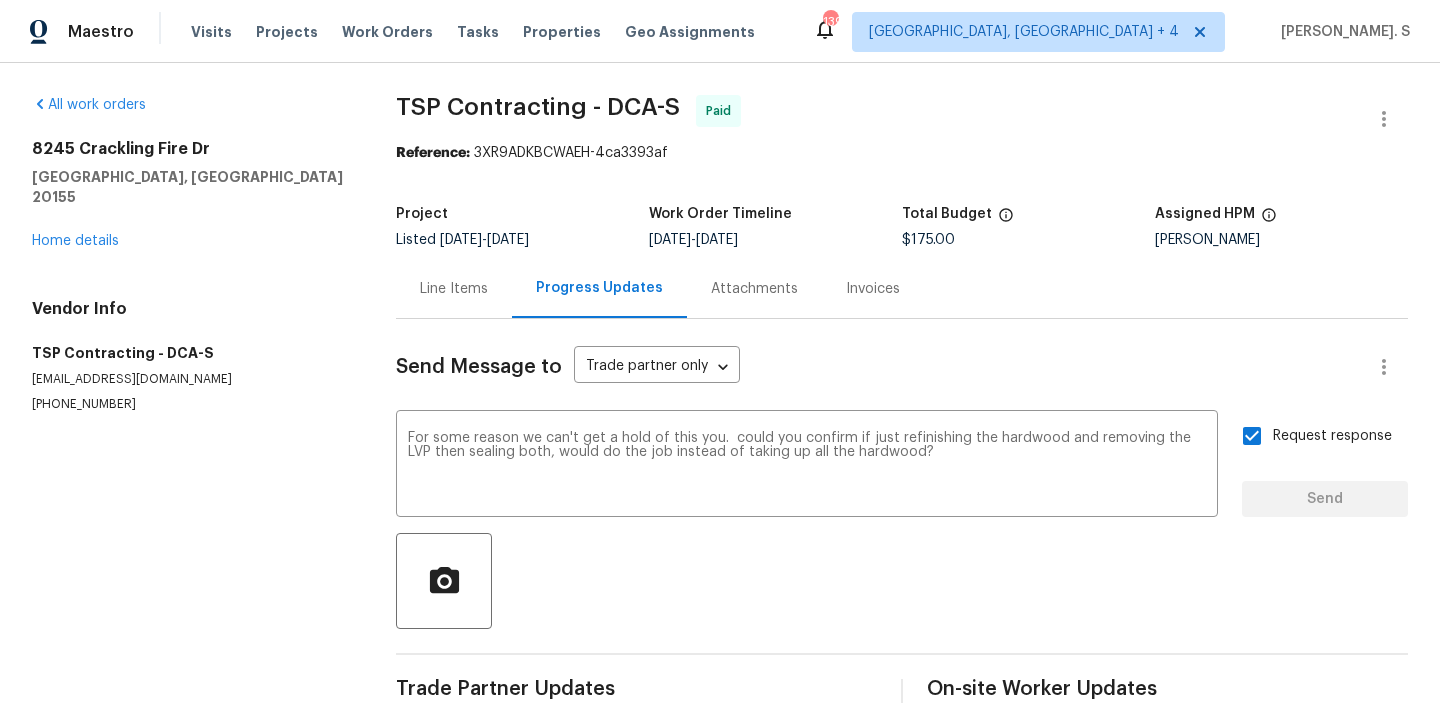 type 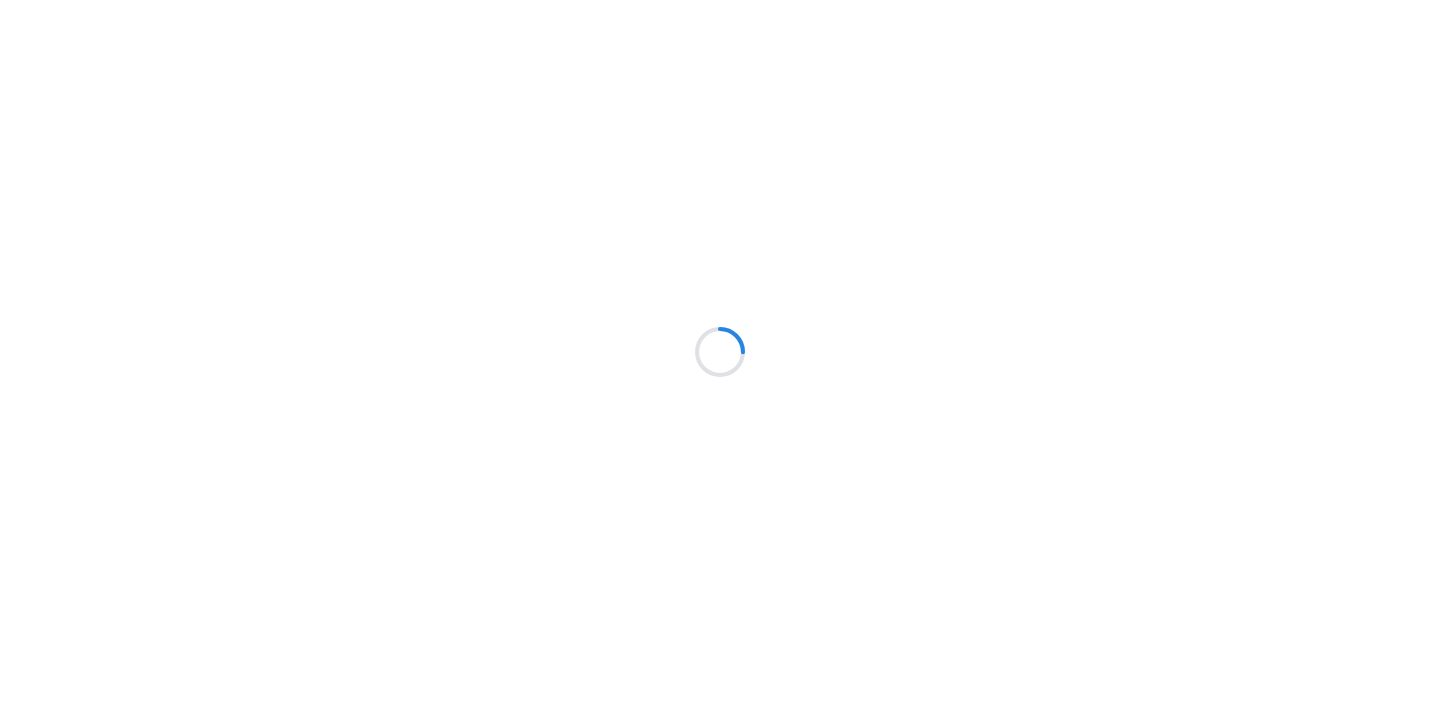 scroll, scrollTop: 0, scrollLeft: 0, axis: both 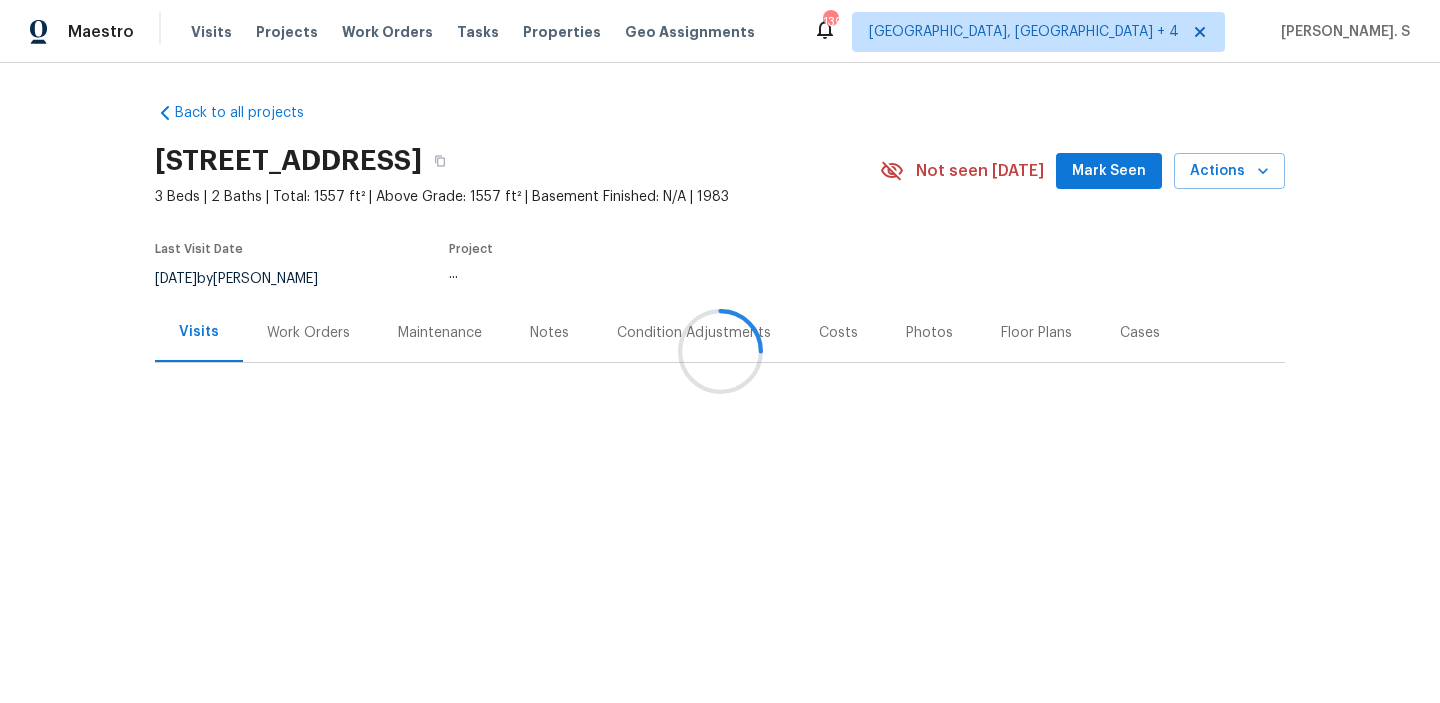 click at bounding box center (720, 351) 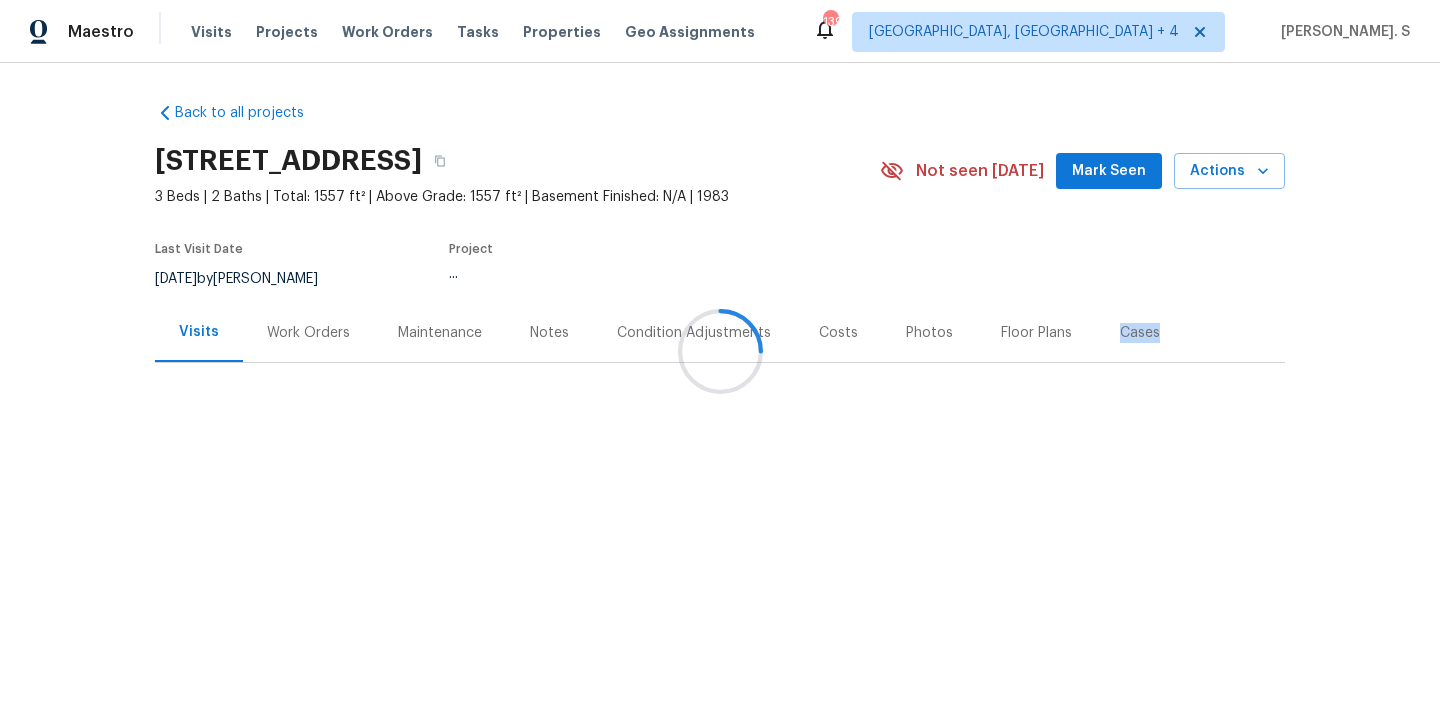 click on "Work Orders" at bounding box center (308, 333) 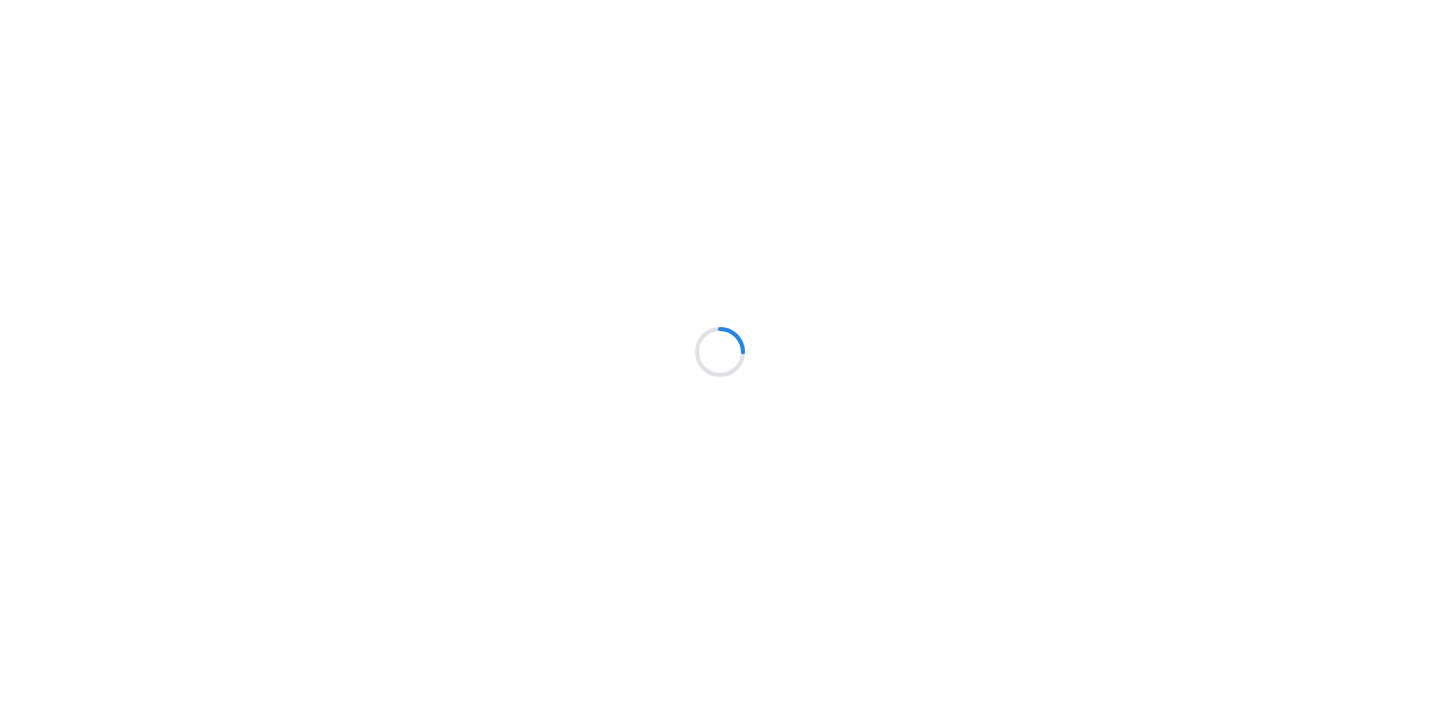 scroll, scrollTop: 0, scrollLeft: 0, axis: both 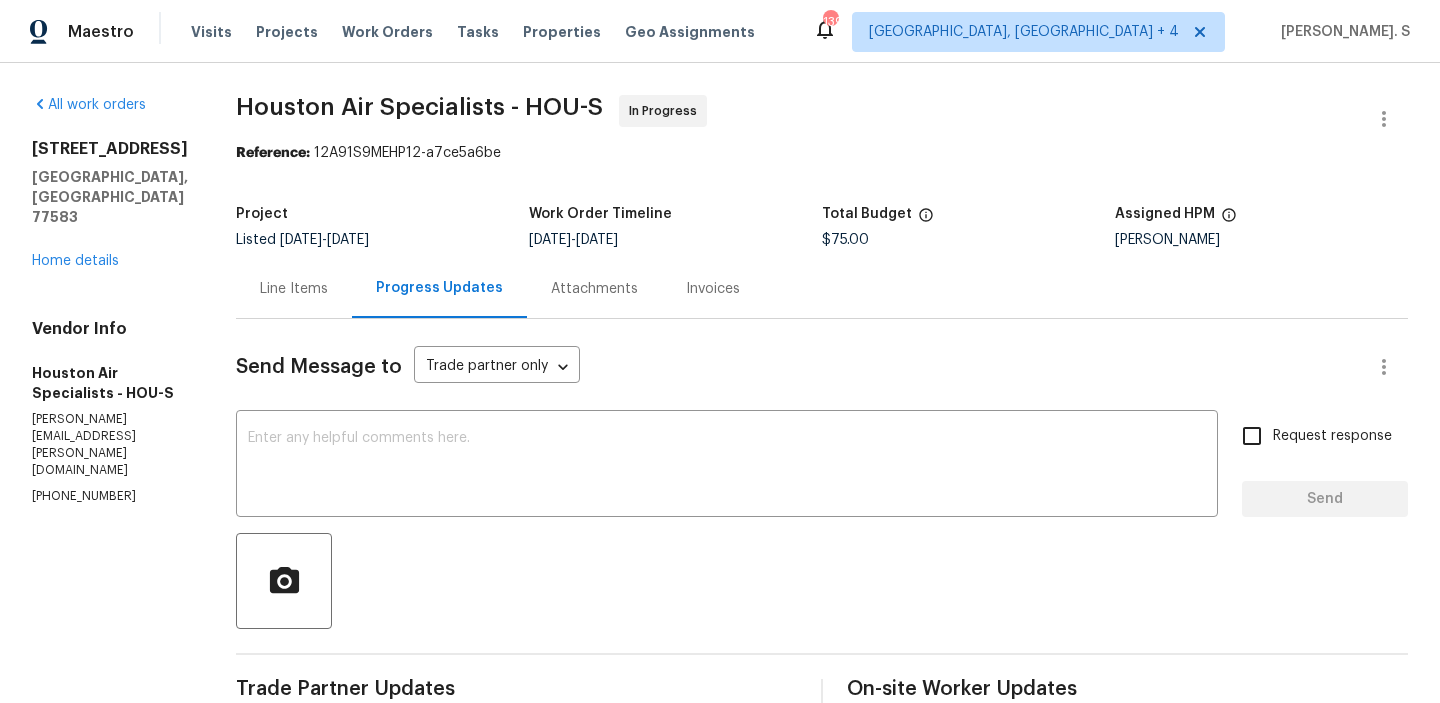 click on "Line Items" at bounding box center [294, 289] 